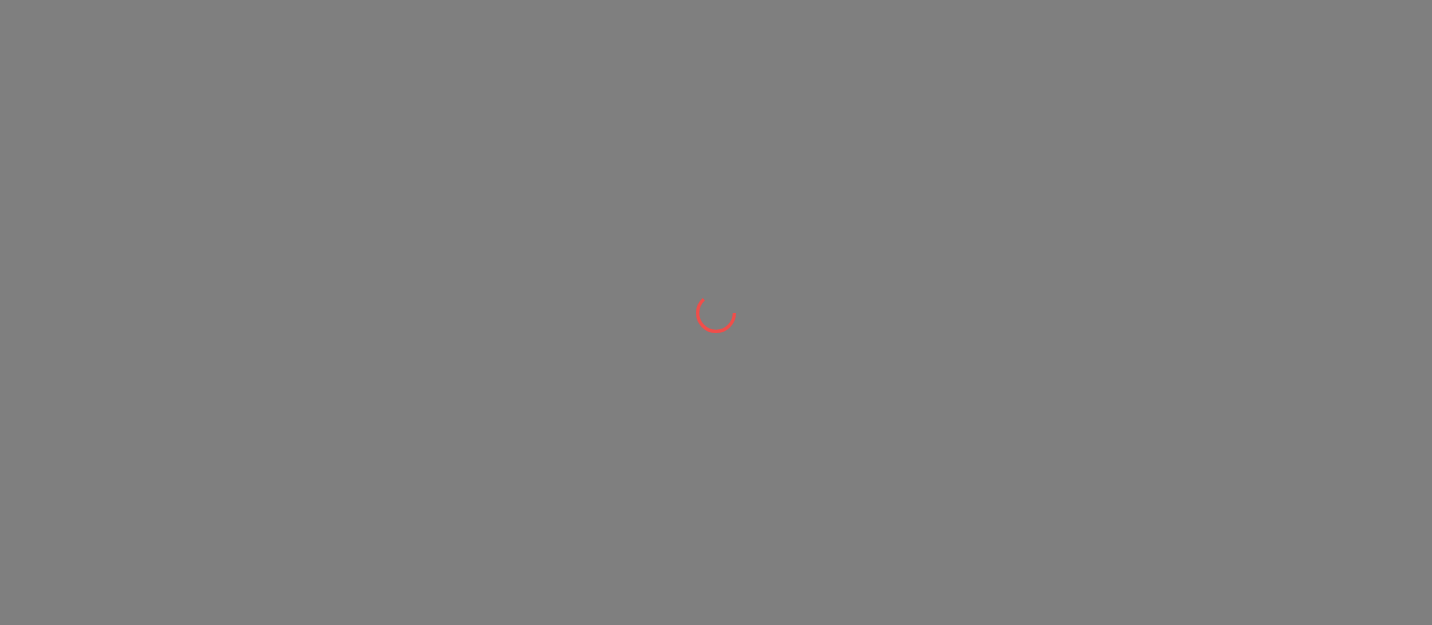 scroll, scrollTop: 0, scrollLeft: 0, axis: both 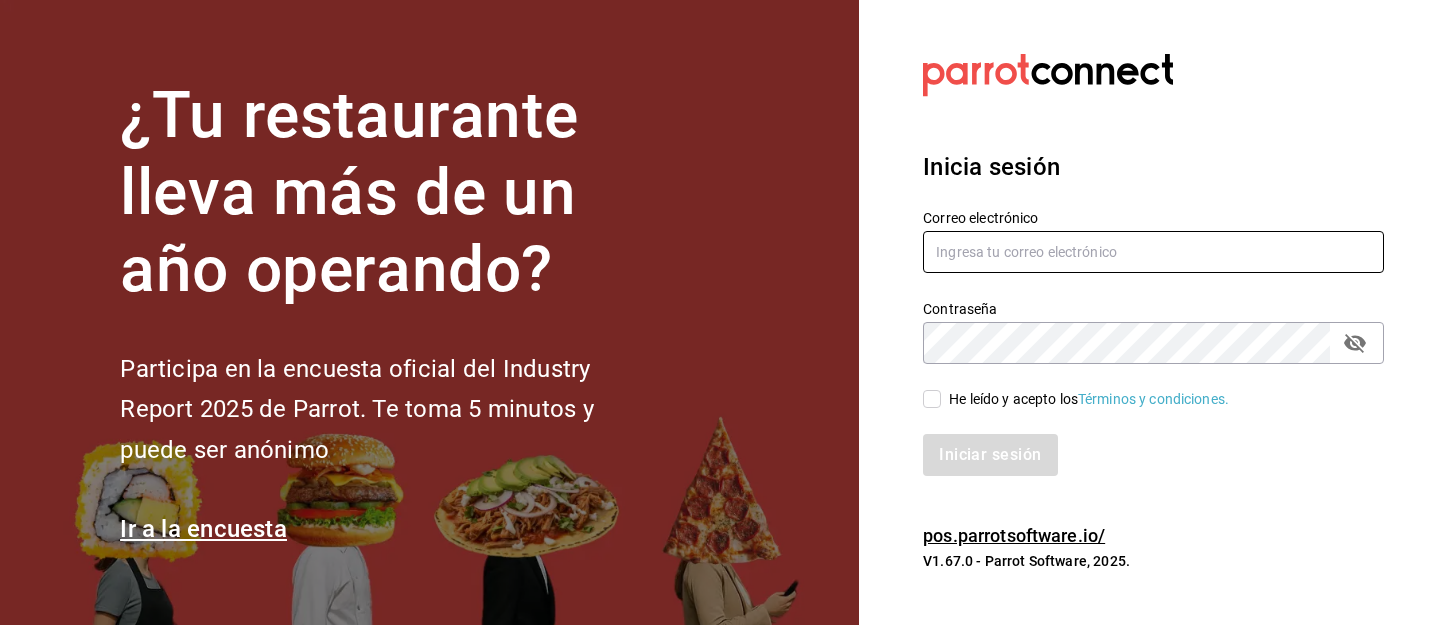 type on "[USERNAME]@example.com" 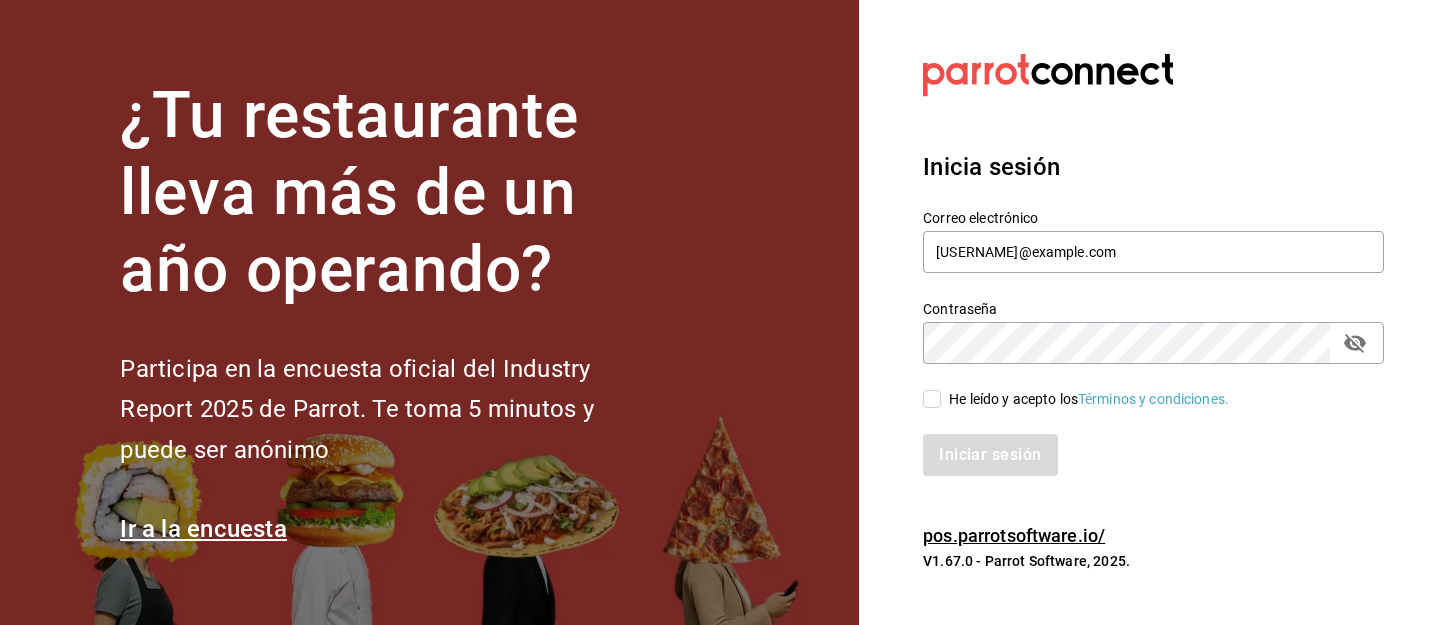 click on "He leído y acepto los  Términos y condiciones." at bounding box center (932, 399) 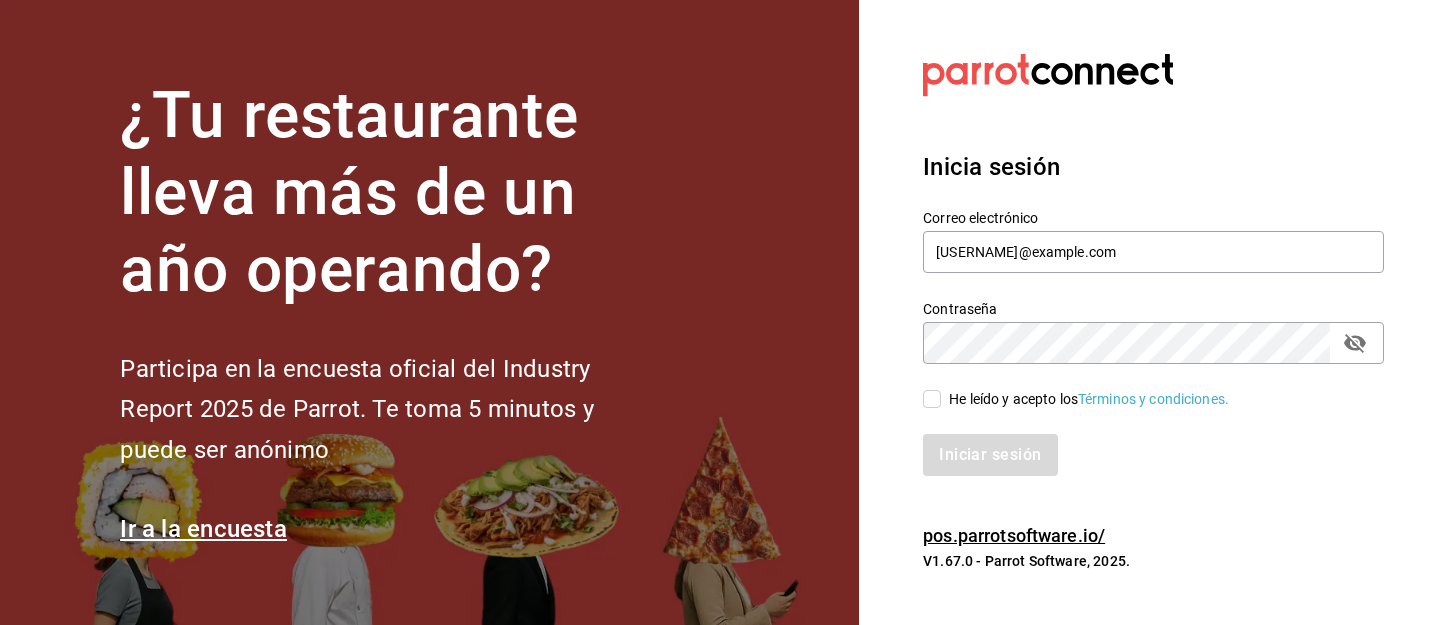 checkbox on "true" 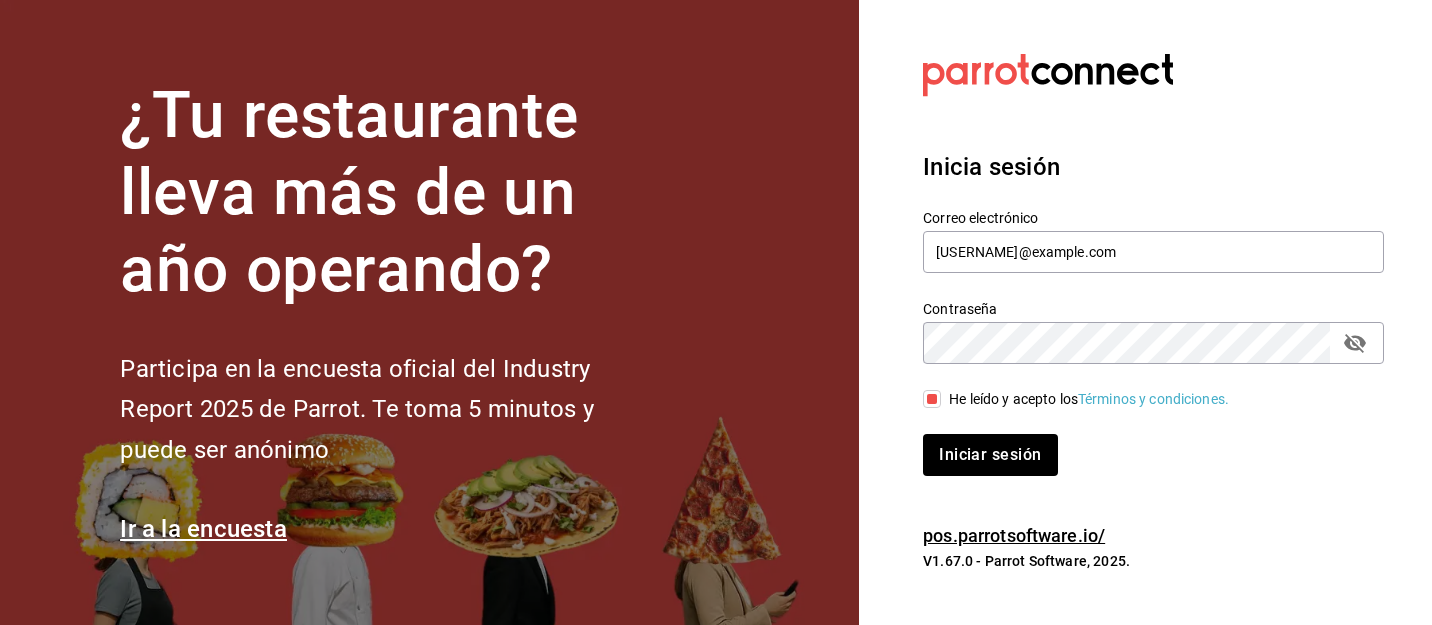 click on "Iniciar sesión" at bounding box center (1141, 443) 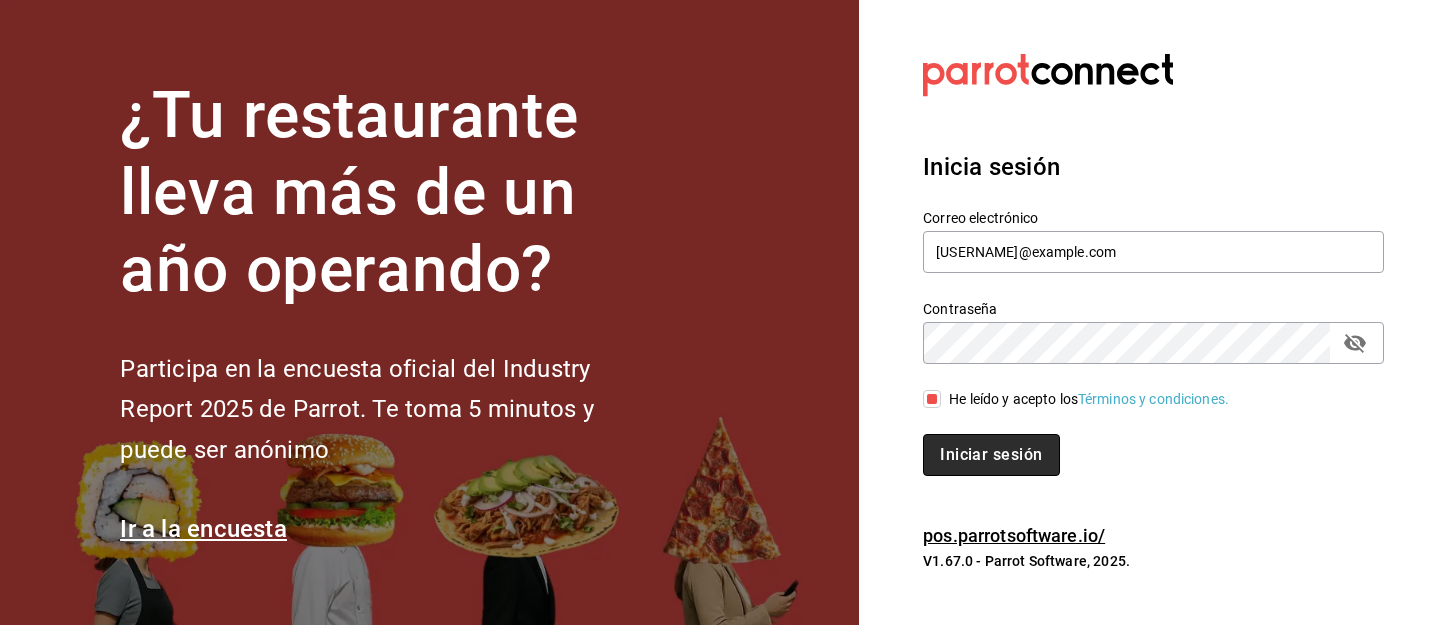 click on "Iniciar sesión" at bounding box center (991, 455) 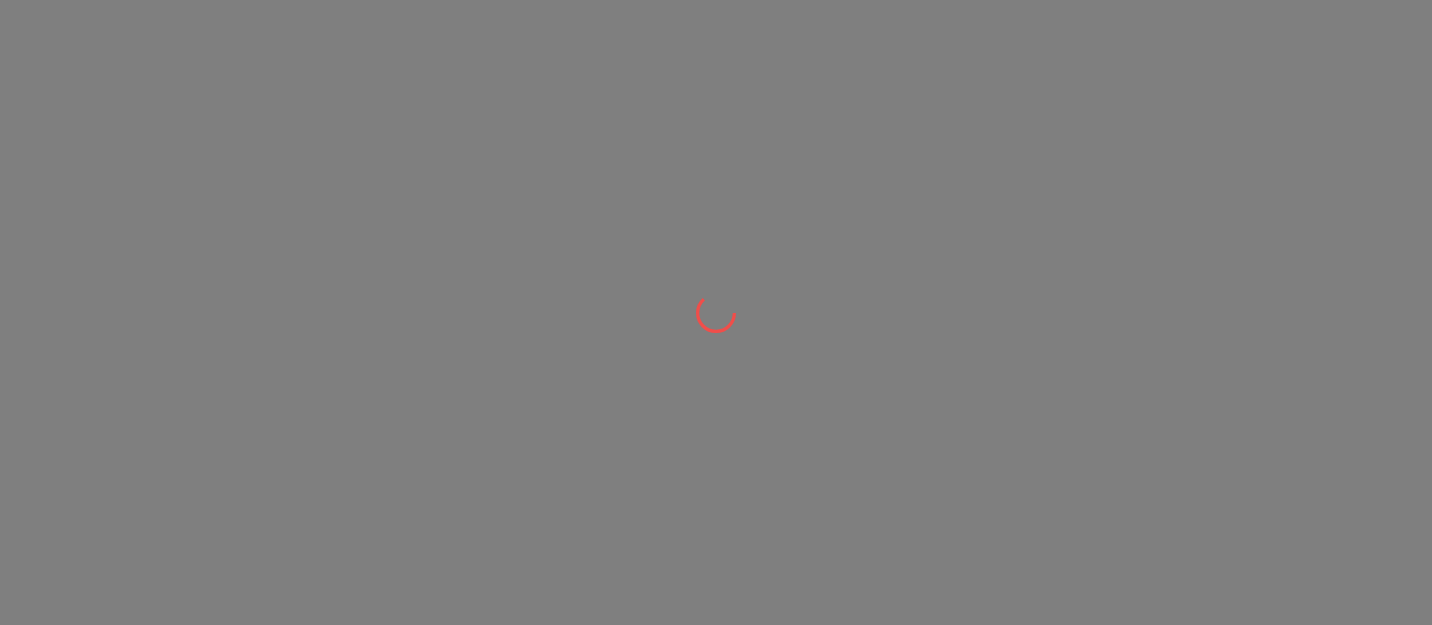 scroll, scrollTop: 0, scrollLeft: 0, axis: both 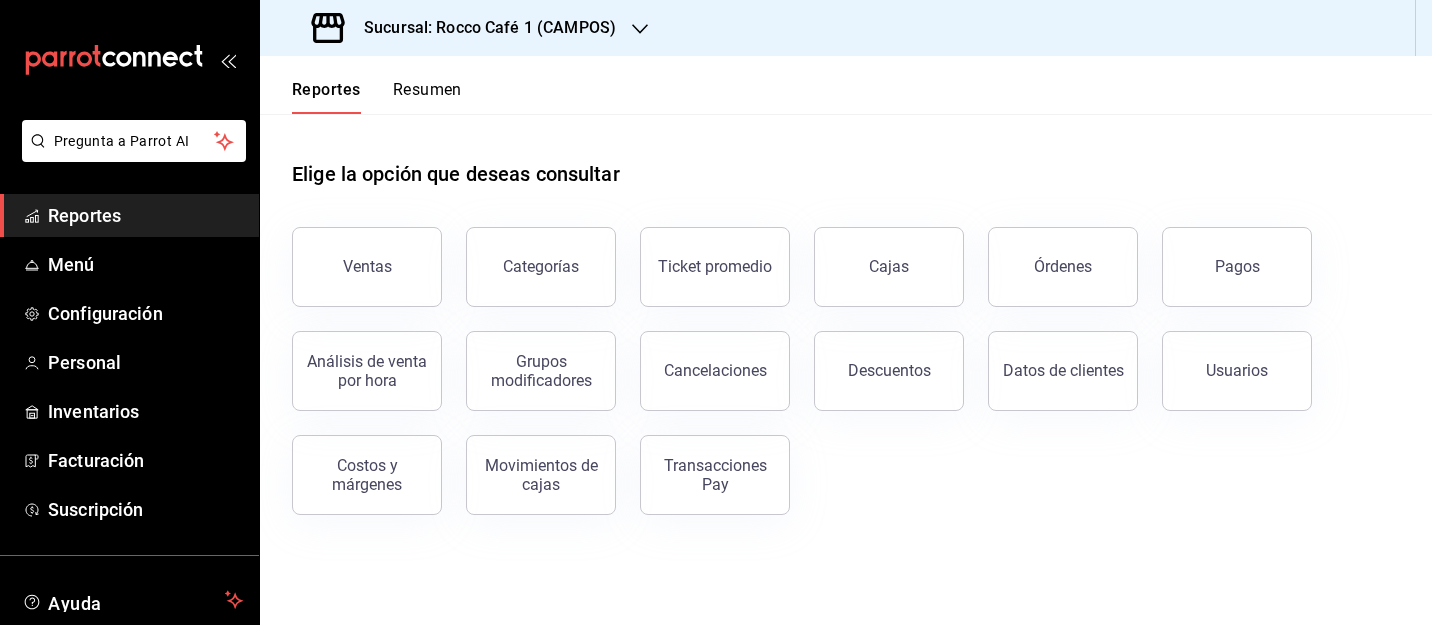 click on "Sucursal: Rocco Café 1 (CAMPOS)" at bounding box center (482, 28) 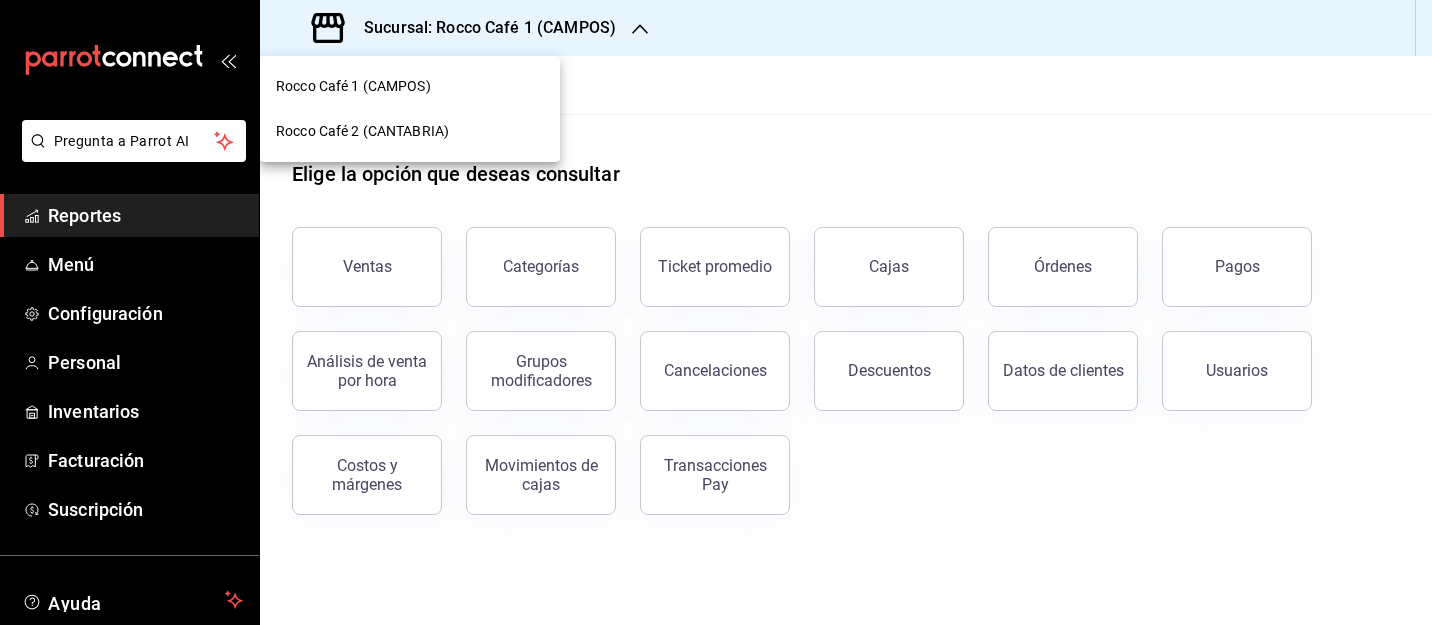 click on "Rocco Café 1 (CAMPOS) Rocco Café 2 (CANTABRIA)" at bounding box center [410, 109] 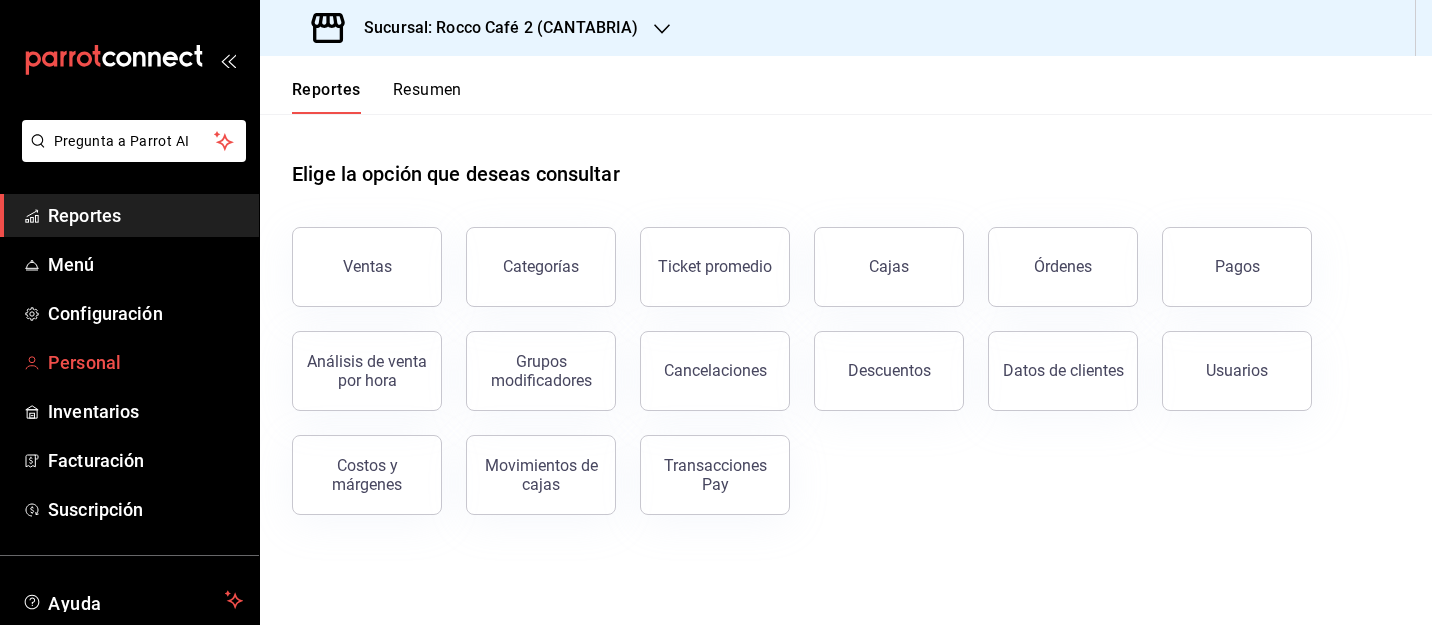 click on "Personal" at bounding box center [145, 362] 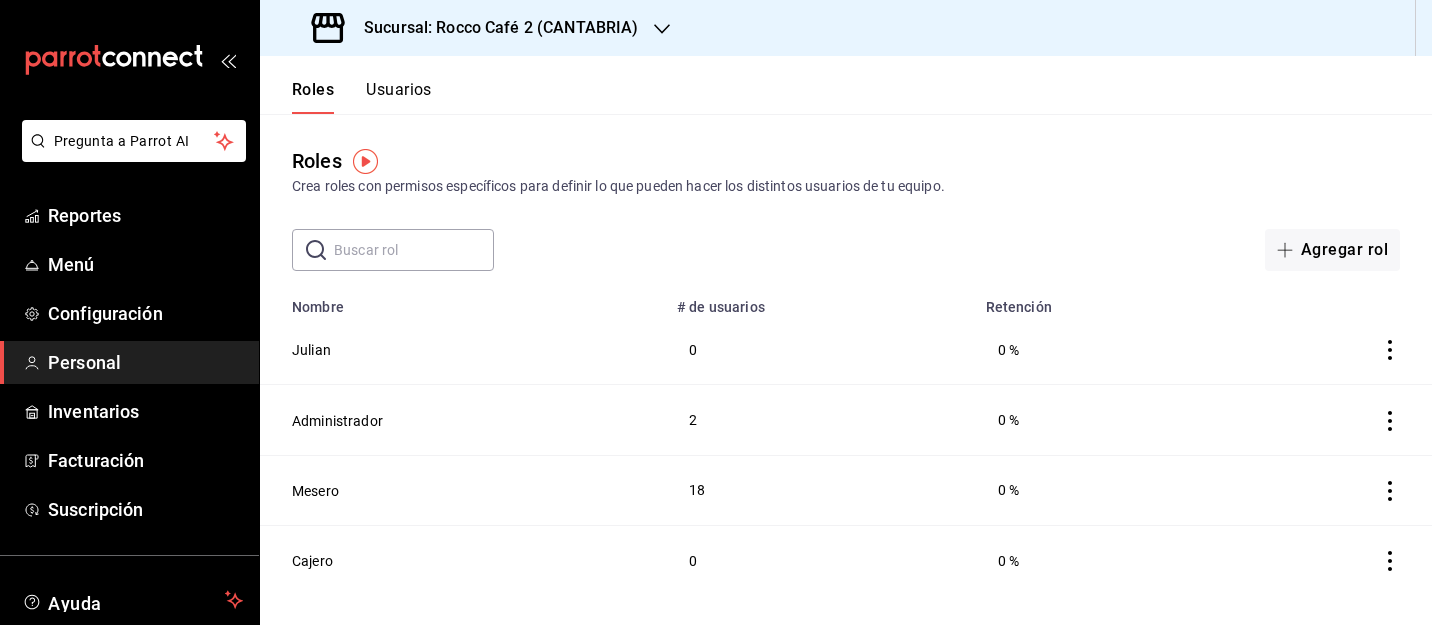 click on "Usuarios" at bounding box center (399, 97) 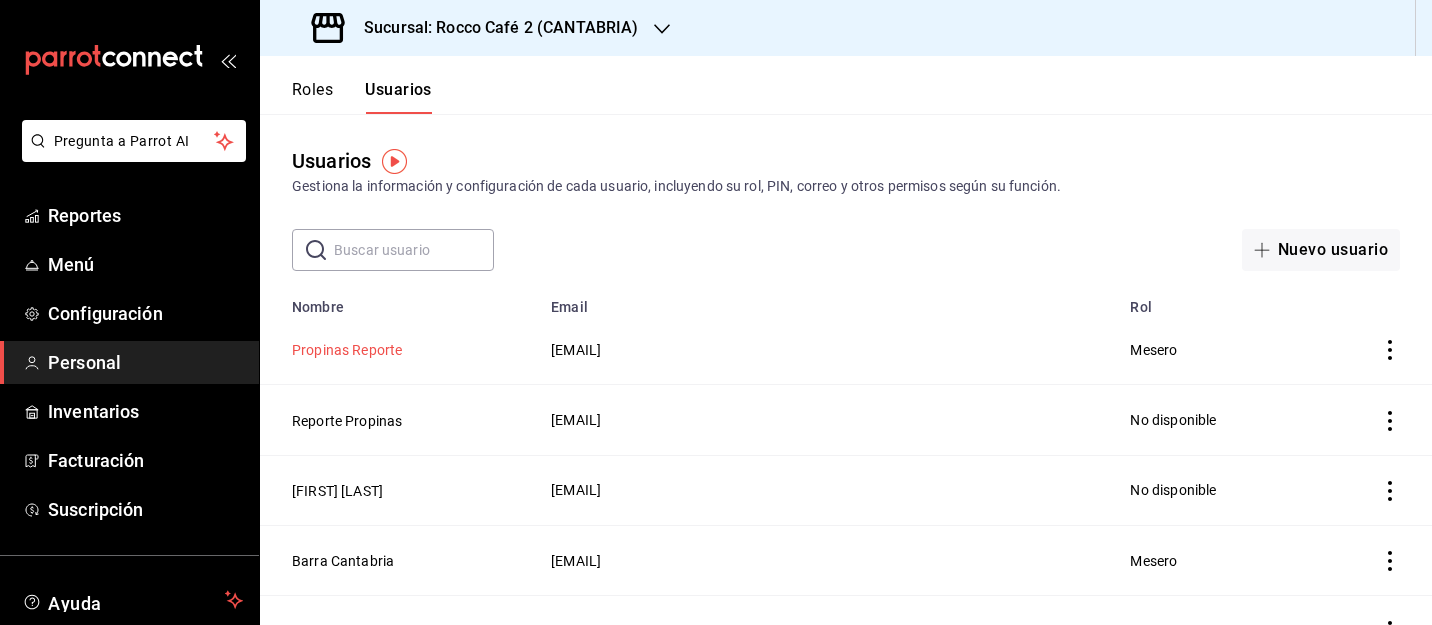 click on "Propinas Reporte" at bounding box center (347, 350) 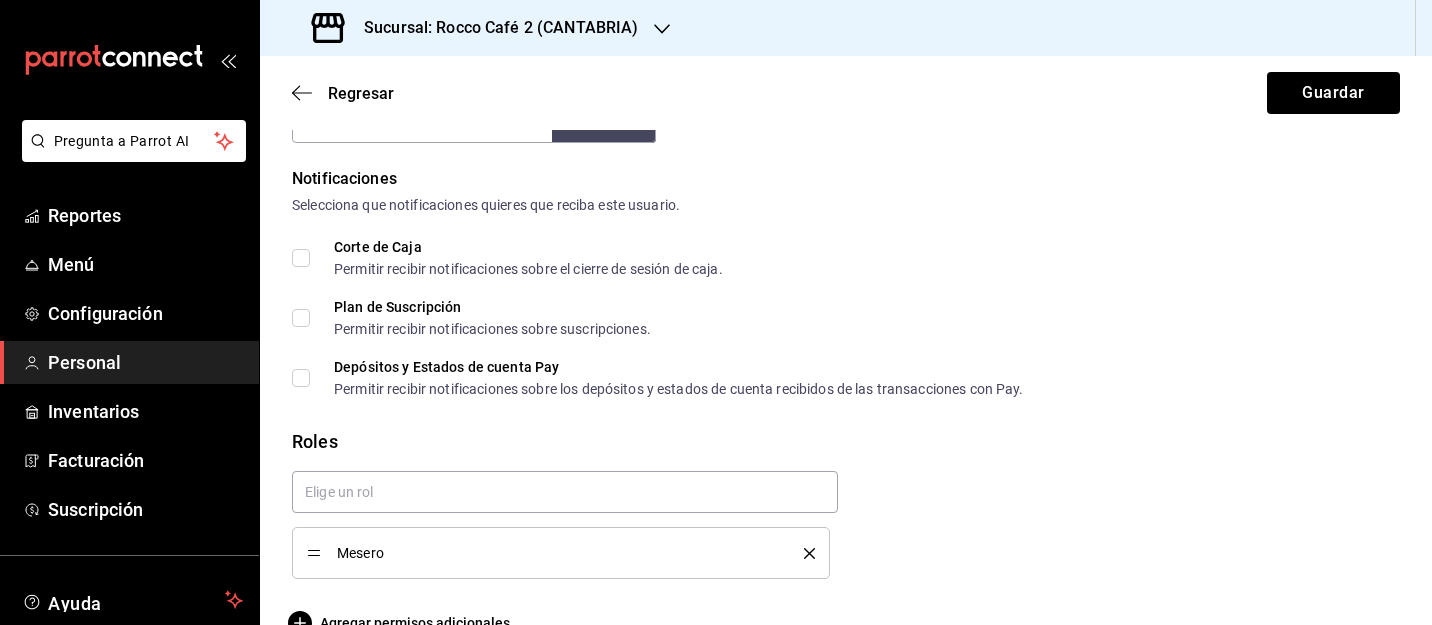 scroll, scrollTop: 1039, scrollLeft: 0, axis: vertical 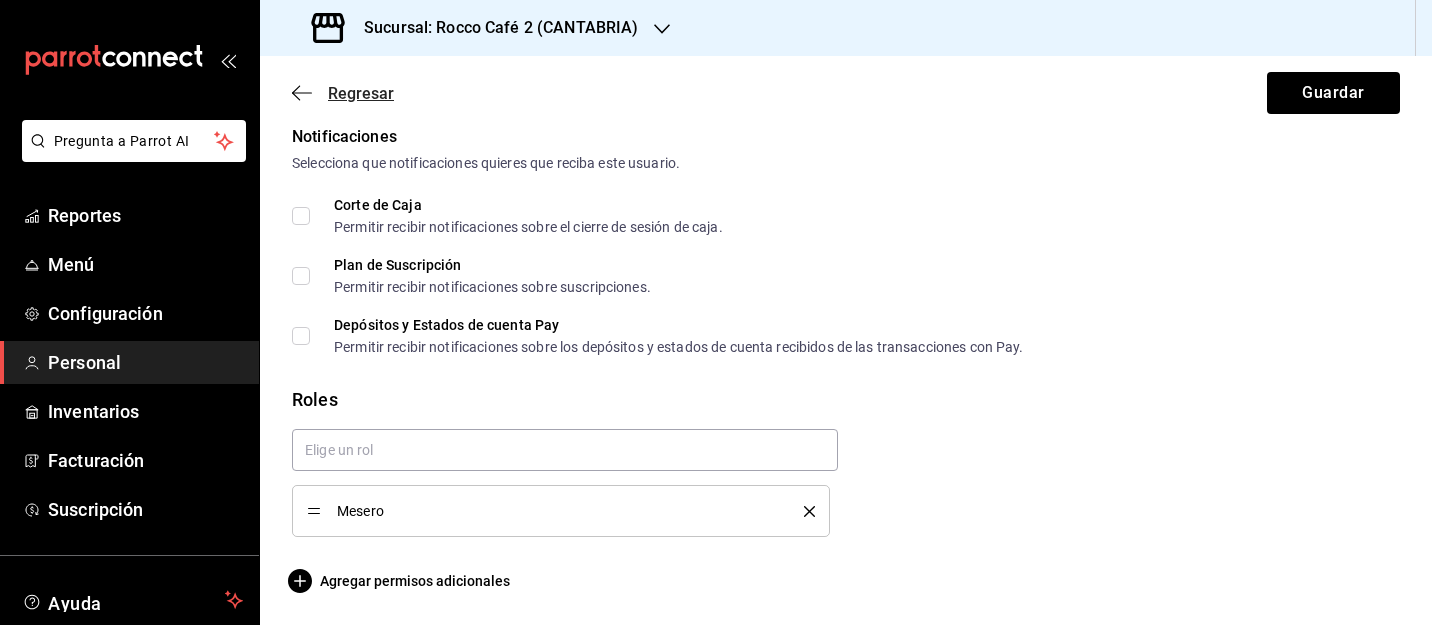 click 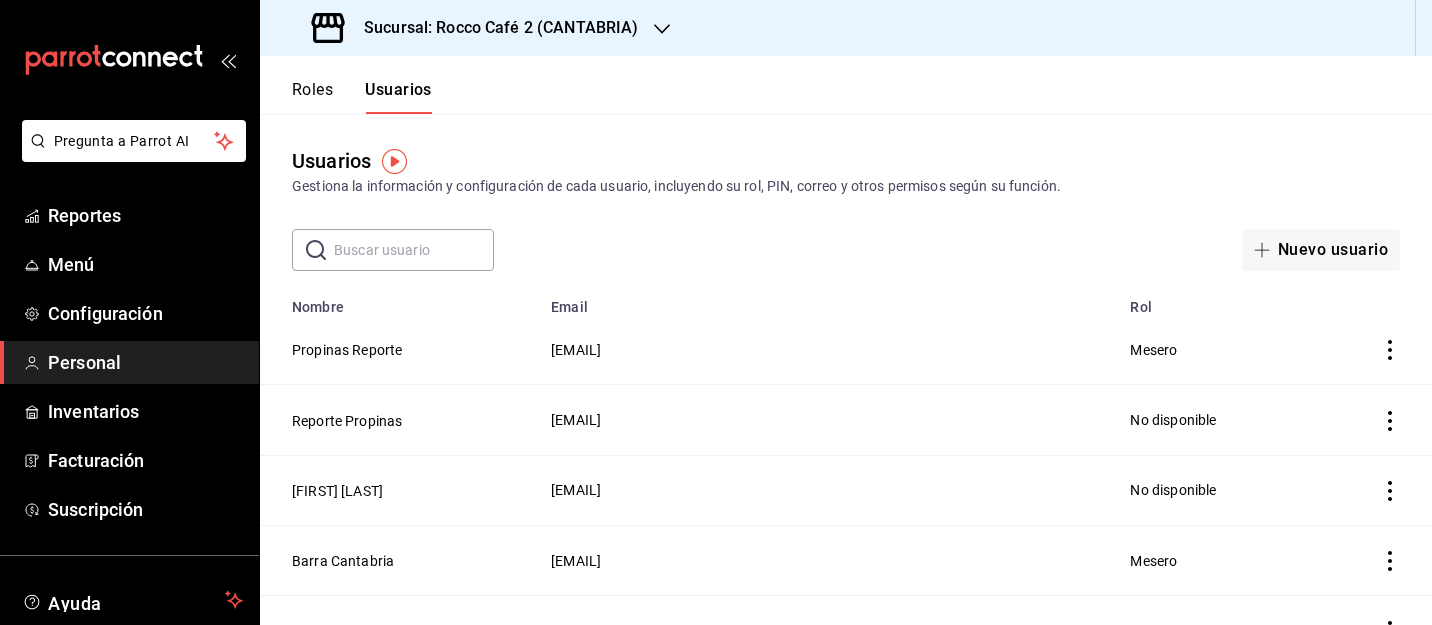 click at bounding box center (414, 250) 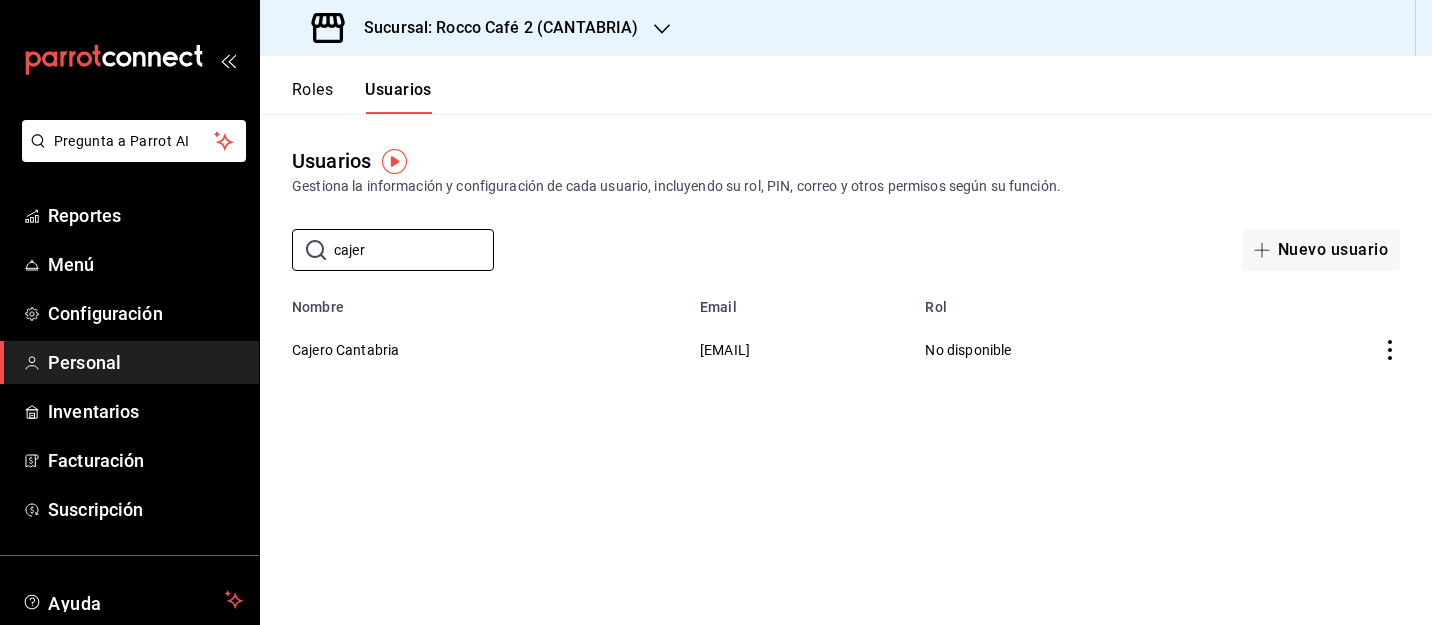 type on "cajer" 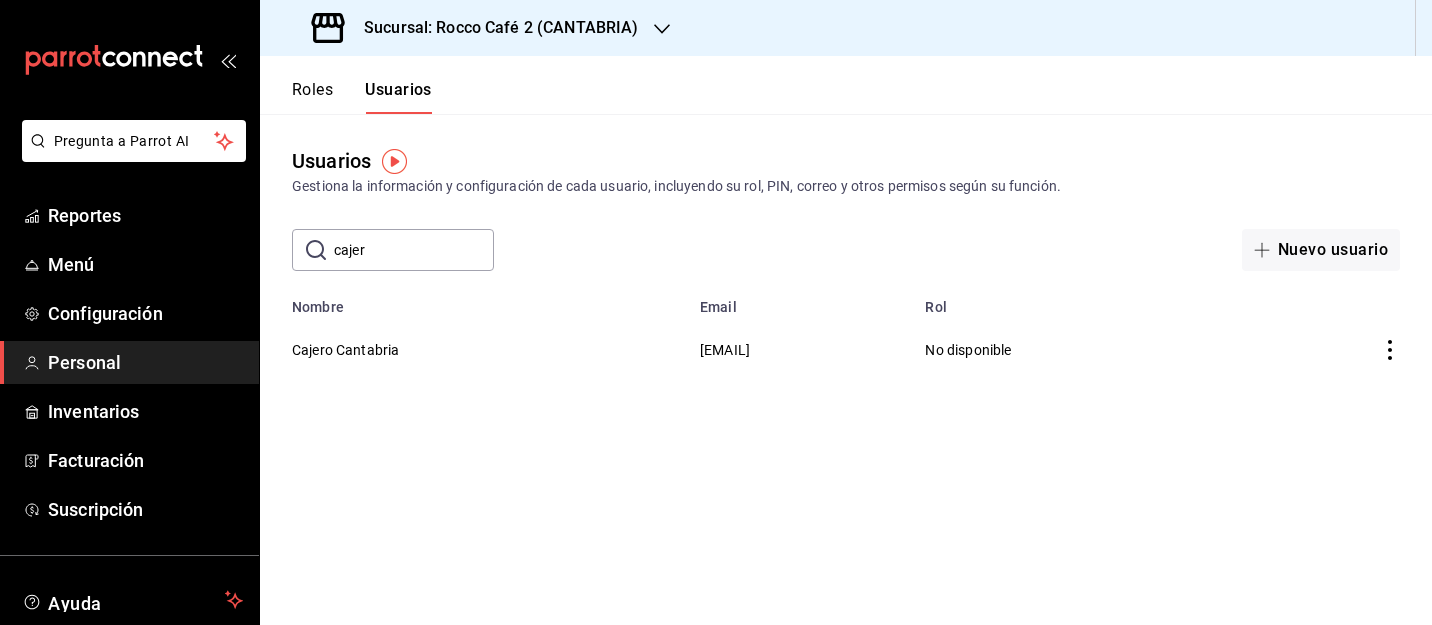 click on "Cajero Cantabria" at bounding box center (474, 349) 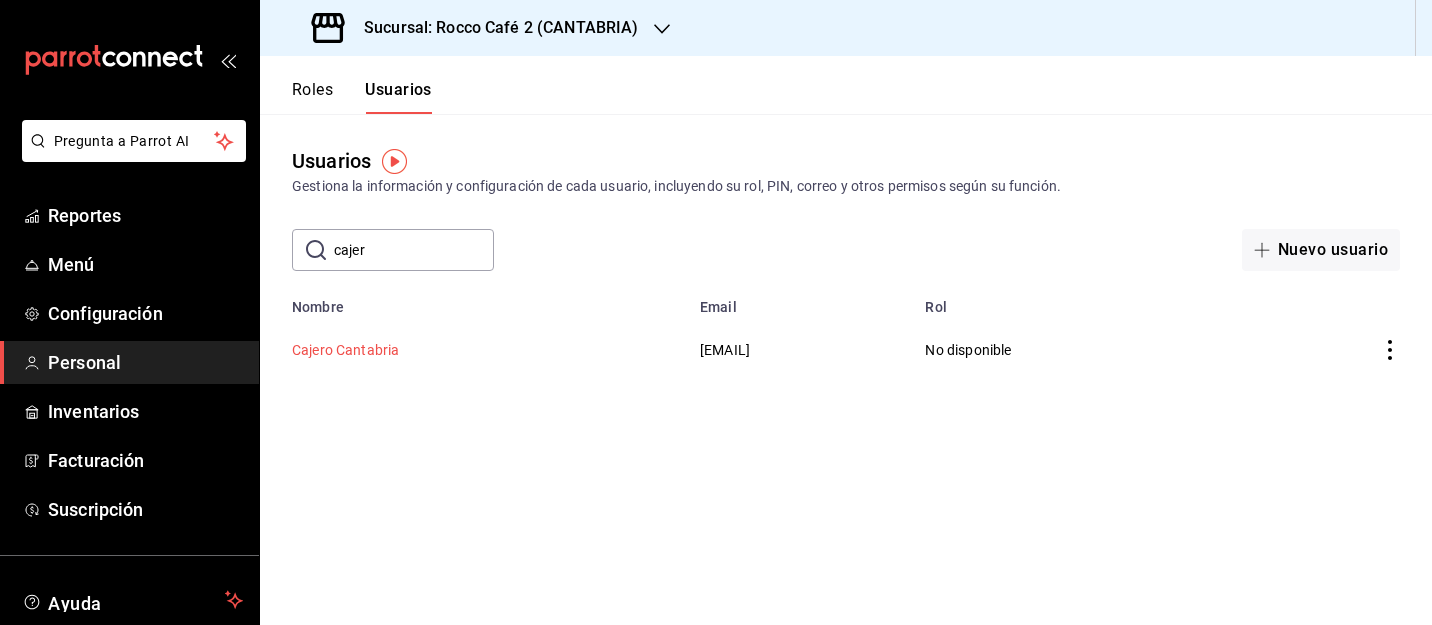 click on "Cajero Cantabria" at bounding box center [345, 350] 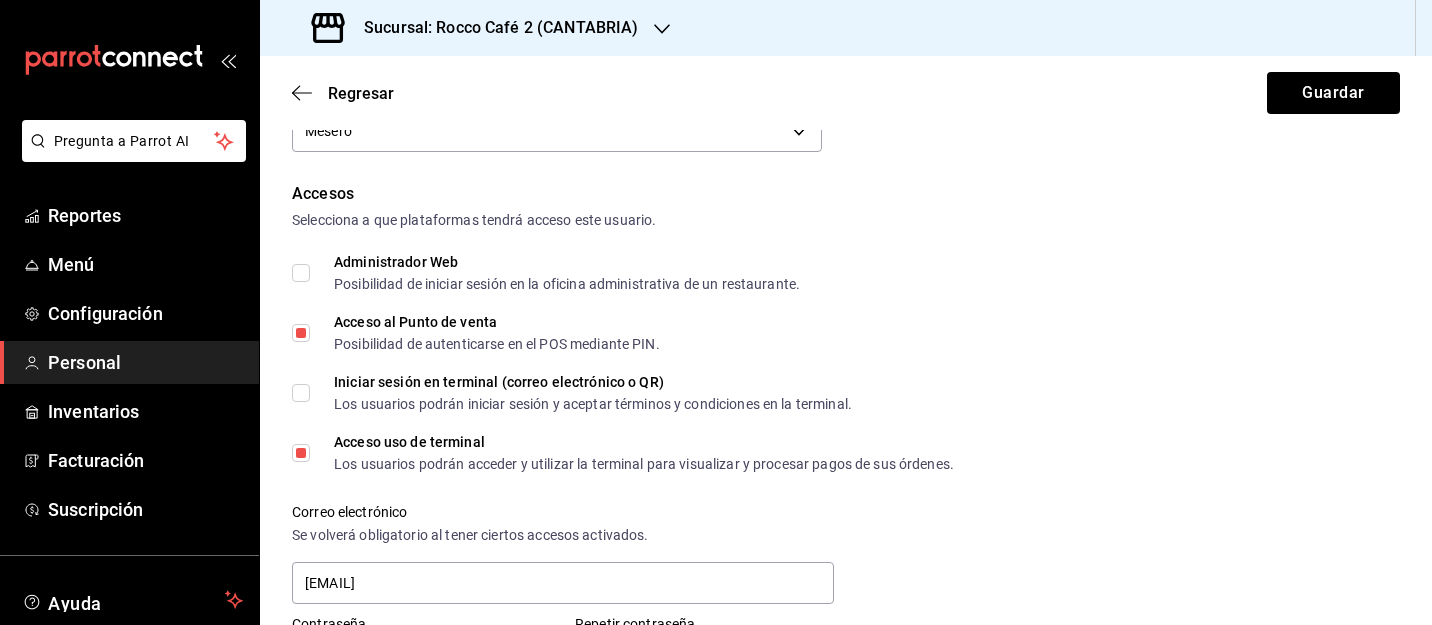 scroll, scrollTop: 0, scrollLeft: 0, axis: both 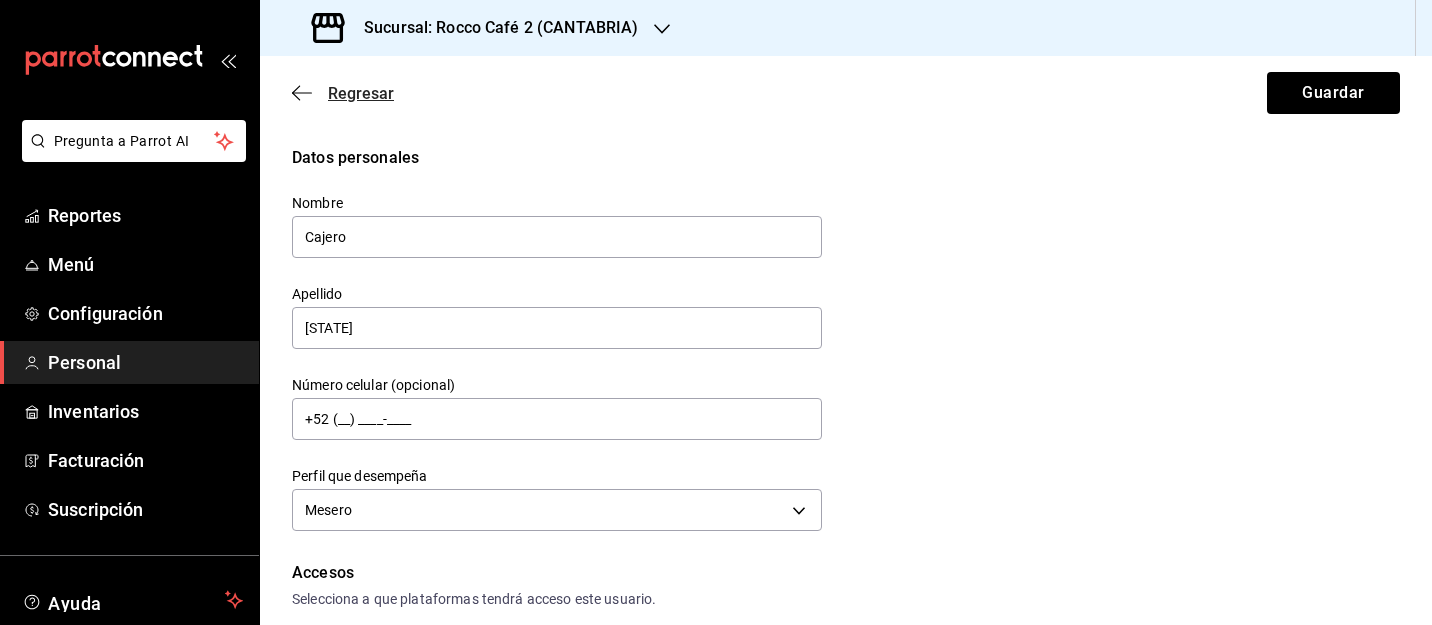 click 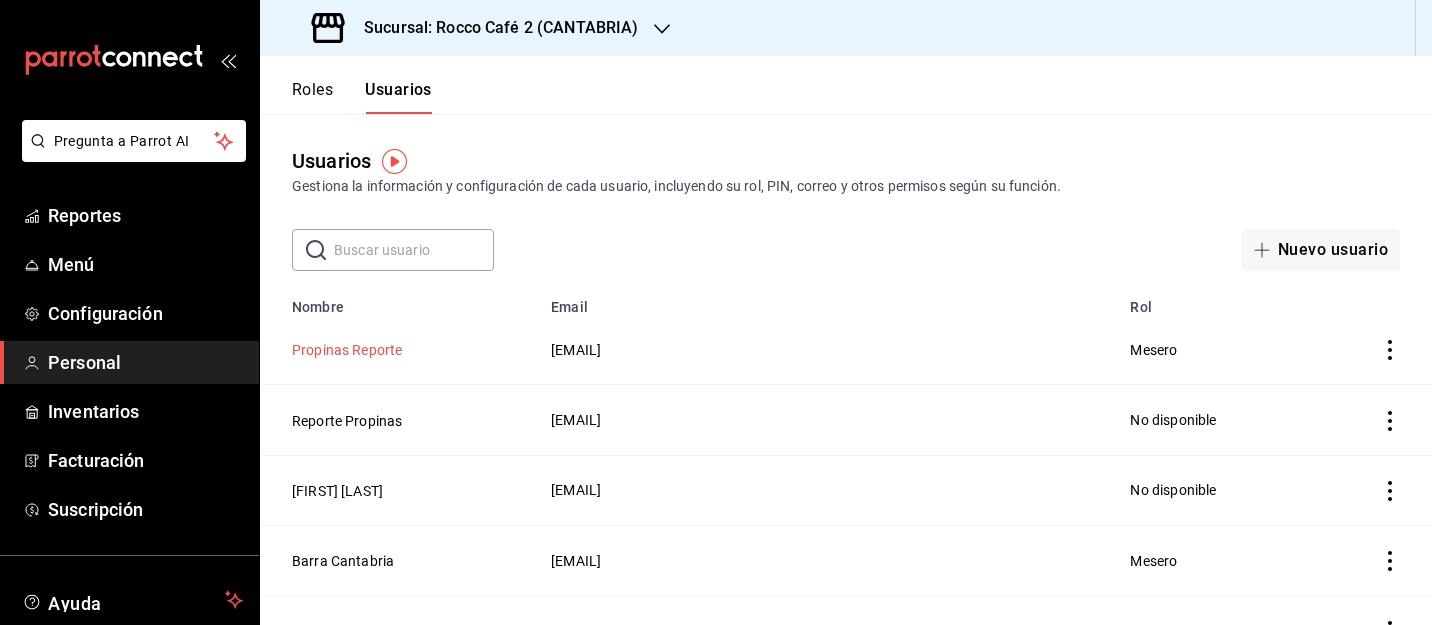 click on "Propinas Reporte" at bounding box center (347, 350) 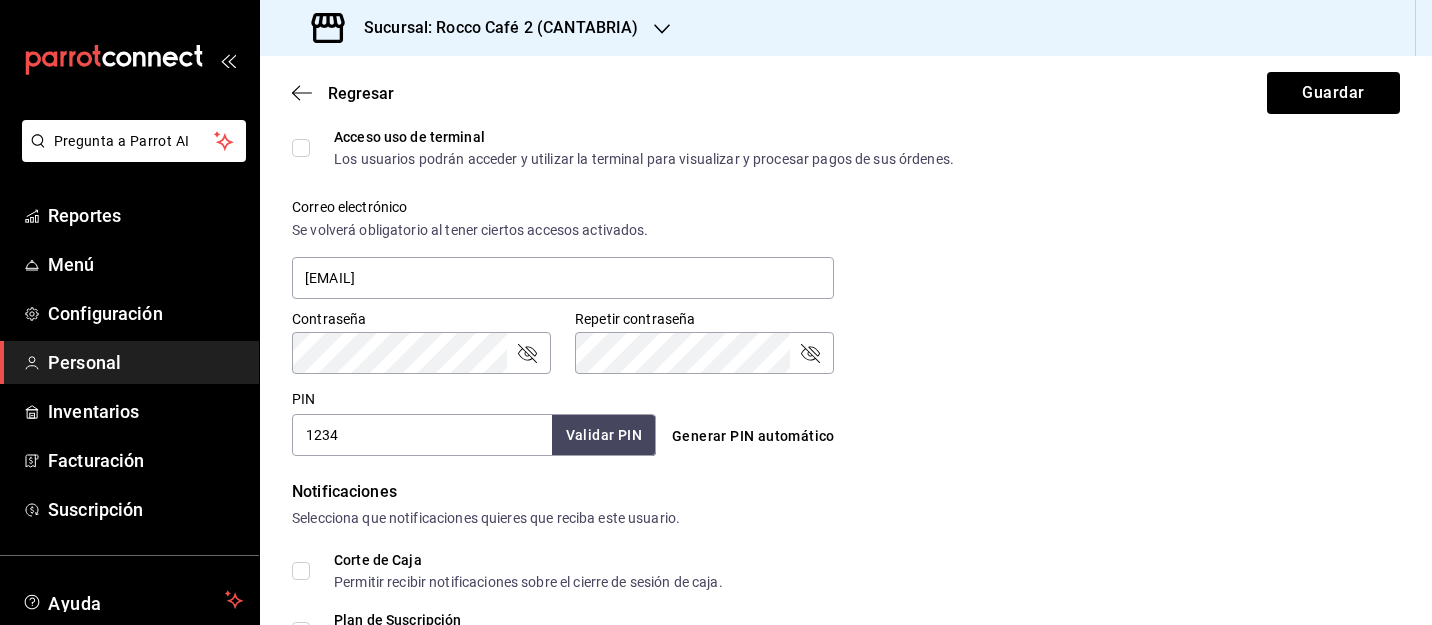 scroll, scrollTop: 705, scrollLeft: 0, axis: vertical 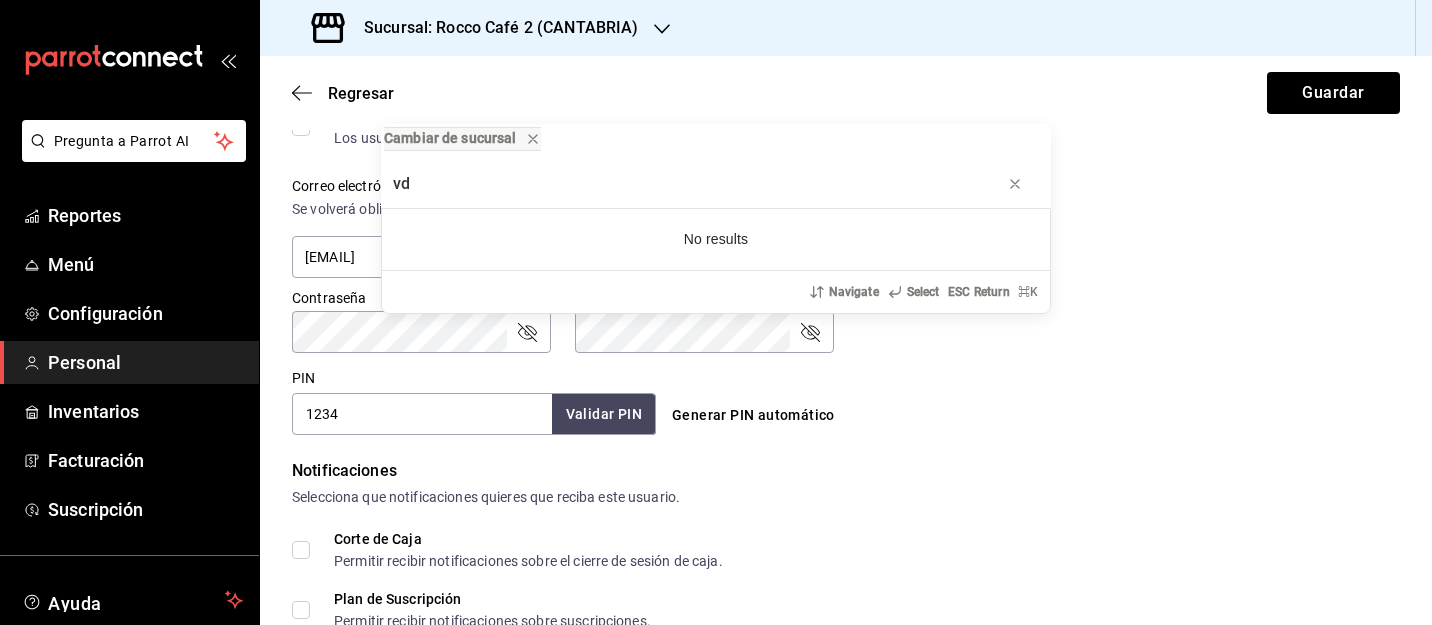 click on "Sucursal: Rocco Café 2 ([STATE]) Regresar Guardar Datos personales Nombre Propinas Apellido Reporte Número celular (opcional) +52 (__) ____-____ Perfil que desempeña Mesero WAITER Accesos Selecciona a que plataformas tendrá acceso este usuario. Administrador Web Posibilidad de iniciar sesión en la oficina administrativa de un restaurante.  Acceso al Punto de venta Posibilidad de autenticarse en el POS mediante PIN.  Iniciar sesión en terminal (correo electrónico o QR) Los usuarios podrán iniciar sesión y aceptar términos y condiciones en la terminal. Acceso uso de terminal Los usuarios podrán acceder y utilizar la terminal para visualizar y procesar pagos de sus órdenes. Correo electrónico Se volverá obligatorio al tener ciertos accesos activados. [EMAIL] Contraseña PIN" at bounding box center [716, 312] 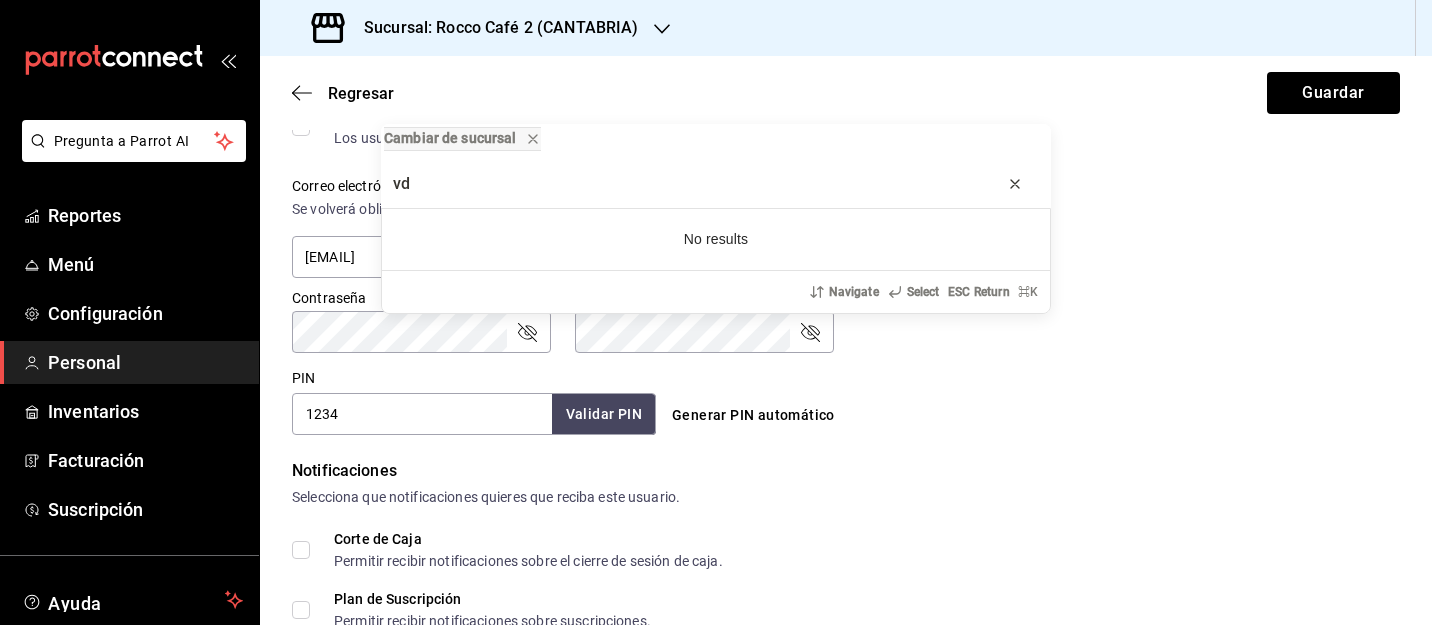 type on "vd" 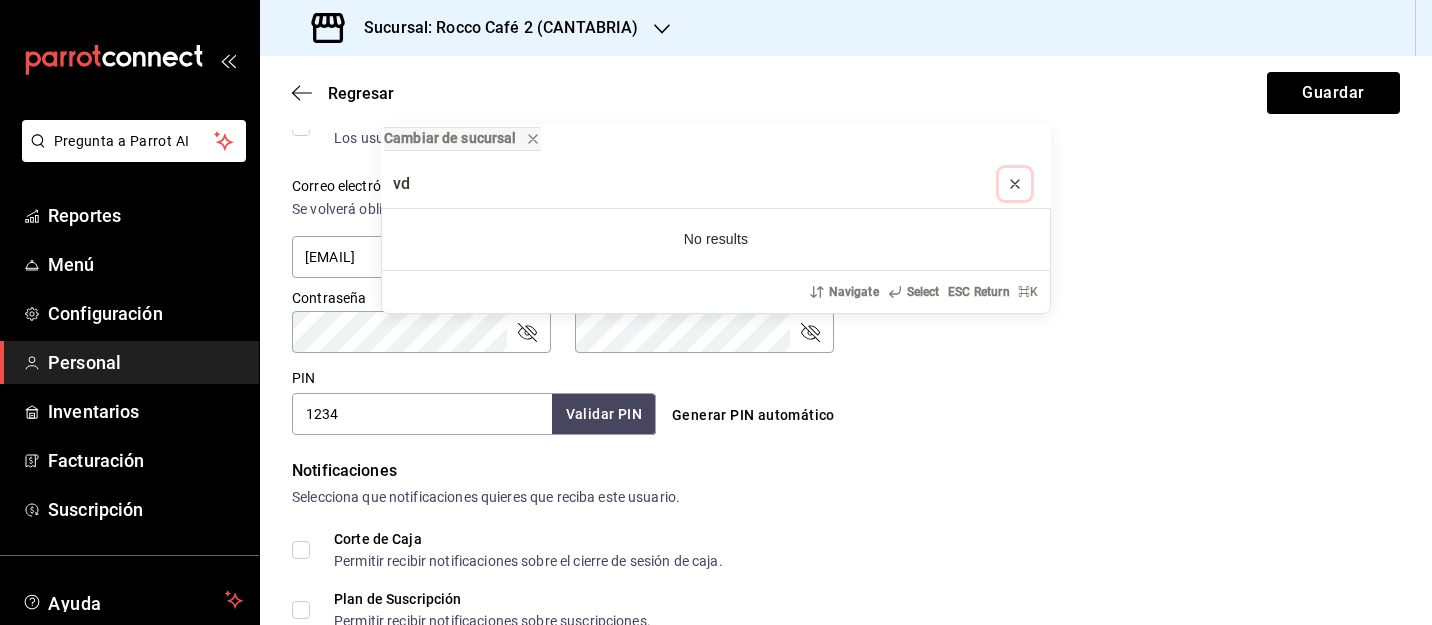 click at bounding box center (1015, 184) 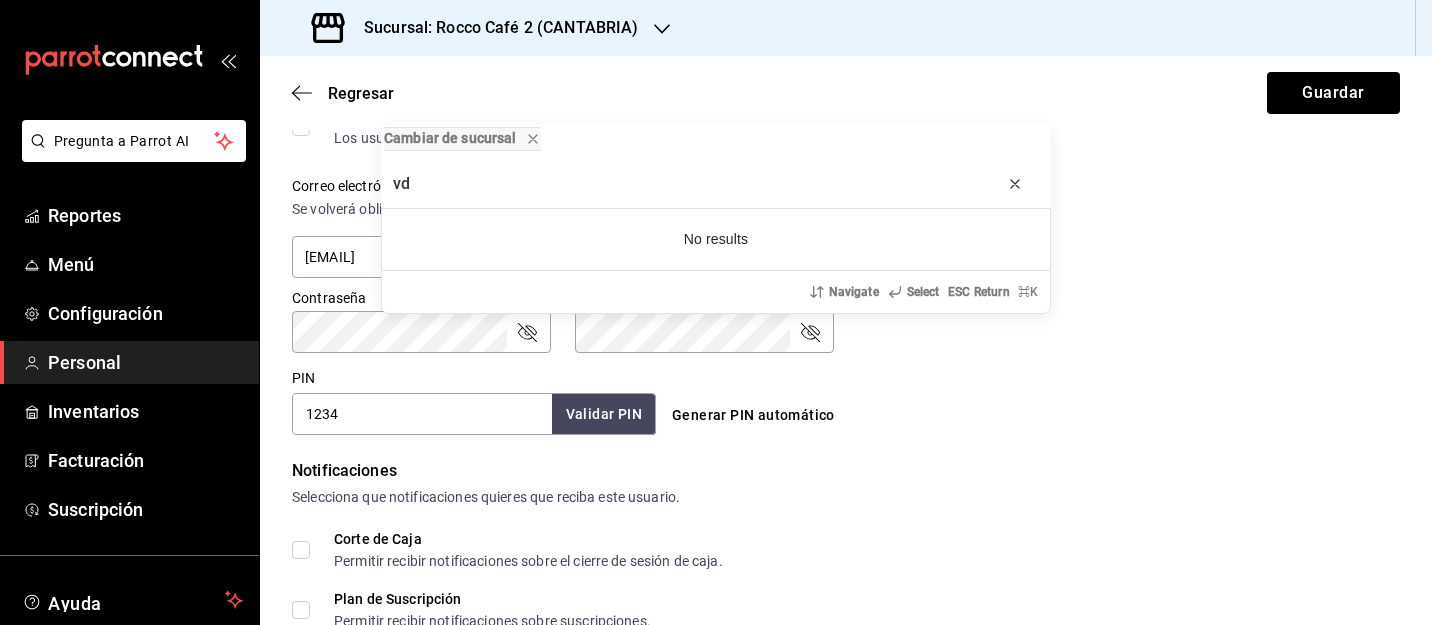 type 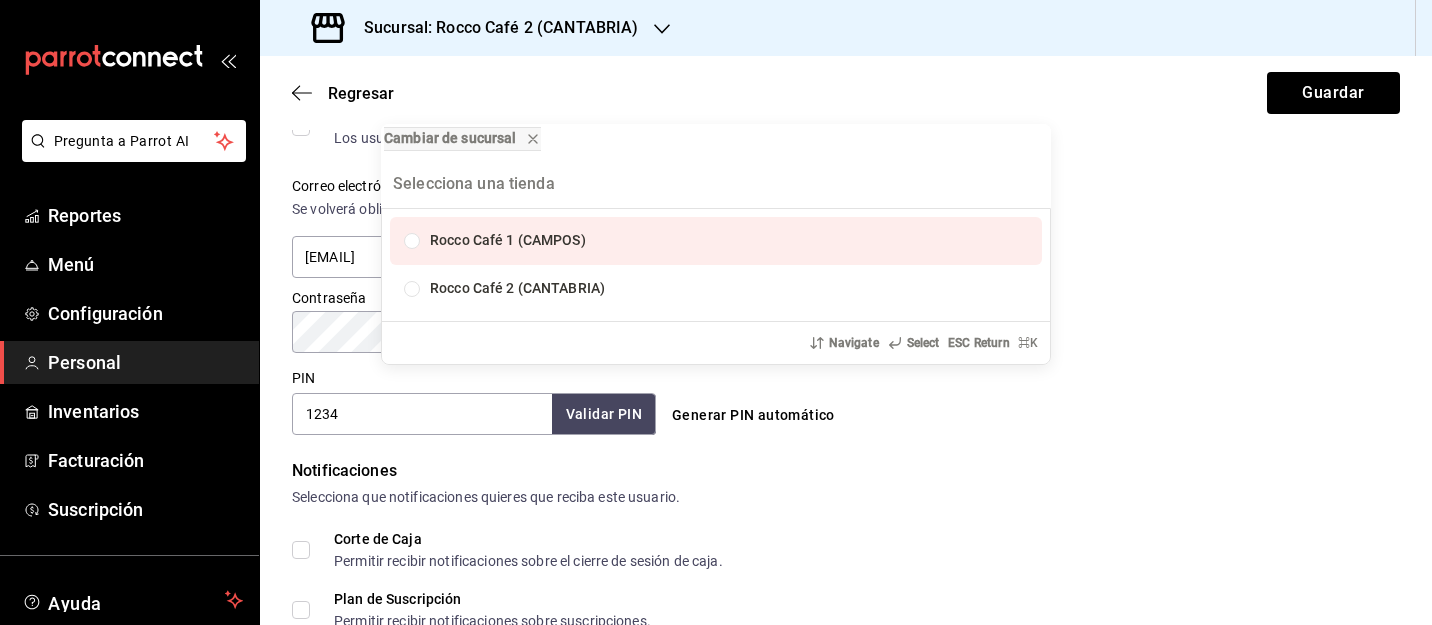 click on "Cambiar de sucursal Rocco Café 1 ([STATE]) Rocco Café 2 ([STATE]) Navigate Select ESC Return ⌘ K" at bounding box center (716, 312) 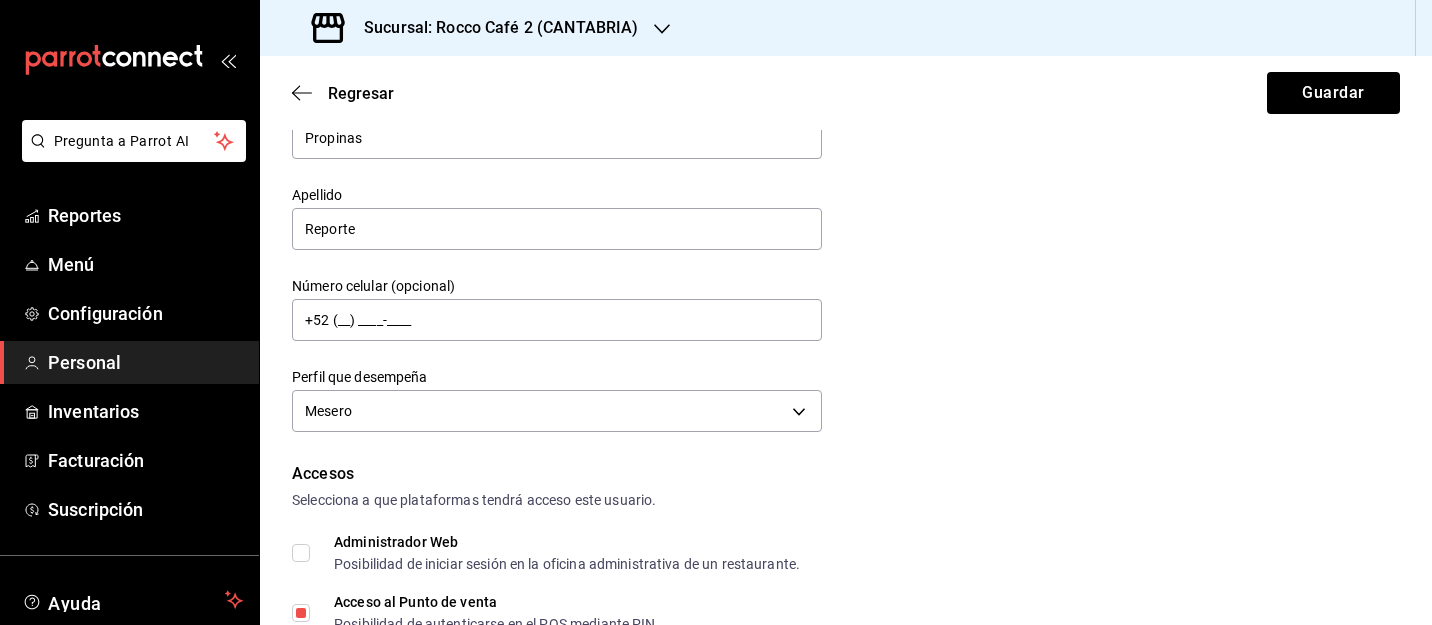 scroll, scrollTop: 138, scrollLeft: 0, axis: vertical 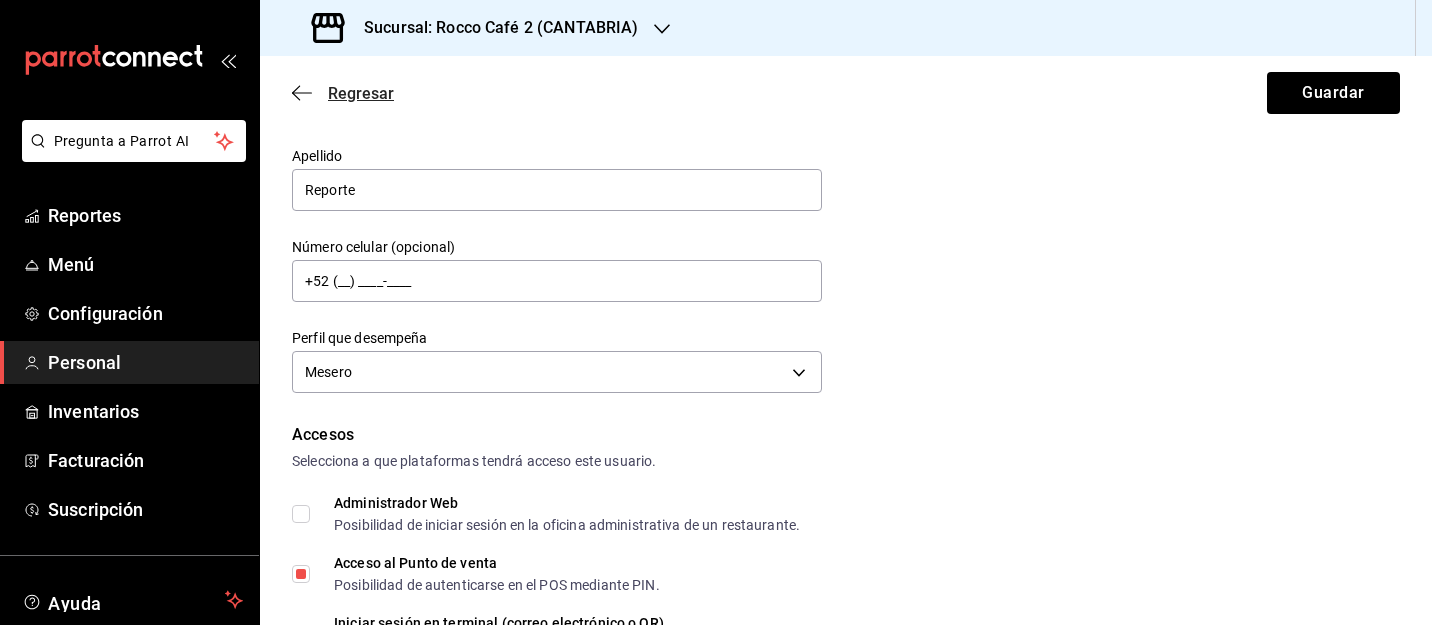 click on "Regresar" at bounding box center [361, 93] 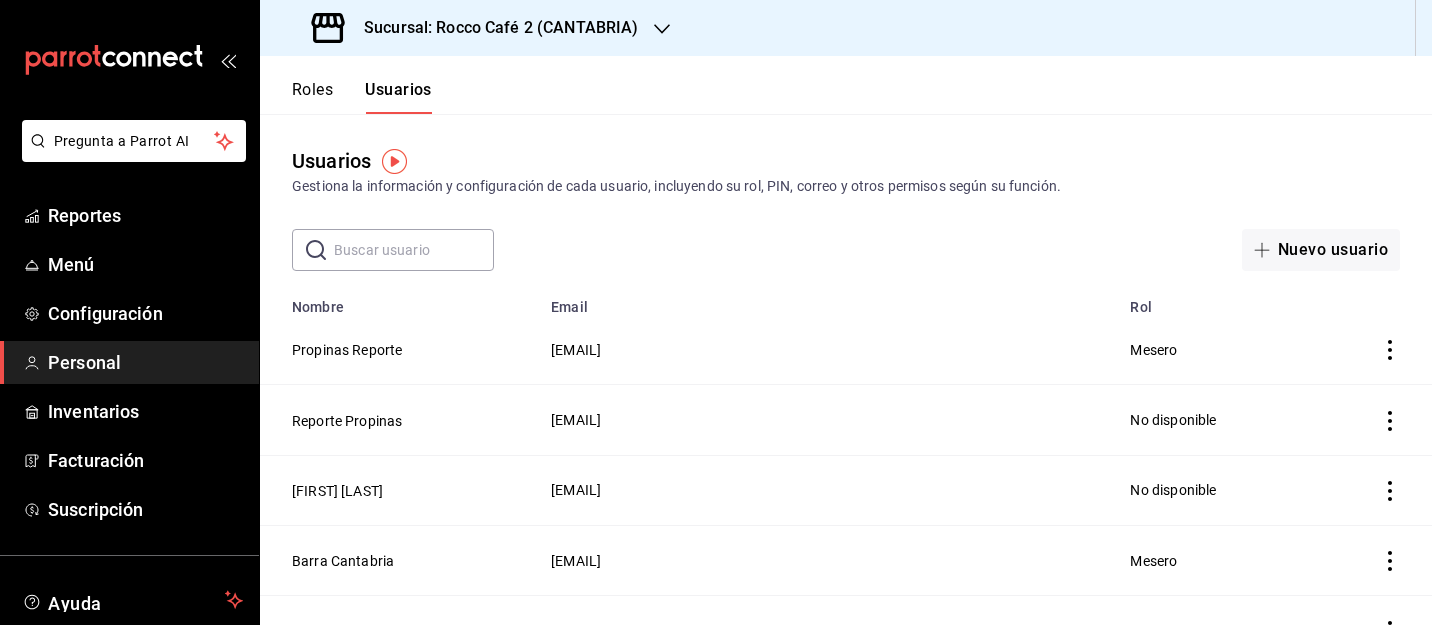 click at bounding box center [414, 250] 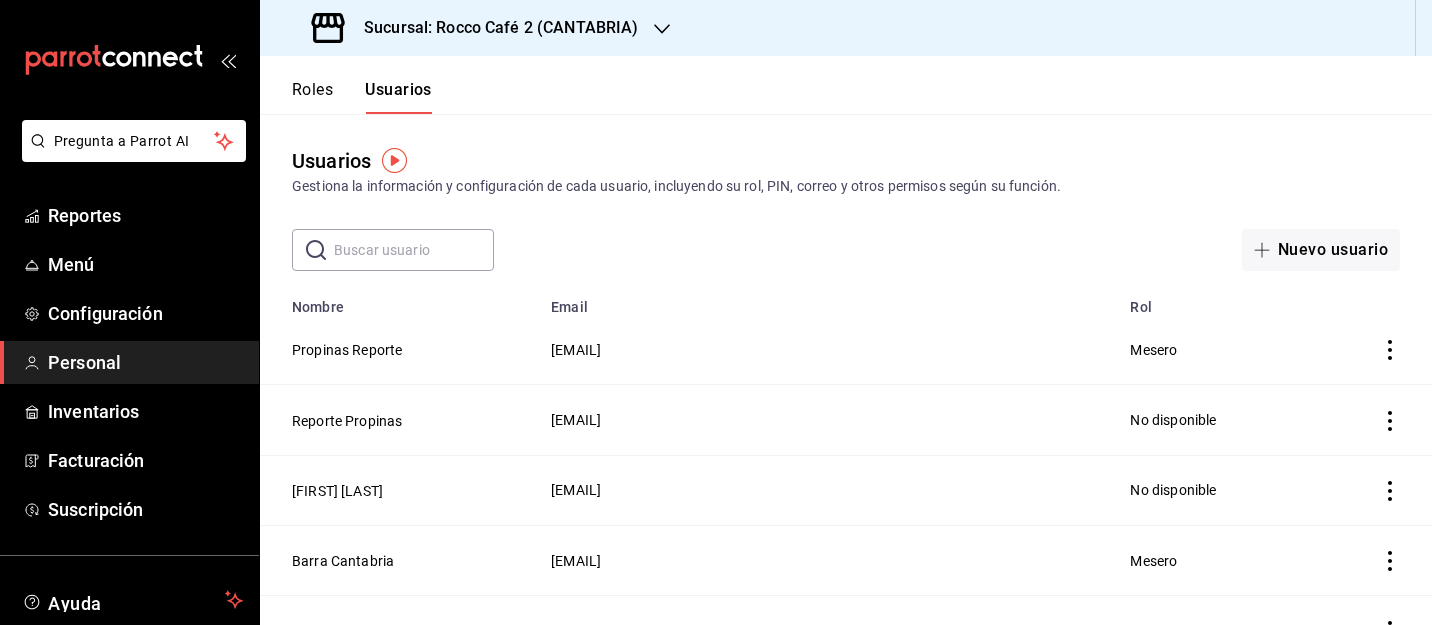 scroll, scrollTop: 18, scrollLeft: 0, axis: vertical 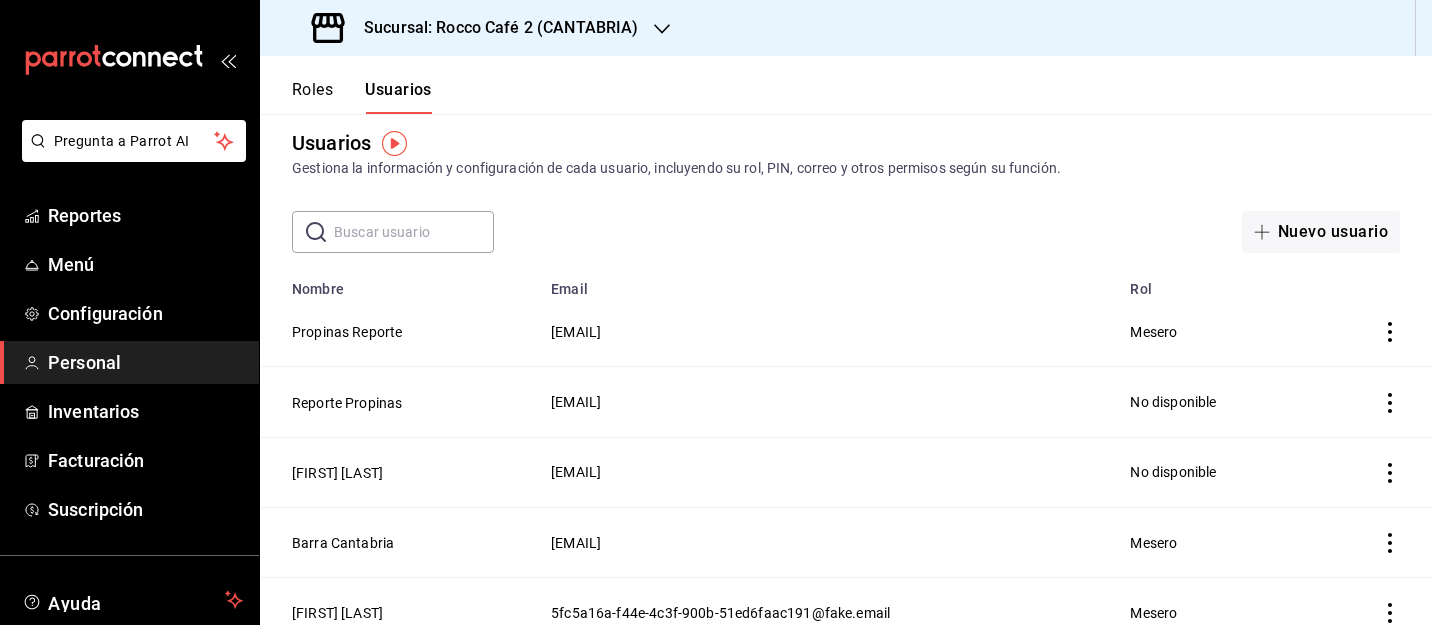 click at bounding box center (414, 232) 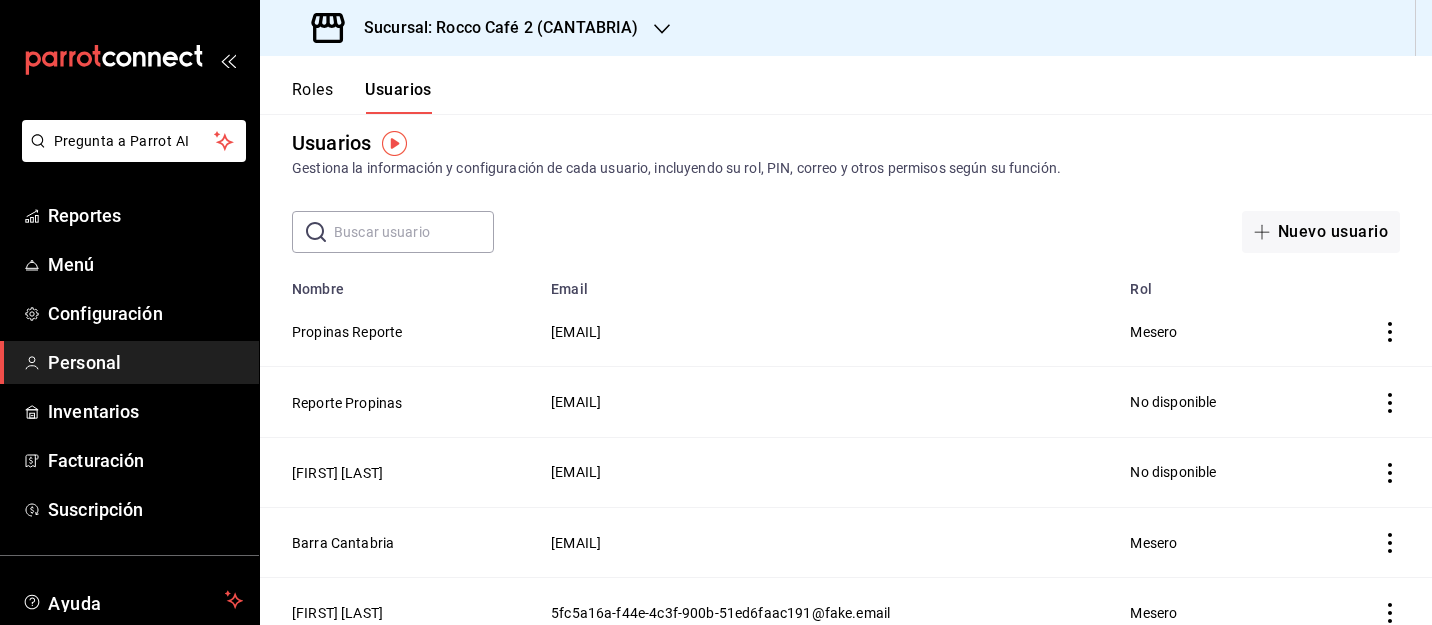click at bounding box center (414, 232) 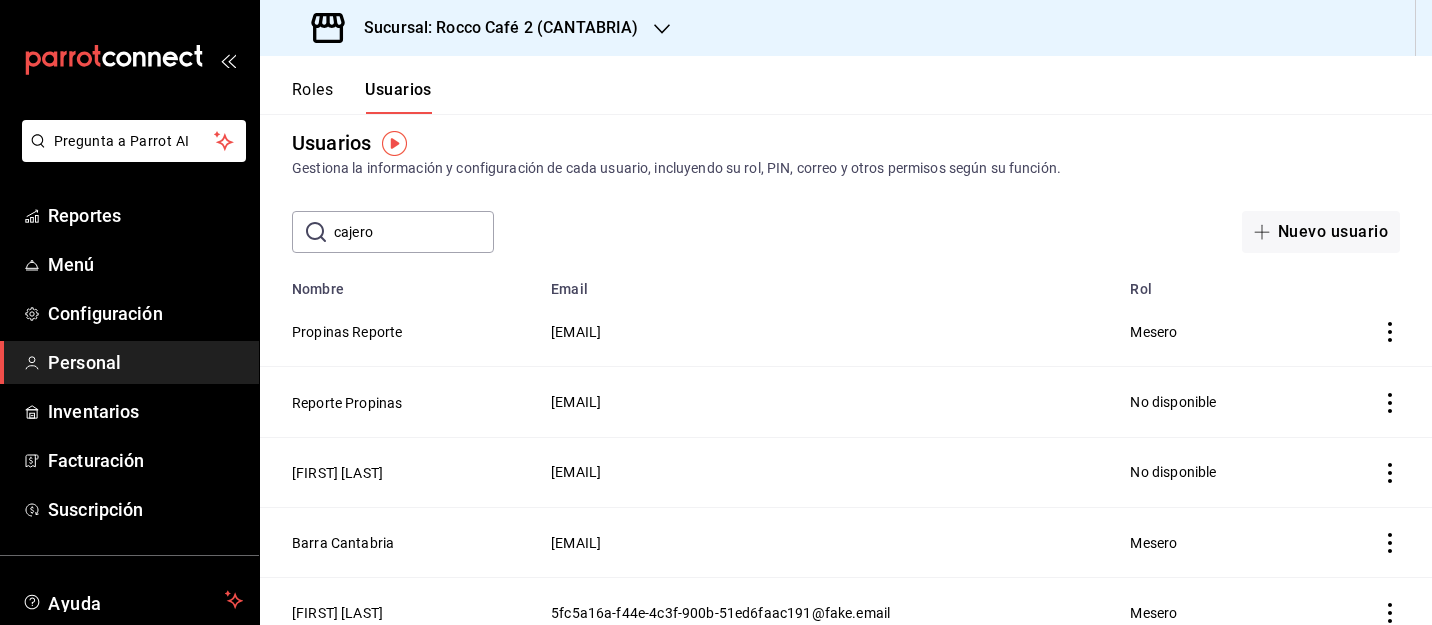 scroll, scrollTop: 0, scrollLeft: 0, axis: both 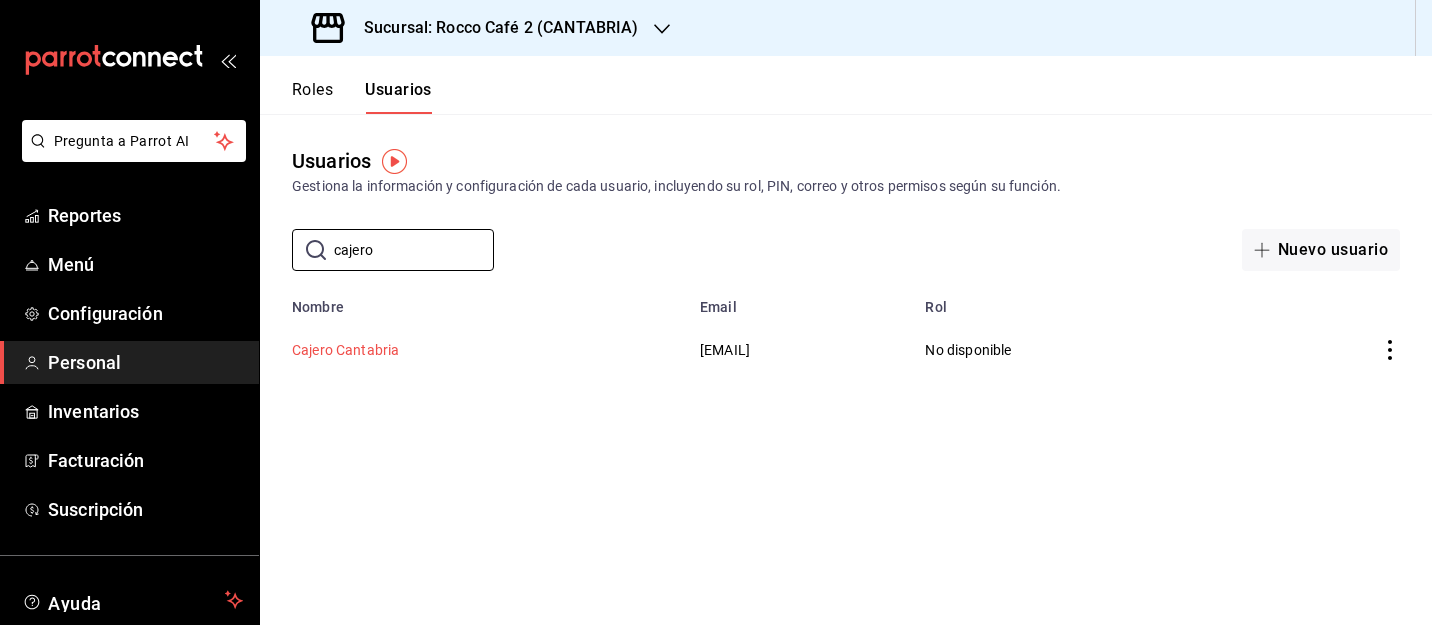type on "cajero" 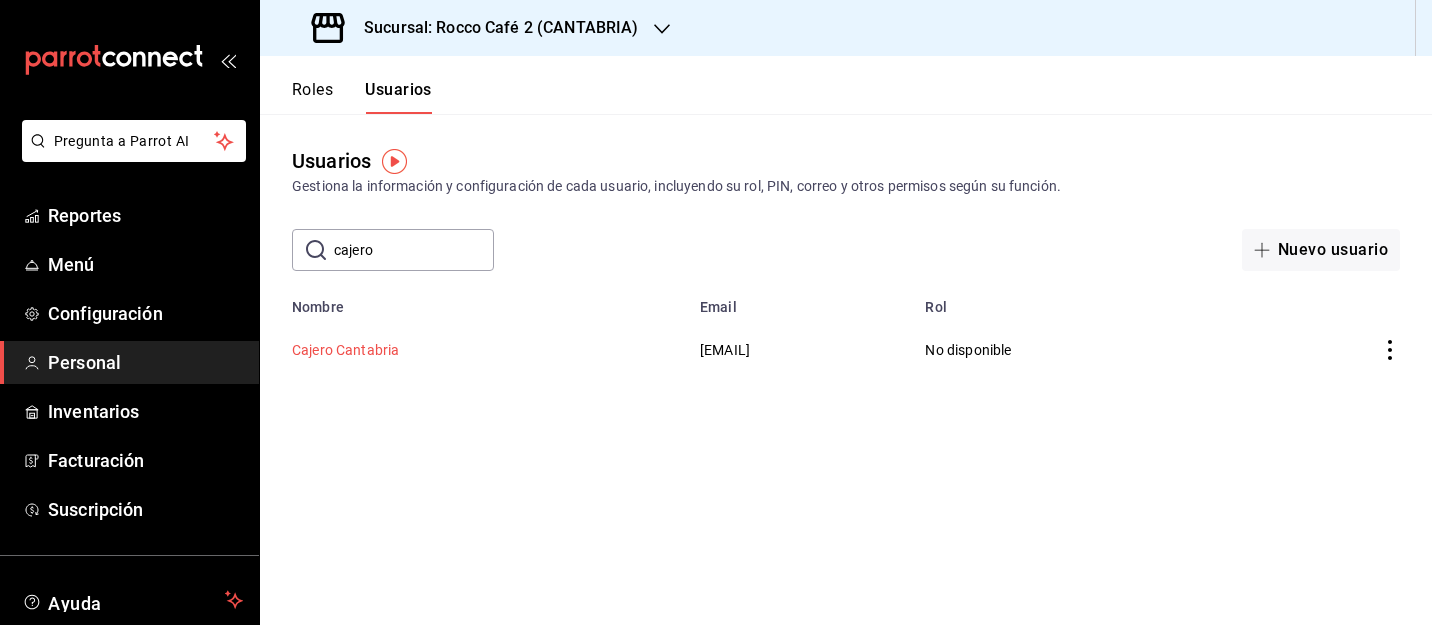 click on "Cajero Cantabria" at bounding box center [345, 350] 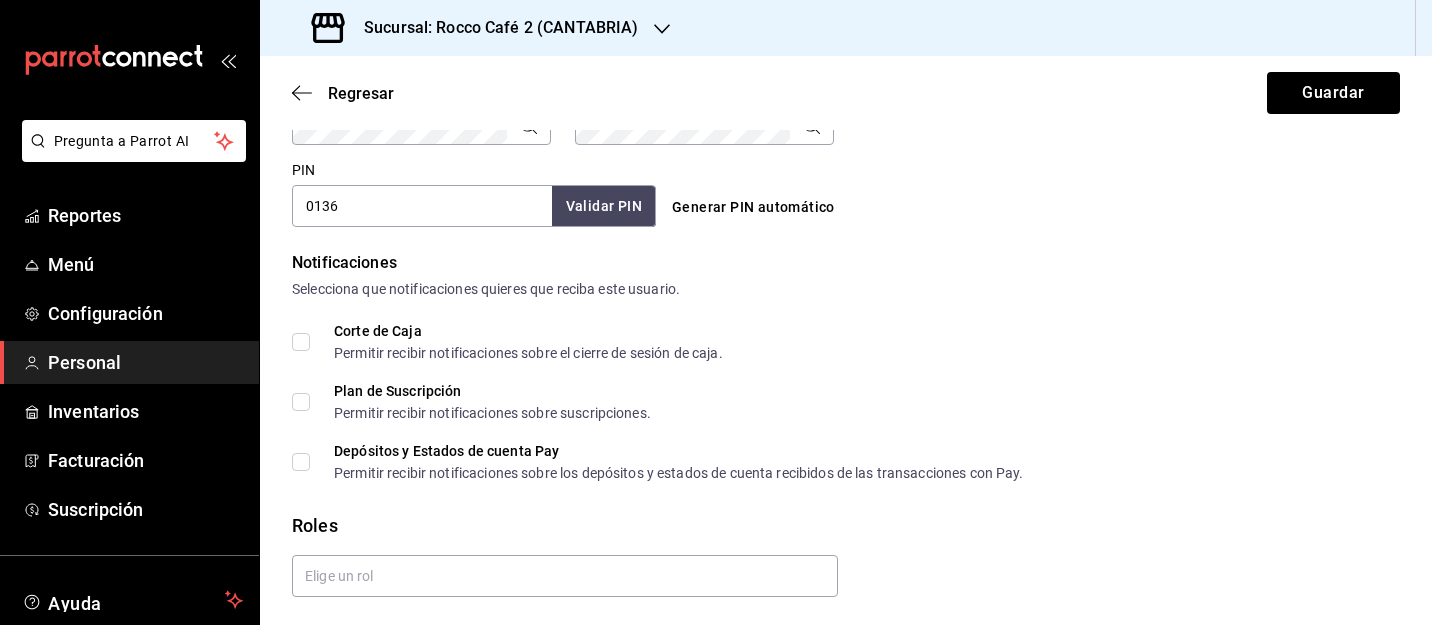 scroll, scrollTop: 973, scrollLeft: 0, axis: vertical 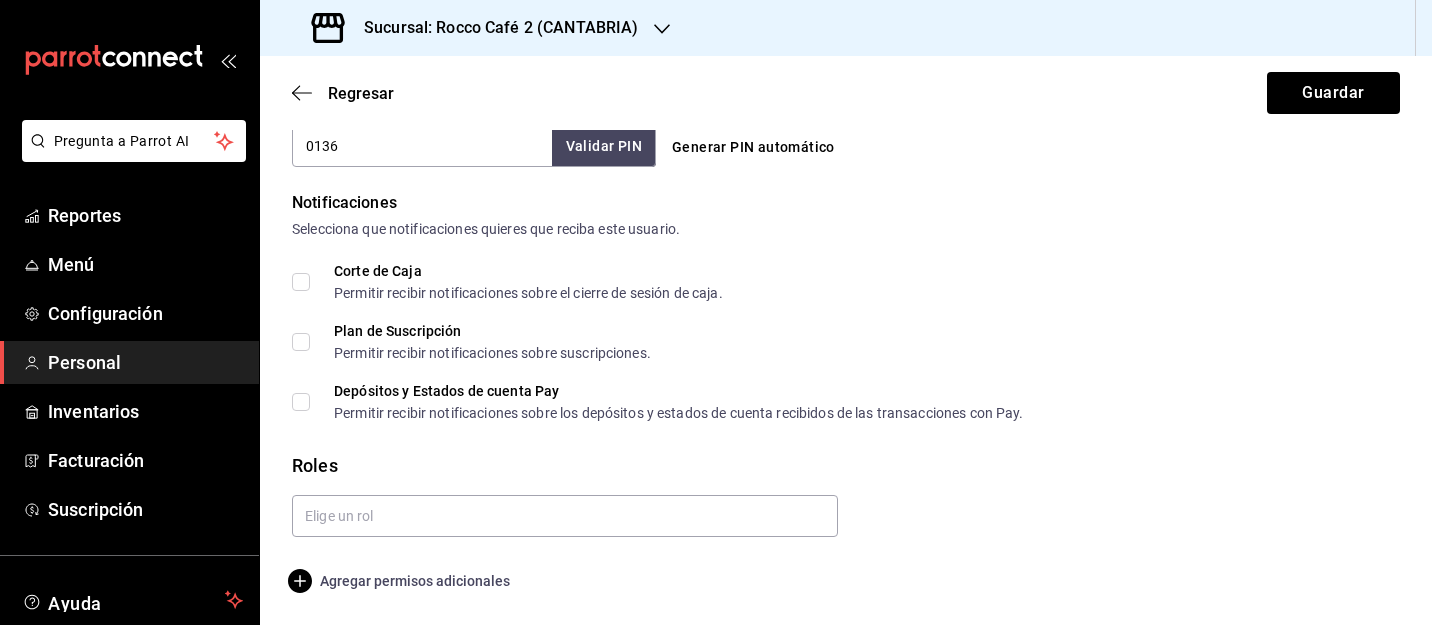 click on "Agregar permisos adicionales" at bounding box center [401, 581] 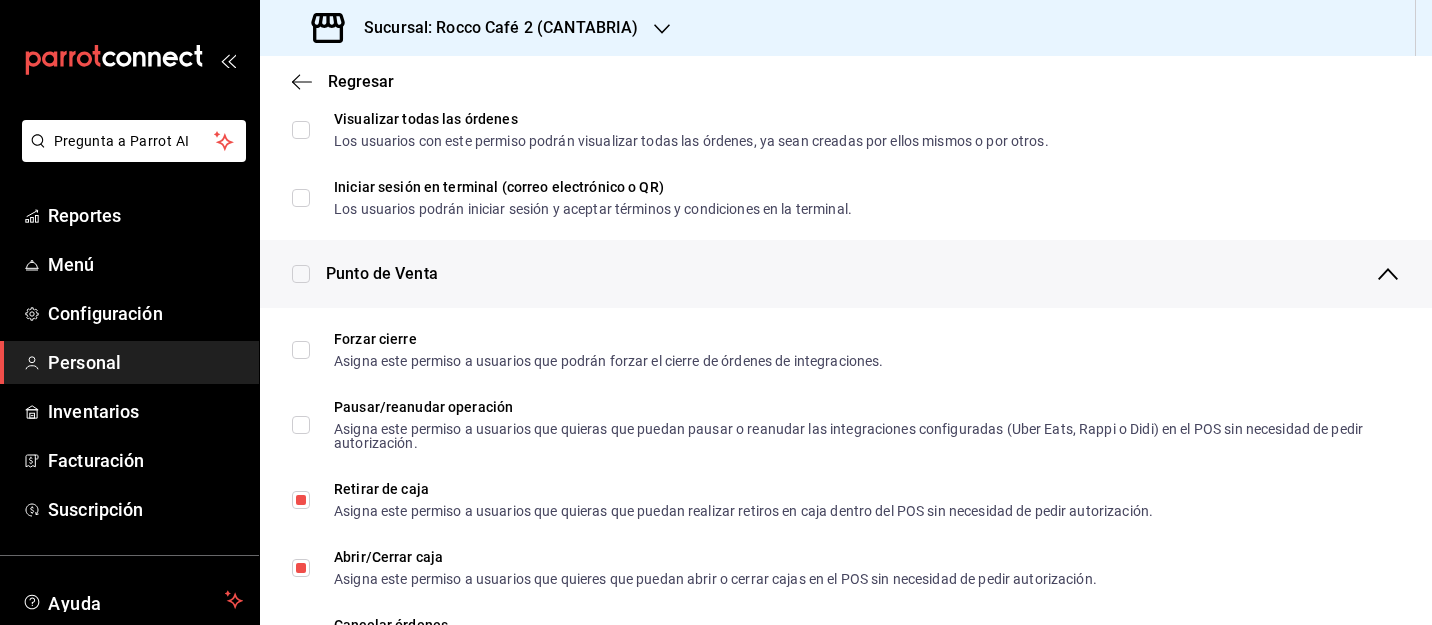 scroll, scrollTop: 1435, scrollLeft: 0, axis: vertical 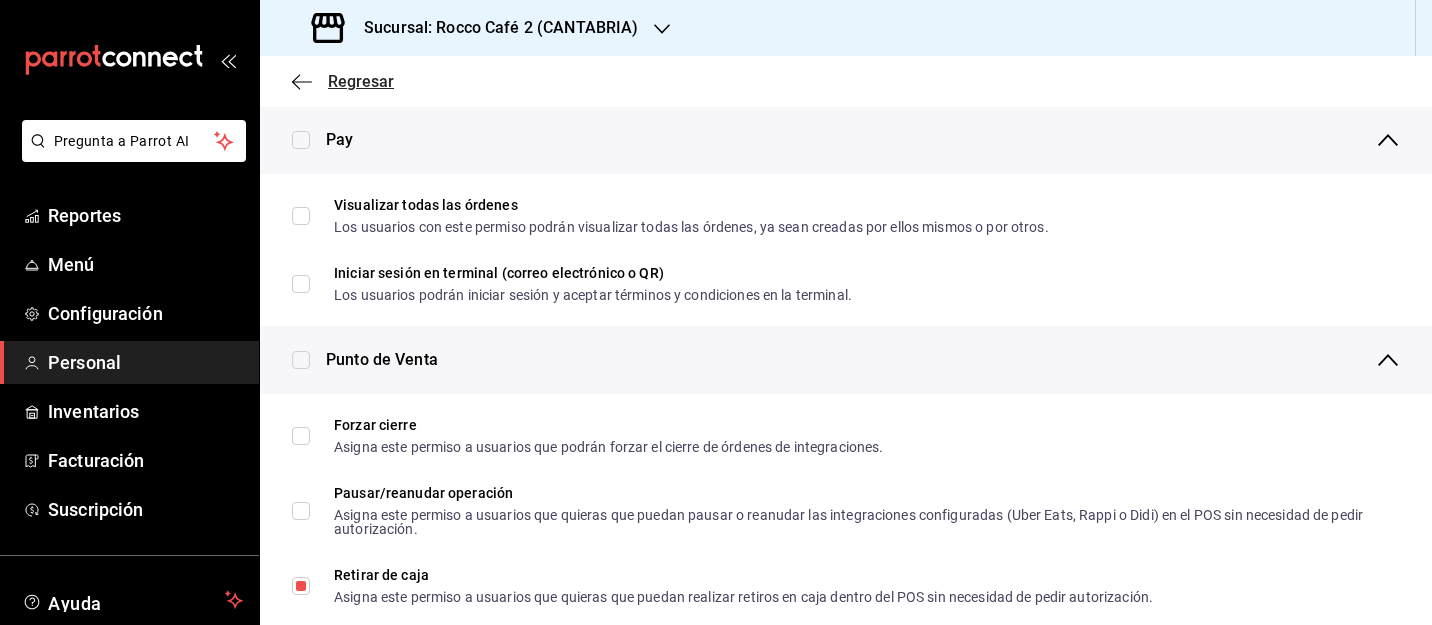 click on "Regresar" at bounding box center (343, 81) 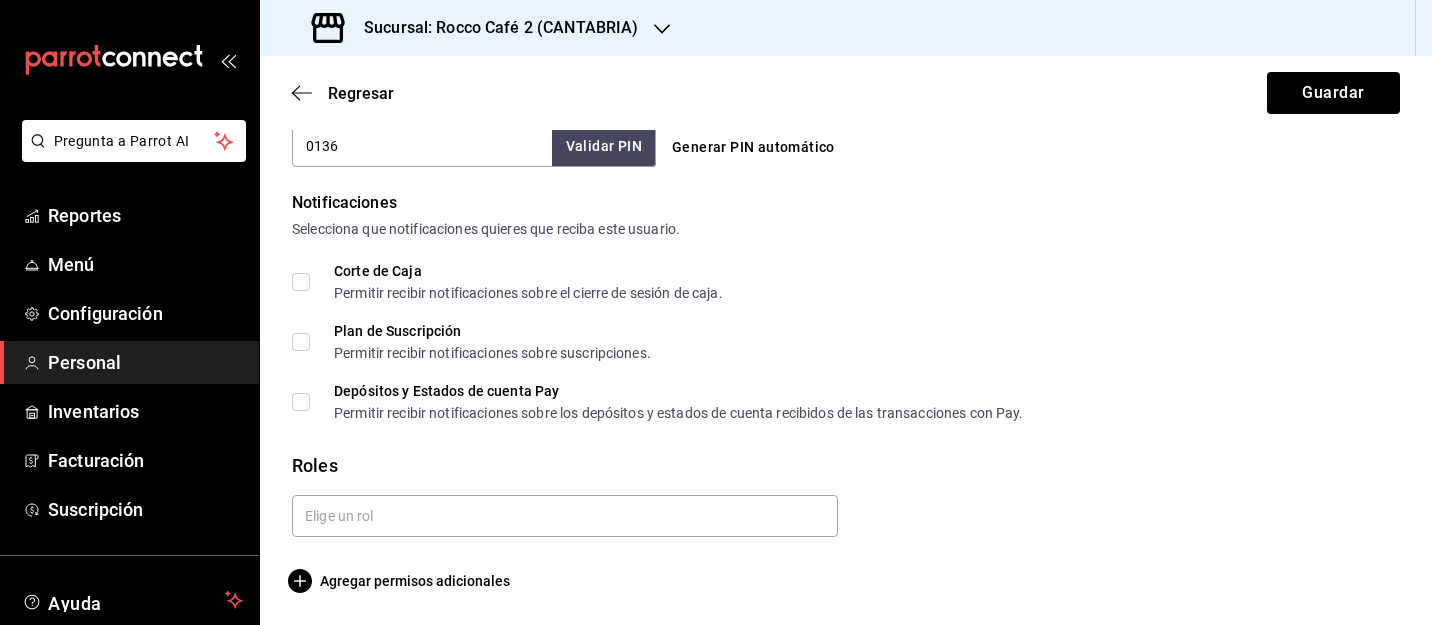 scroll, scrollTop: 973, scrollLeft: 0, axis: vertical 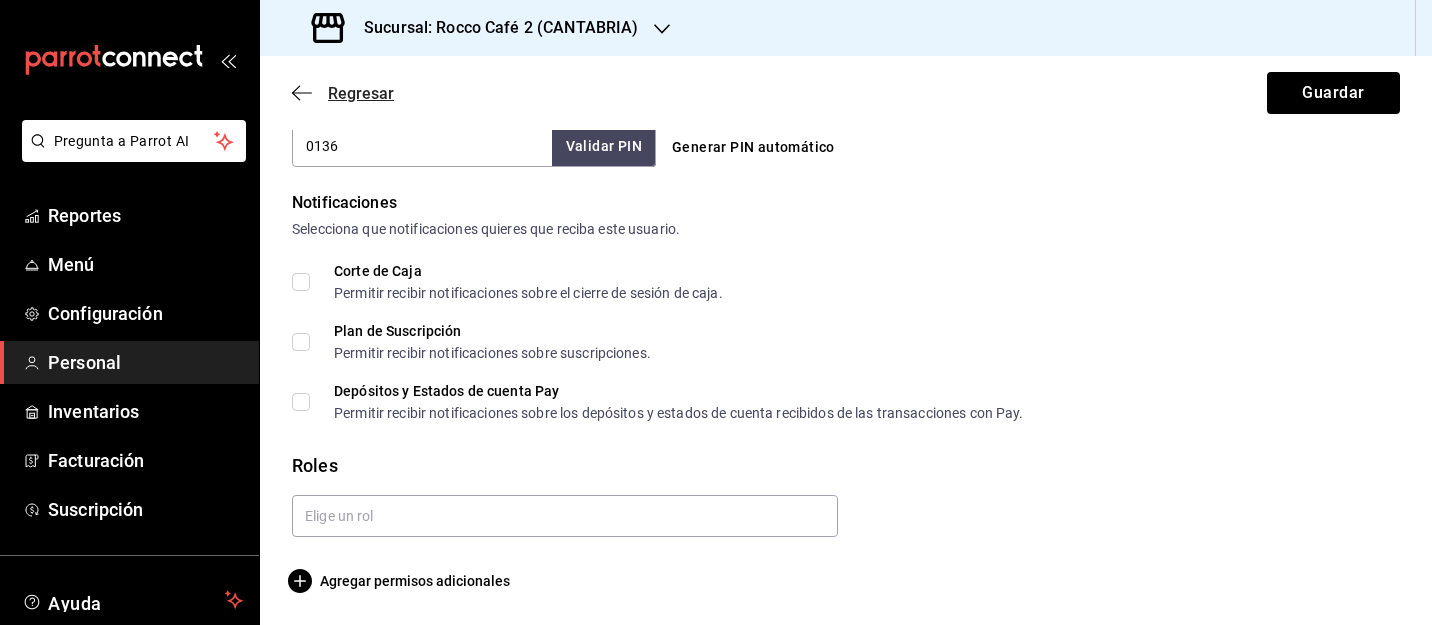 click 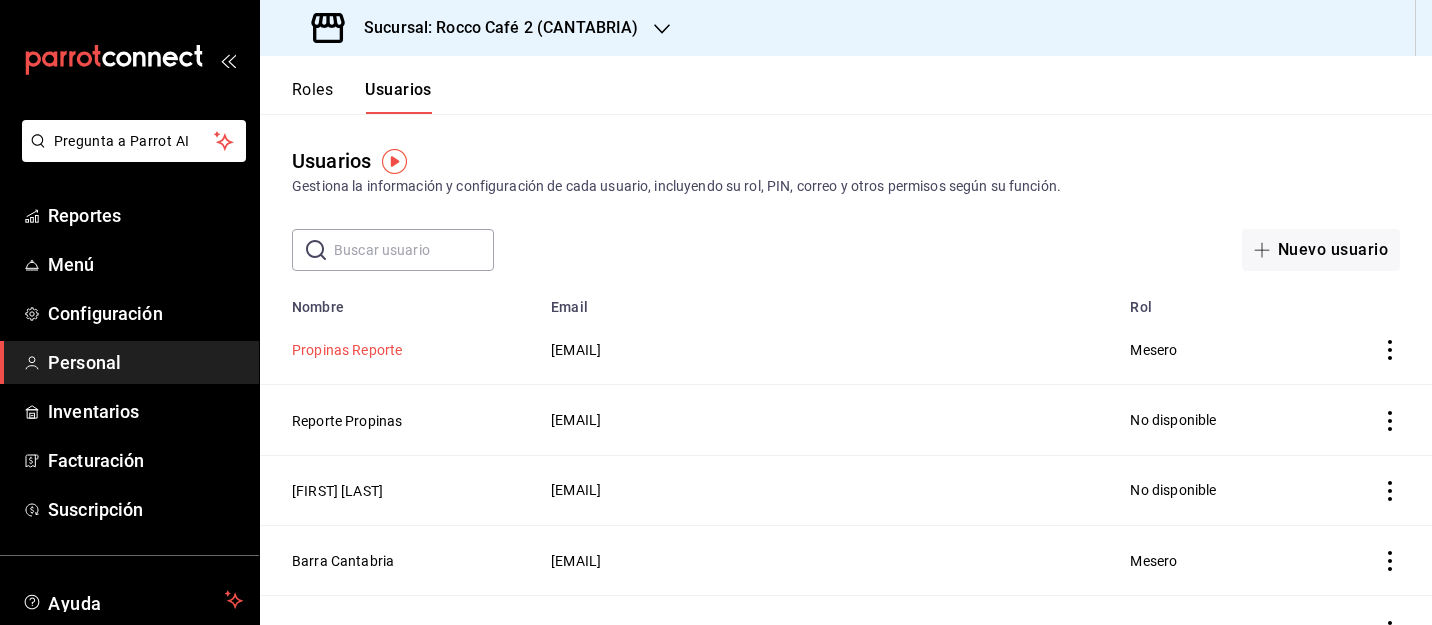 click on "Propinas Reporte" at bounding box center (347, 350) 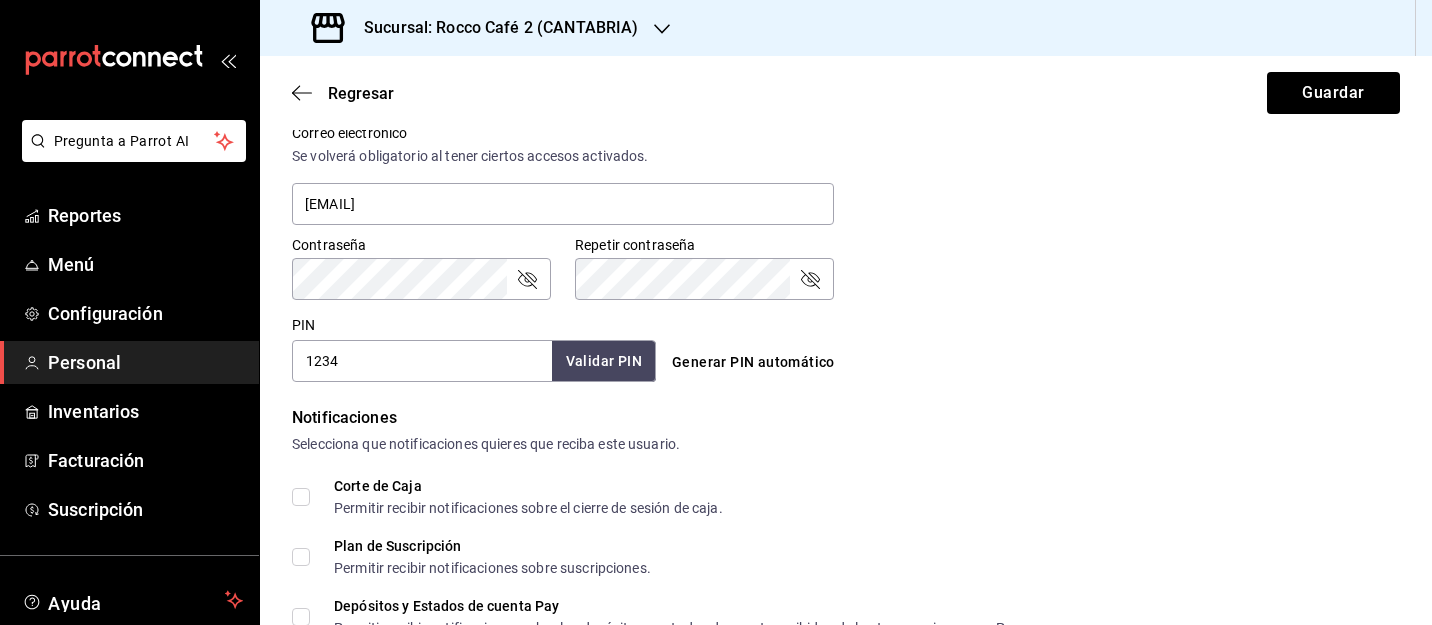 scroll, scrollTop: 1039, scrollLeft: 0, axis: vertical 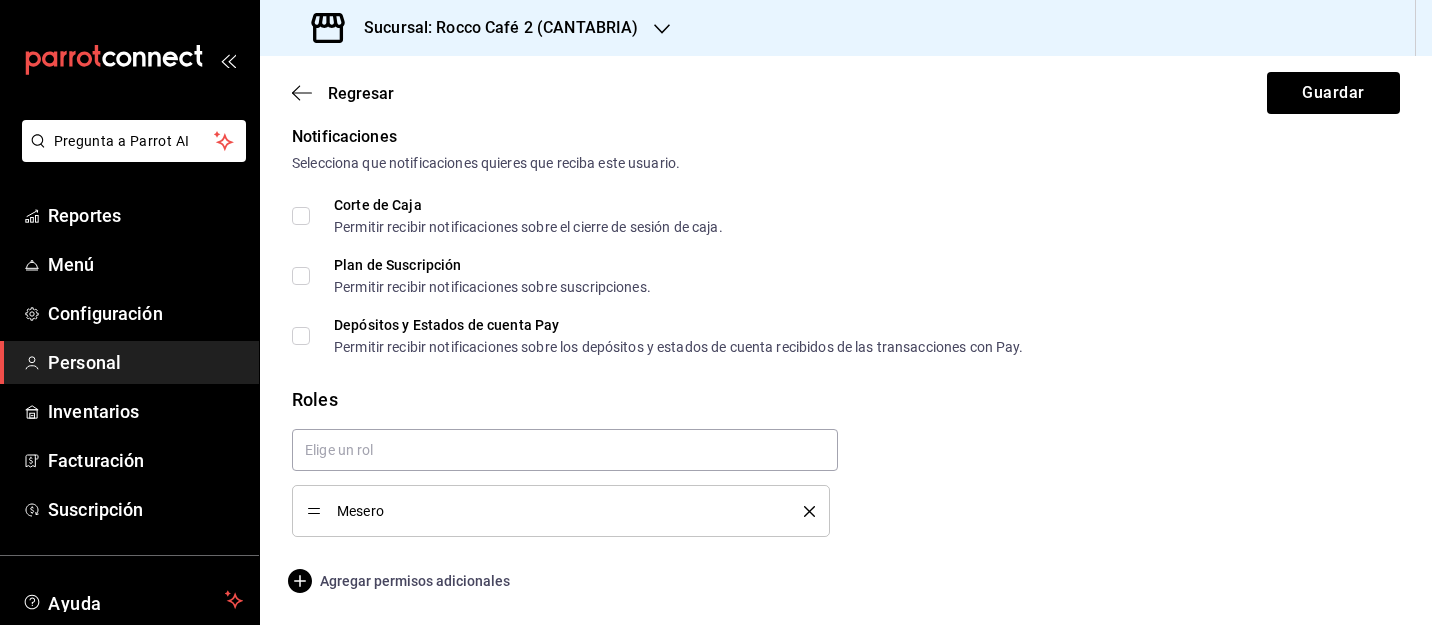 click on "Agregar permisos adicionales" at bounding box center (401, 581) 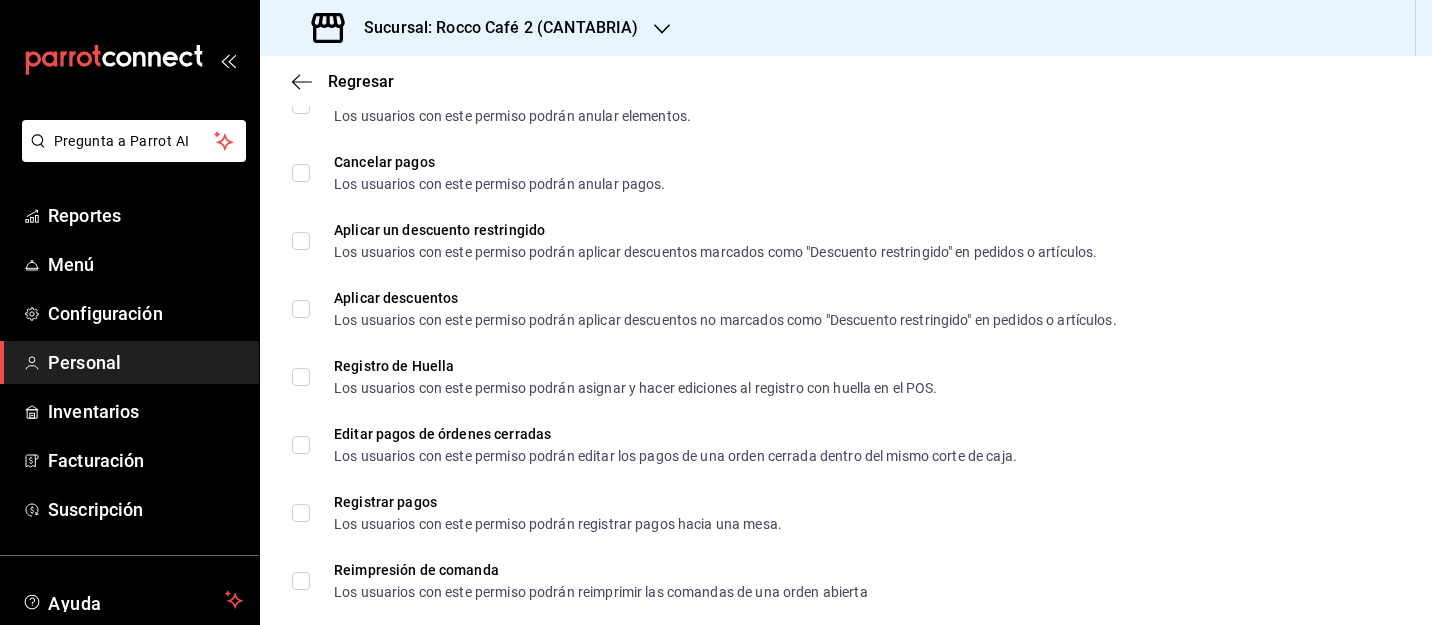 scroll, scrollTop: 2606, scrollLeft: 0, axis: vertical 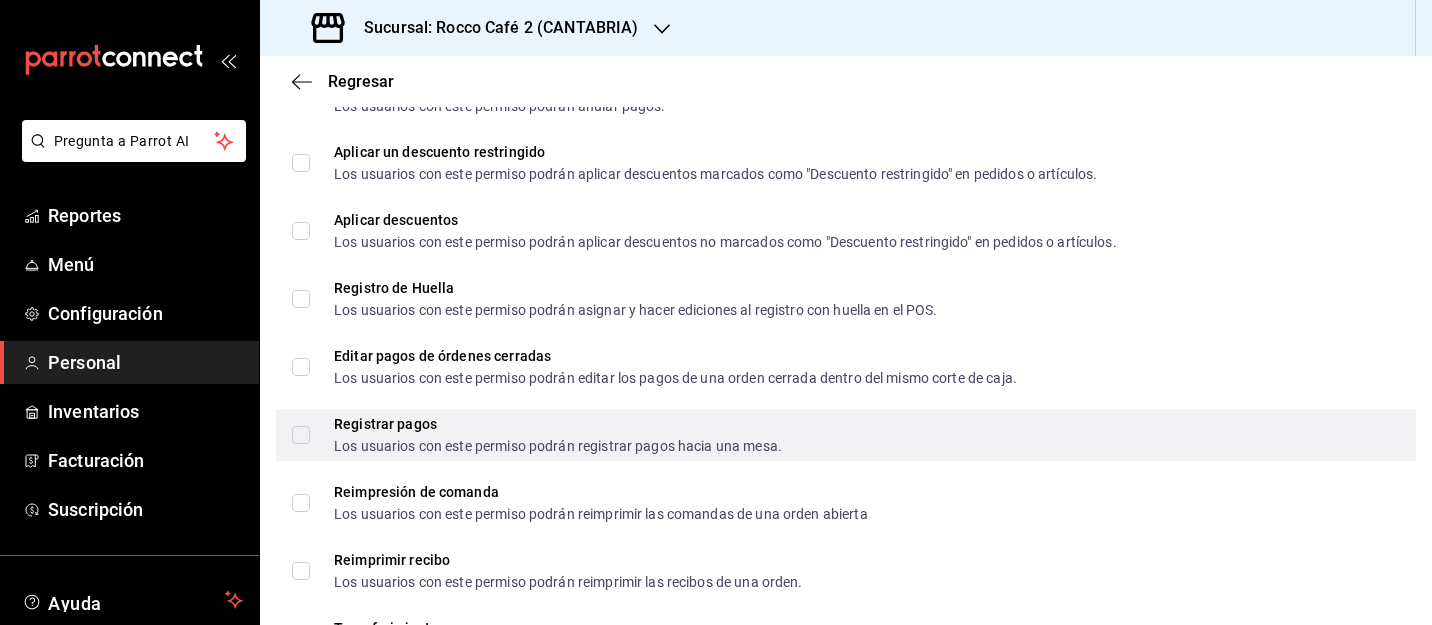 click on "Registrar pagos Los usuarios con este permiso podrán registrar pagos hacia una mesa." at bounding box center (301, 435) 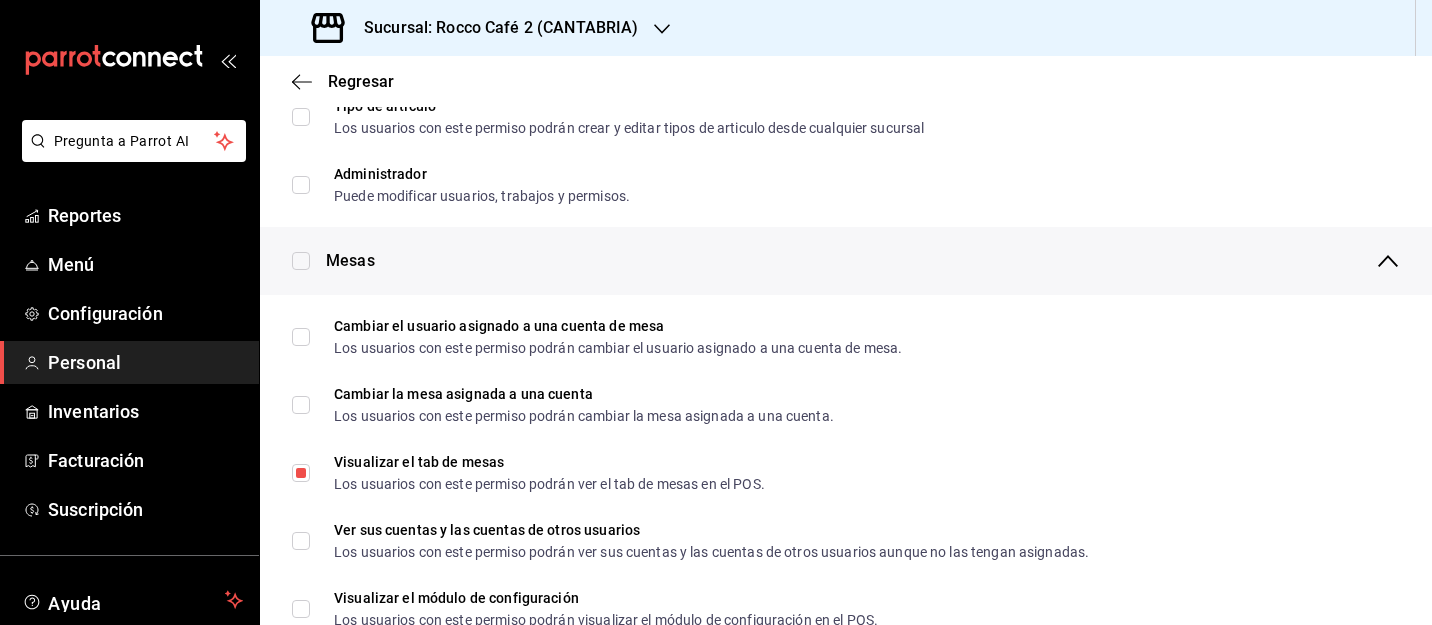 scroll, scrollTop: 6, scrollLeft: 0, axis: vertical 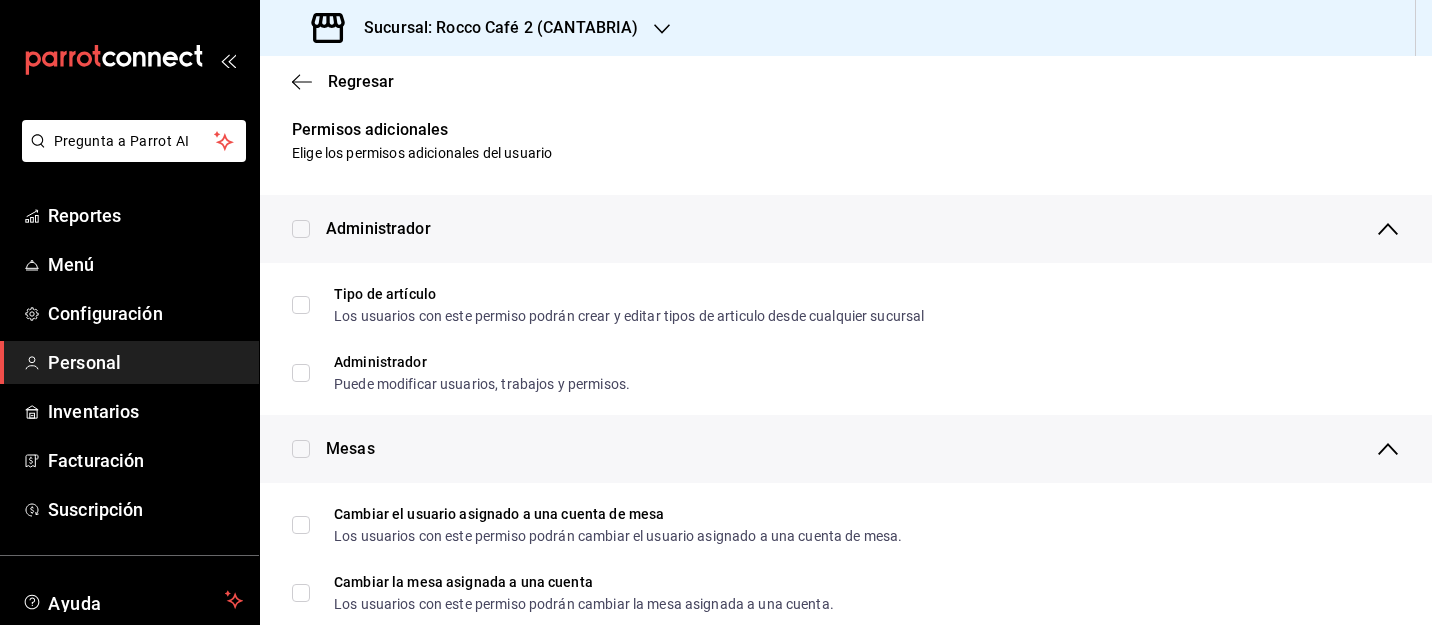 click on "Regresar" at bounding box center (846, 81) 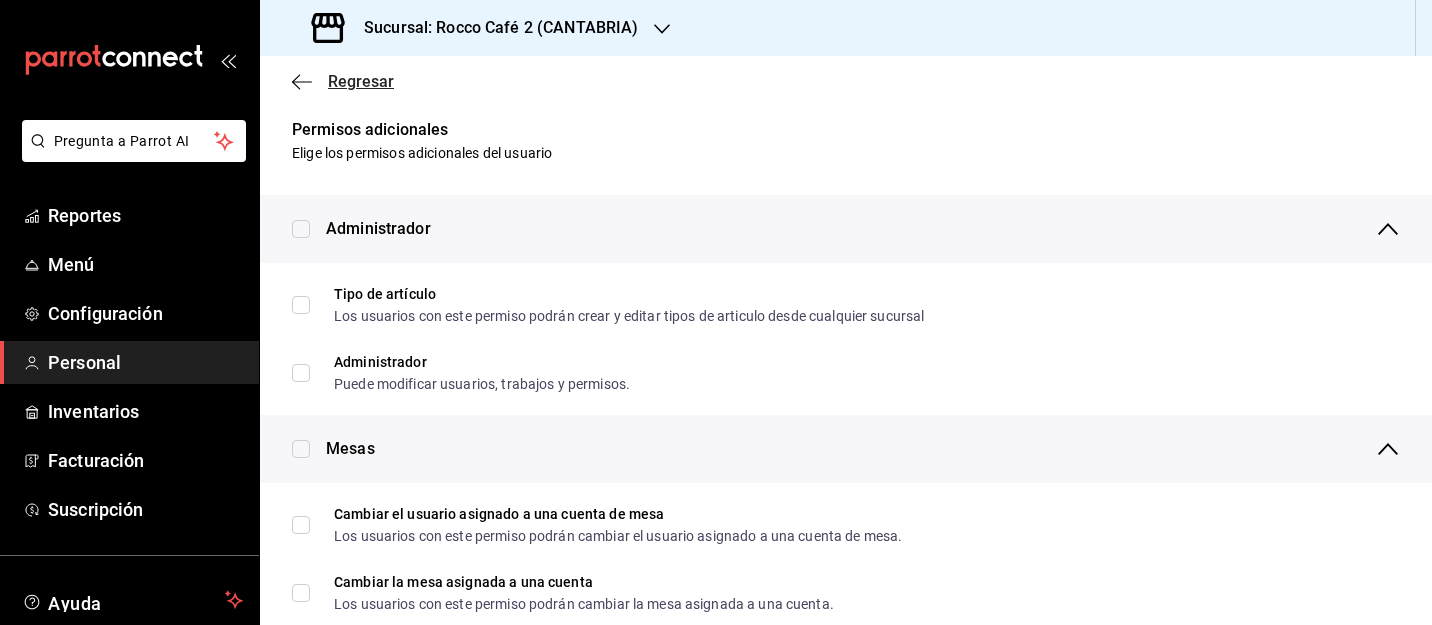 click on "Regresar" at bounding box center [361, 81] 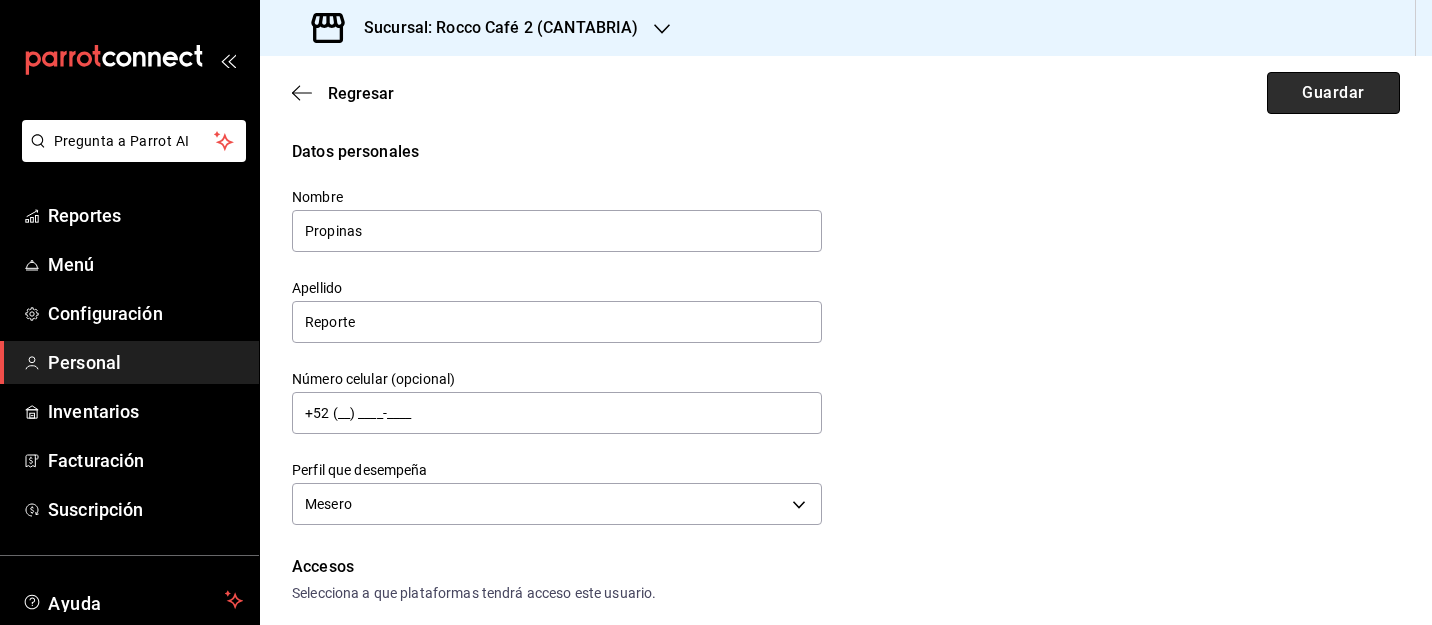 click on "Guardar" at bounding box center (1333, 93) 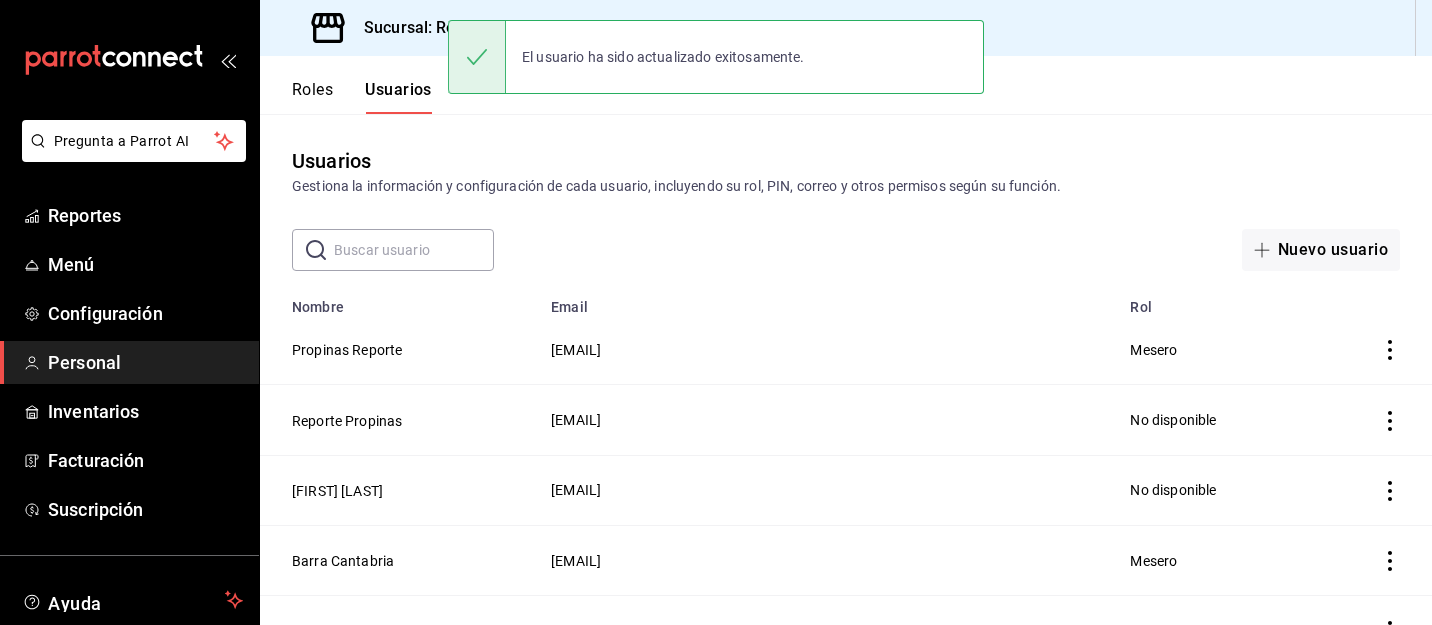 click on "Roles" at bounding box center (312, 97) 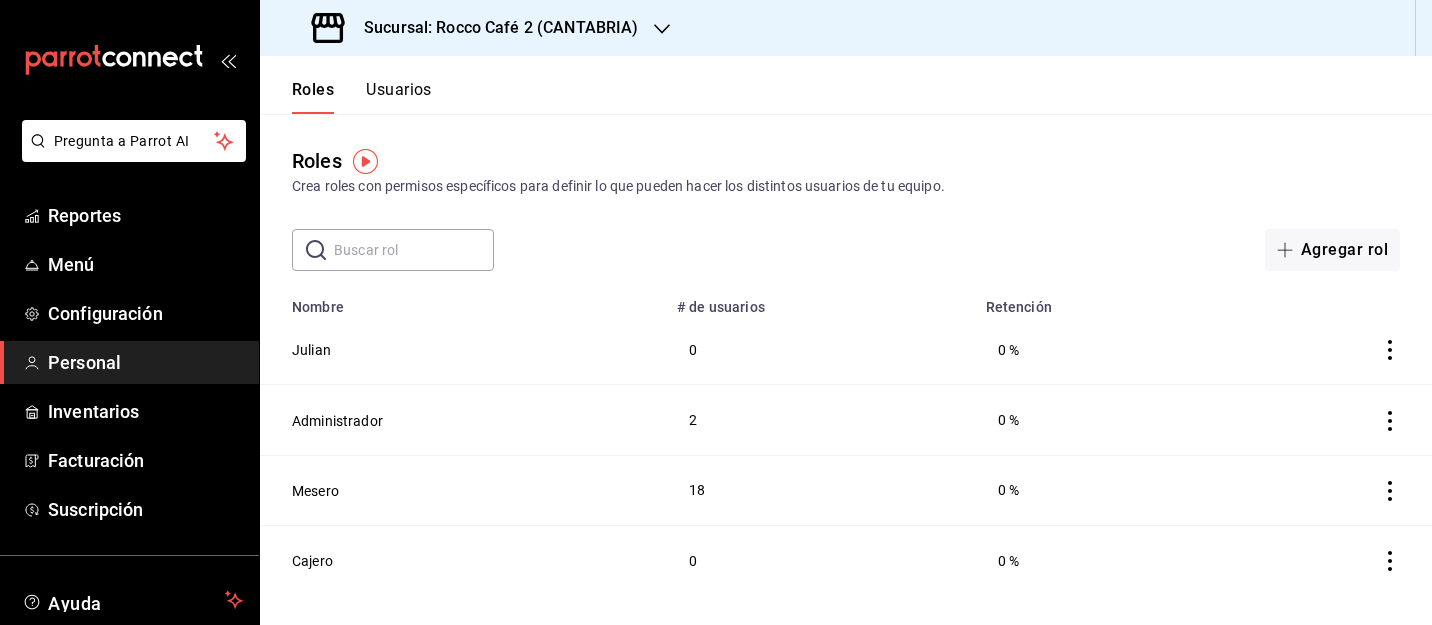click at bounding box center (414, 250) 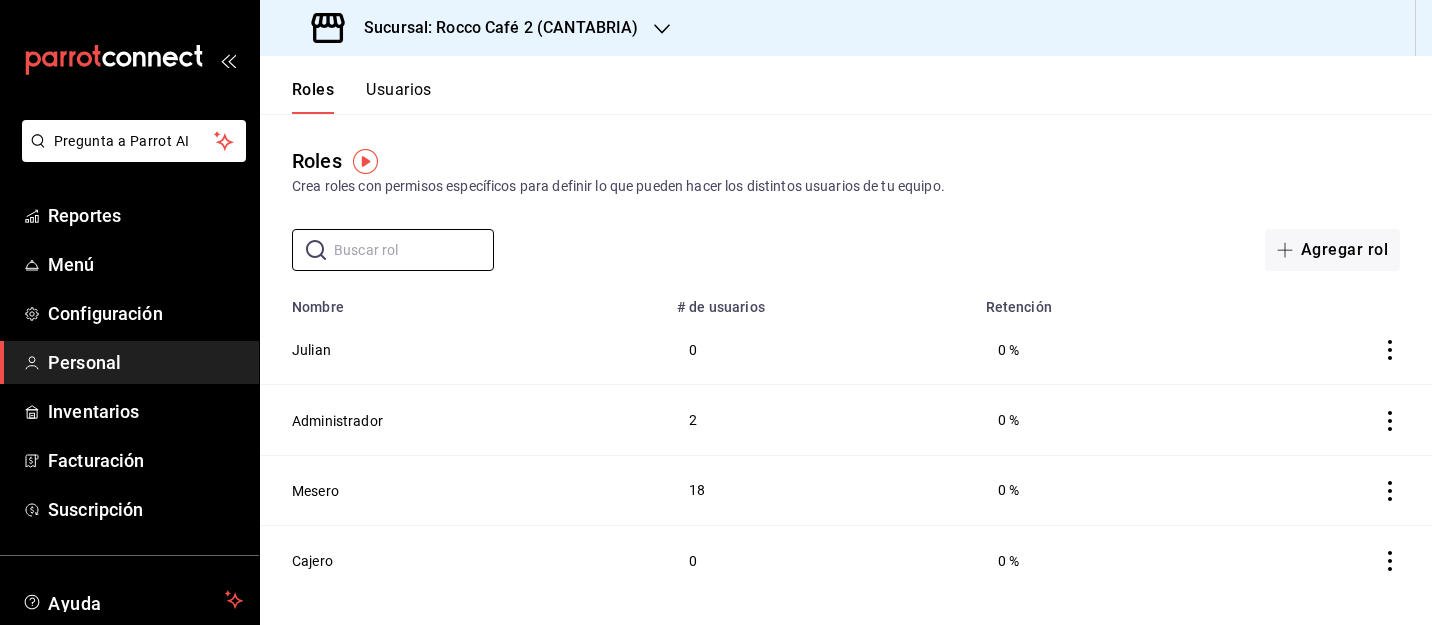 click on "Usuarios" at bounding box center [399, 97] 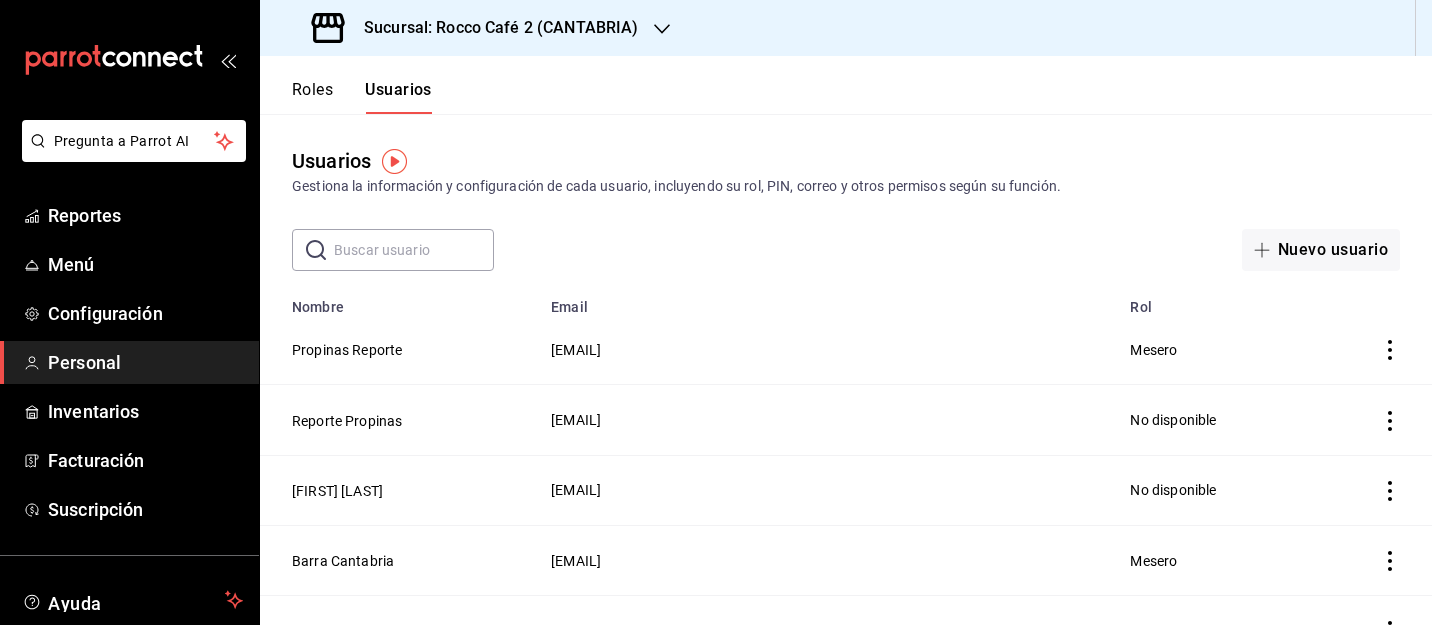 click on "Propinas Reporte" at bounding box center [399, 350] 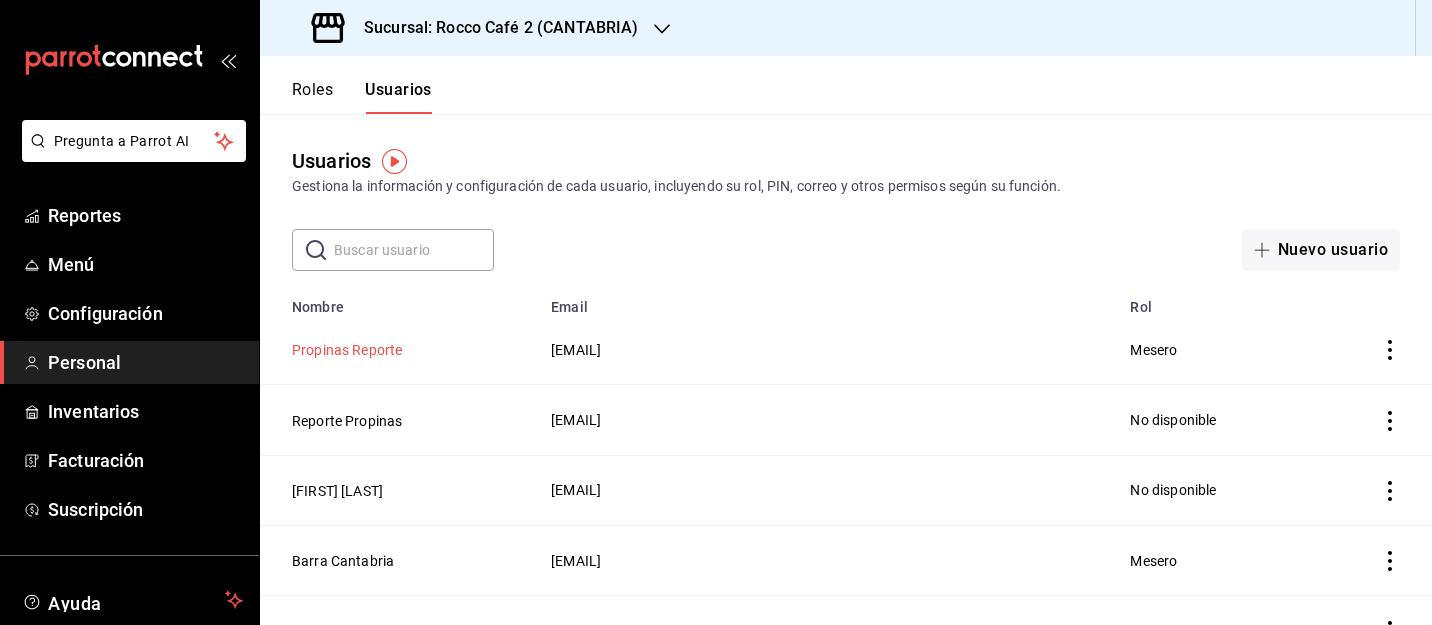 click on "Propinas Reporte" at bounding box center [347, 350] 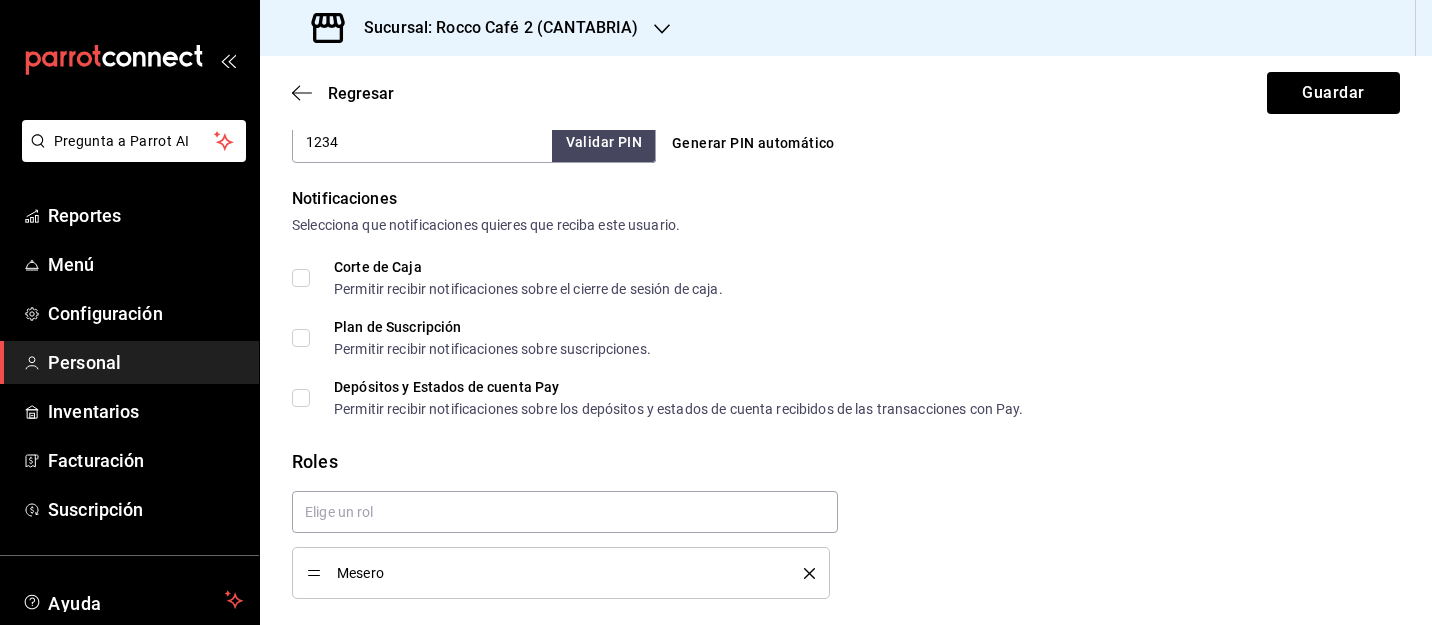 scroll, scrollTop: 1039, scrollLeft: 0, axis: vertical 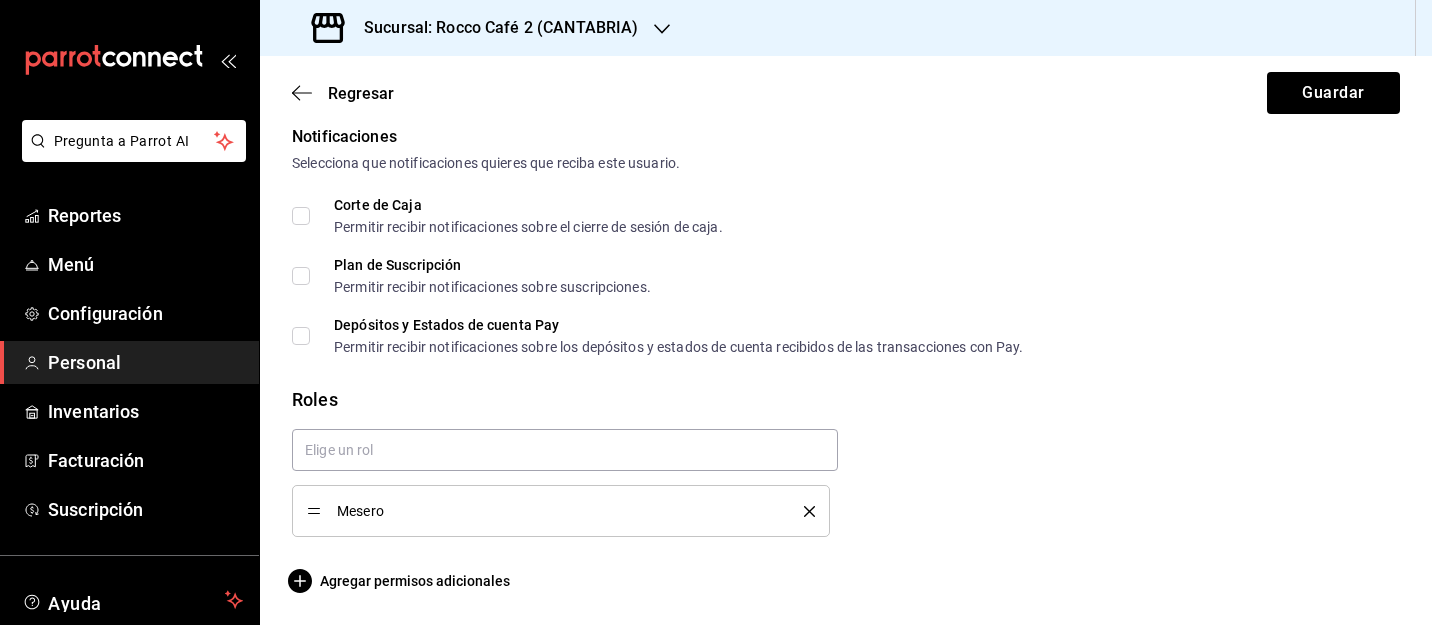 click on "Regresar Guardar Datos personales Nombre Propinas Apellido Reporte Número celular (opcional) +52 (__) ____-____ Perfil que desempeña Mesero WAITER Accesos Selecciona a que plataformas tendrá acceso este usuario. Administrador Web Posibilidad de iniciar sesión en la oficina administrativa de un restaurante.  Acceso al Punto de venta Posibilidad de autenticarse en el POS mediante PIN.  Iniciar sesión en terminal (correo electrónico o QR) Los usuarios podrán iniciar sesión y aceptar términos y condiciones en la terminal. Acceso uso de terminal Los usuarios podrán acceder y utilizar la terminal para visualizar y procesar pagos de sus órdenes. Correo electrónico Se volverá obligatorio al tener ciertos accesos activados. [EMAIL] Contraseña Contraseña Repetir contraseña Repetir contraseña PIN 1234 Validar PIN ​ Generar PIN automático Notificaciones Selecciona que notificaciones quieres que reciba este usuario. Corte de Caja Plan de Suscripción Roles Mesero" at bounding box center (846, -179) 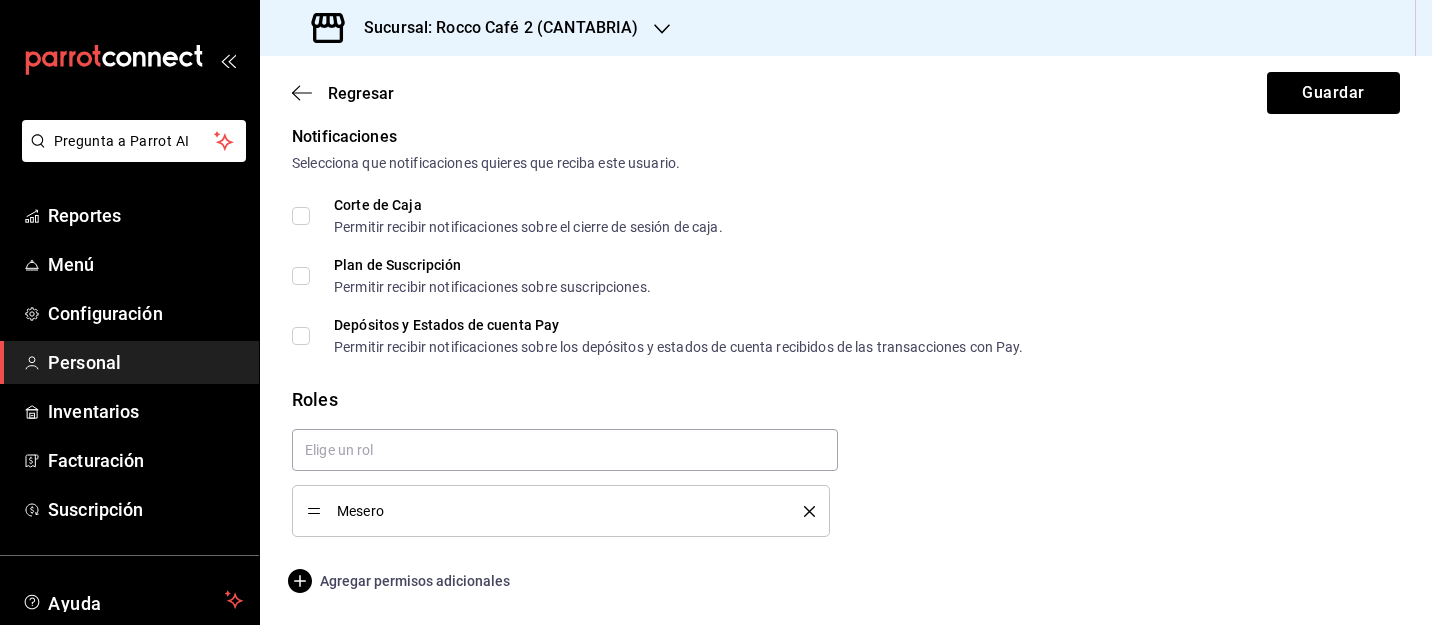click on "Agregar permisos adicionales" at bounding box center (401, 581) 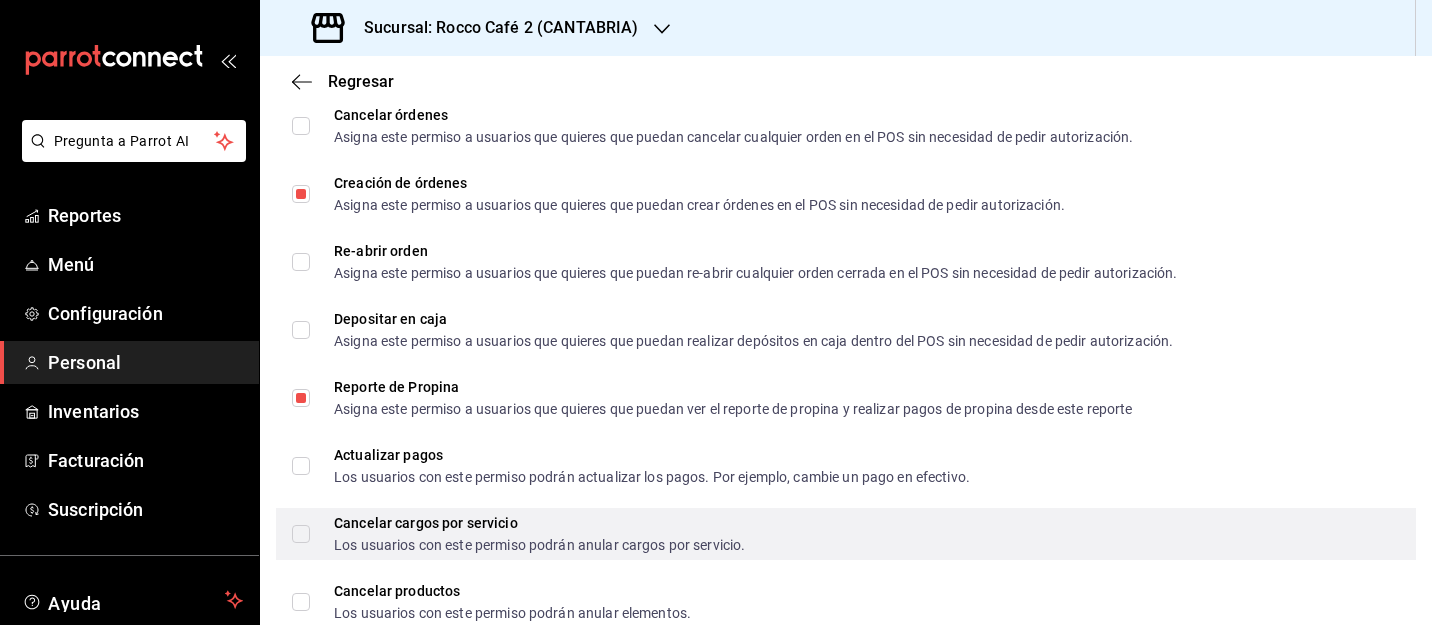 scroll, scrollTop: 2050, scrollLeft: 0, axis: vertical 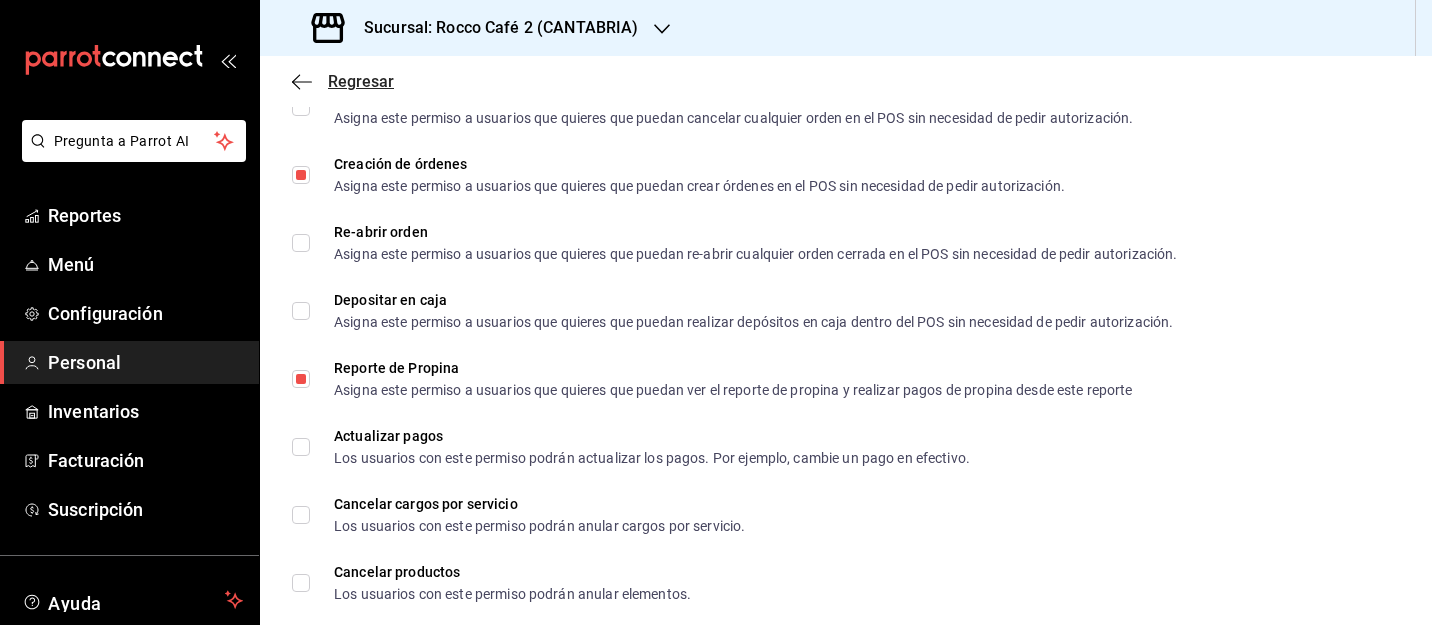 click 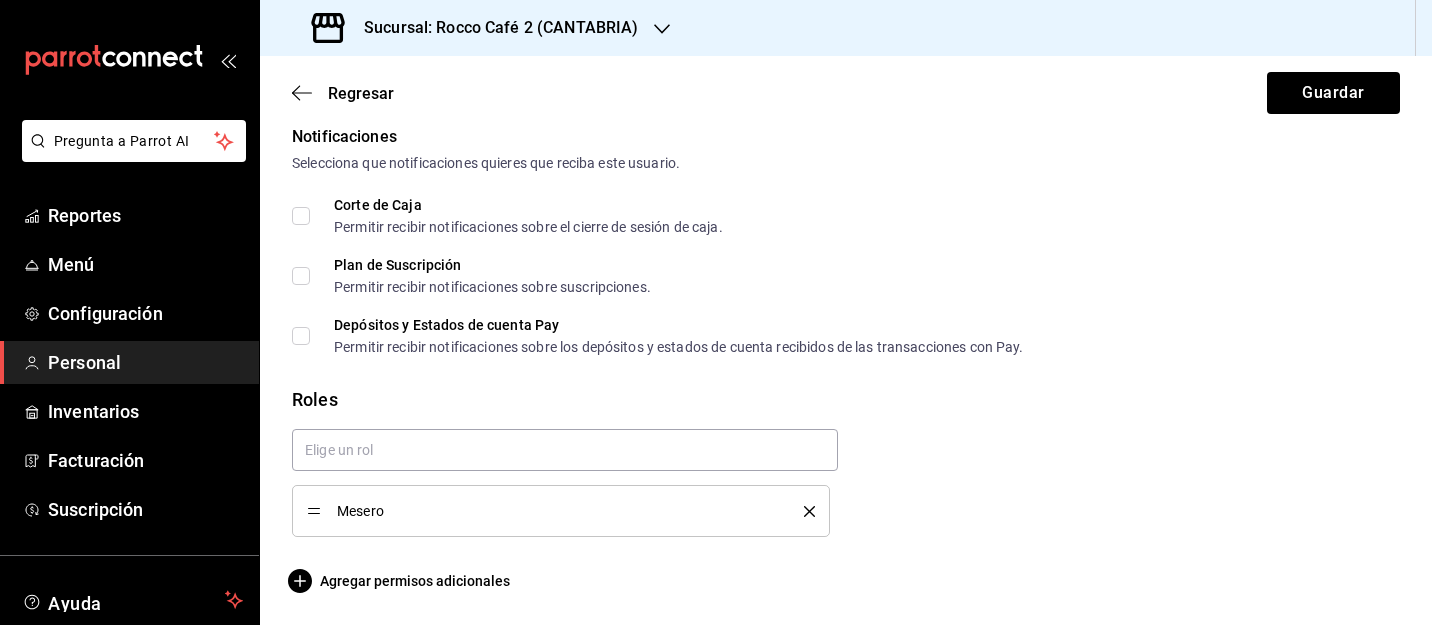 scroll, scrollTop: 1039, scrollLeft: 0, axis: vertical 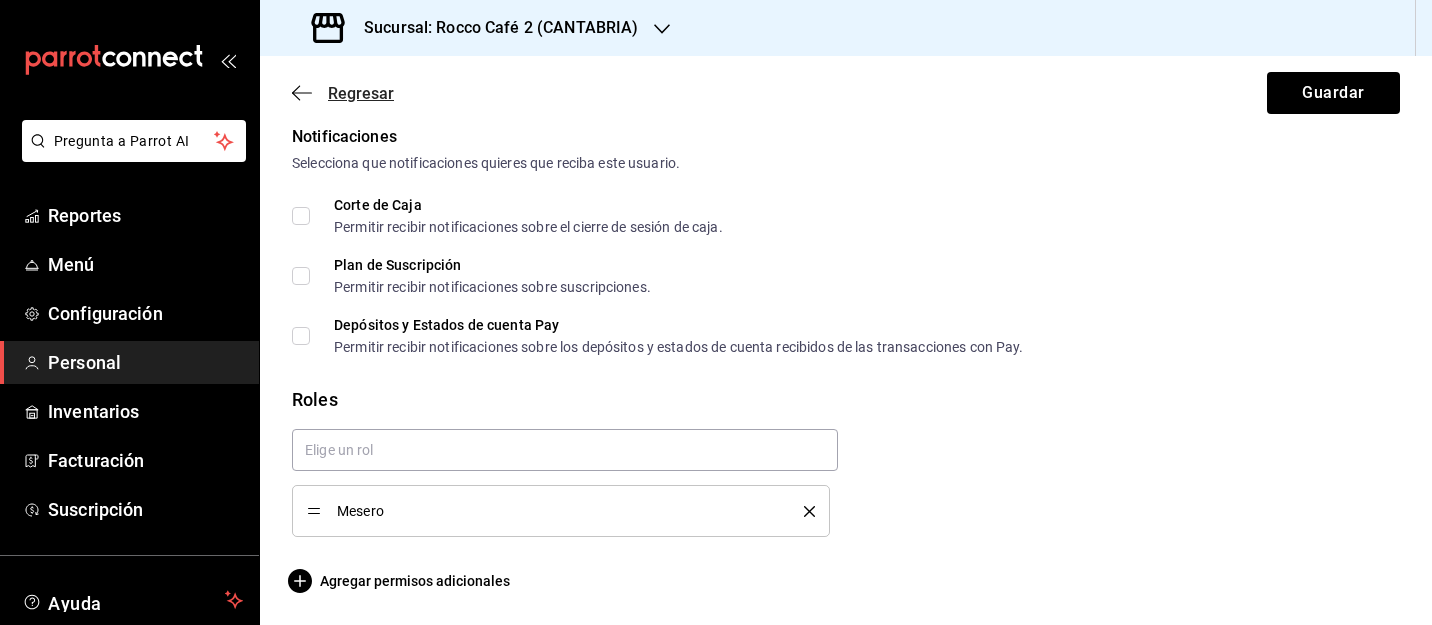 click on "Regresar" at bounding box center [361, 93] 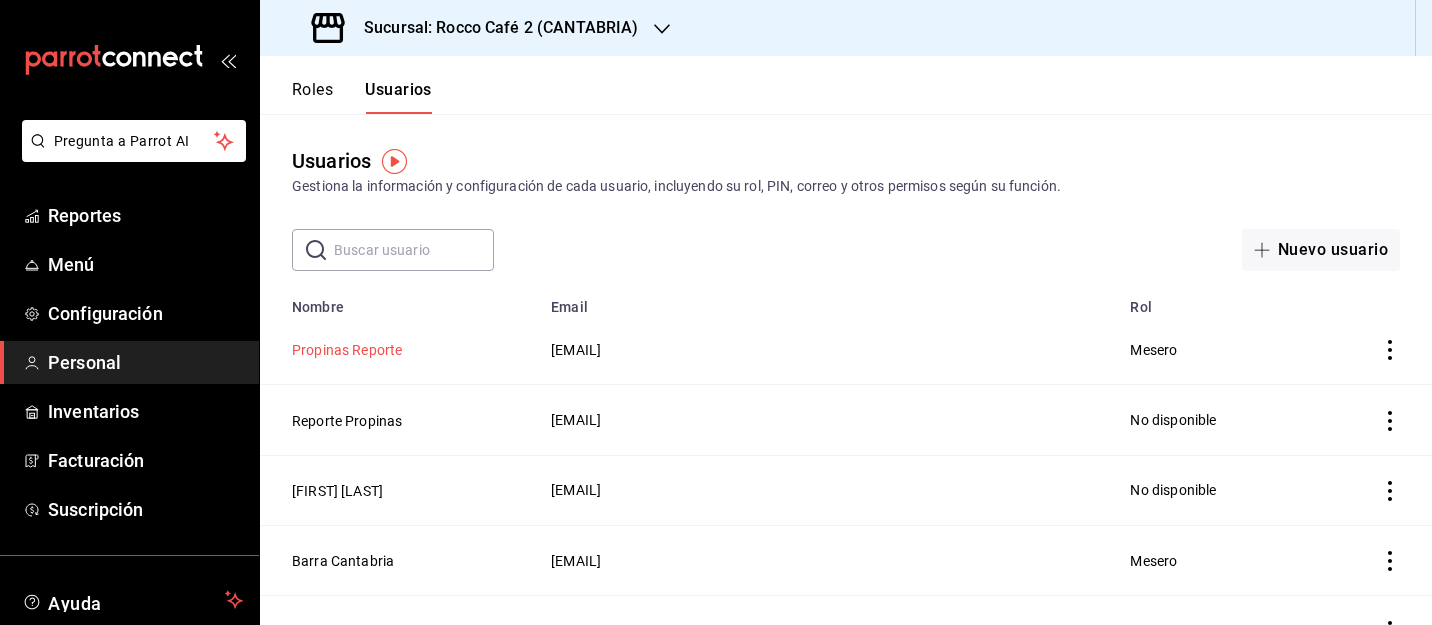 click on "Propinas Reporte" at bounding box center [347, 350] 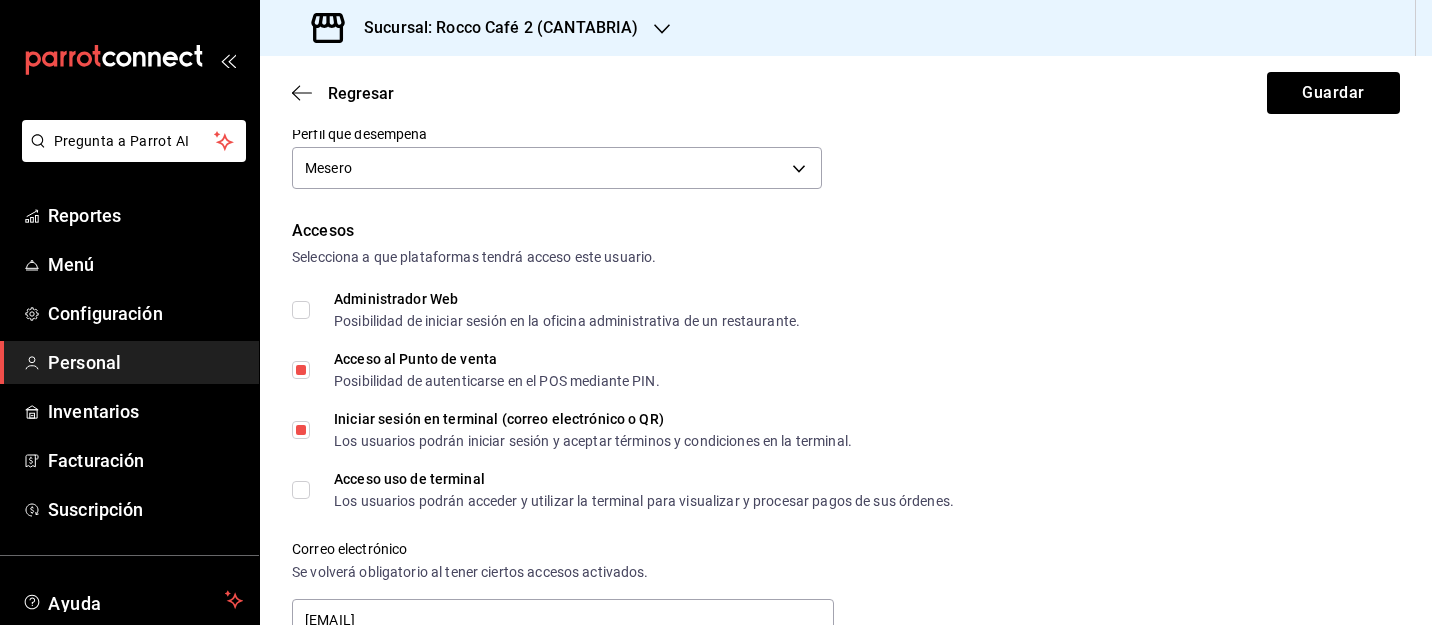 scroll, scrollTop: 353, scrollLeft: 0, axis: vertical 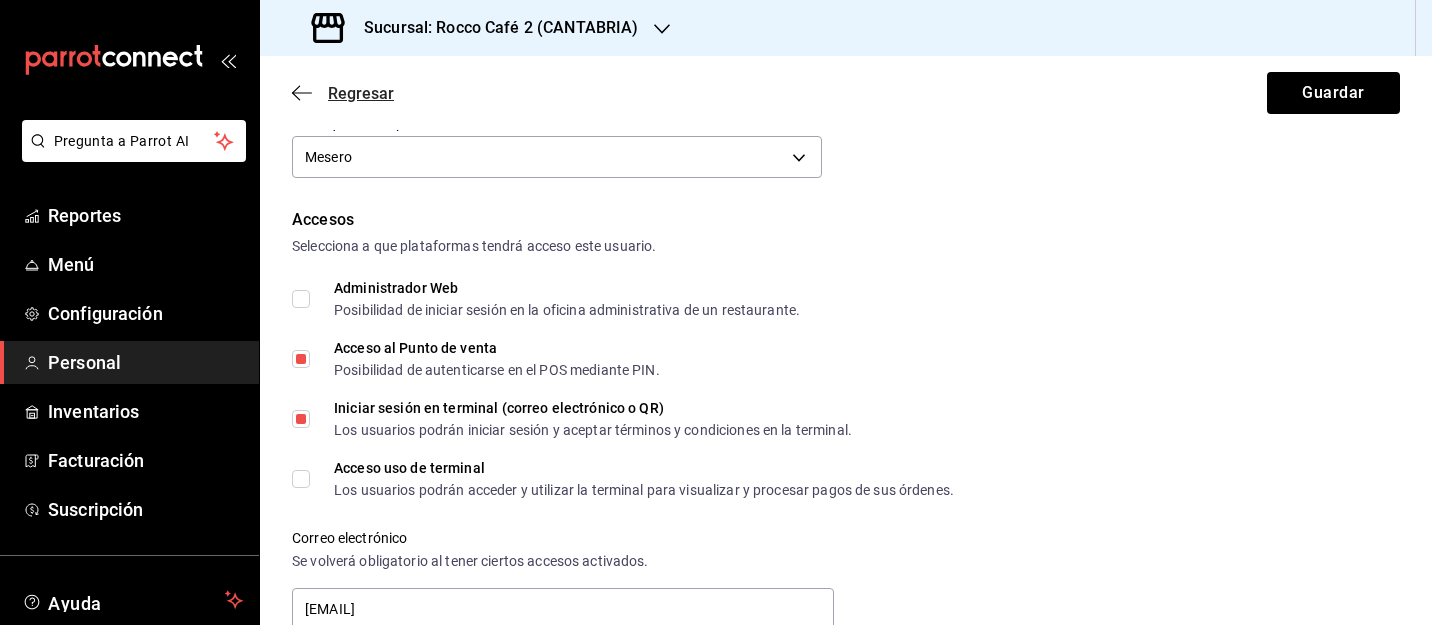 click on "Regresar" at bounding box center [361, 93] 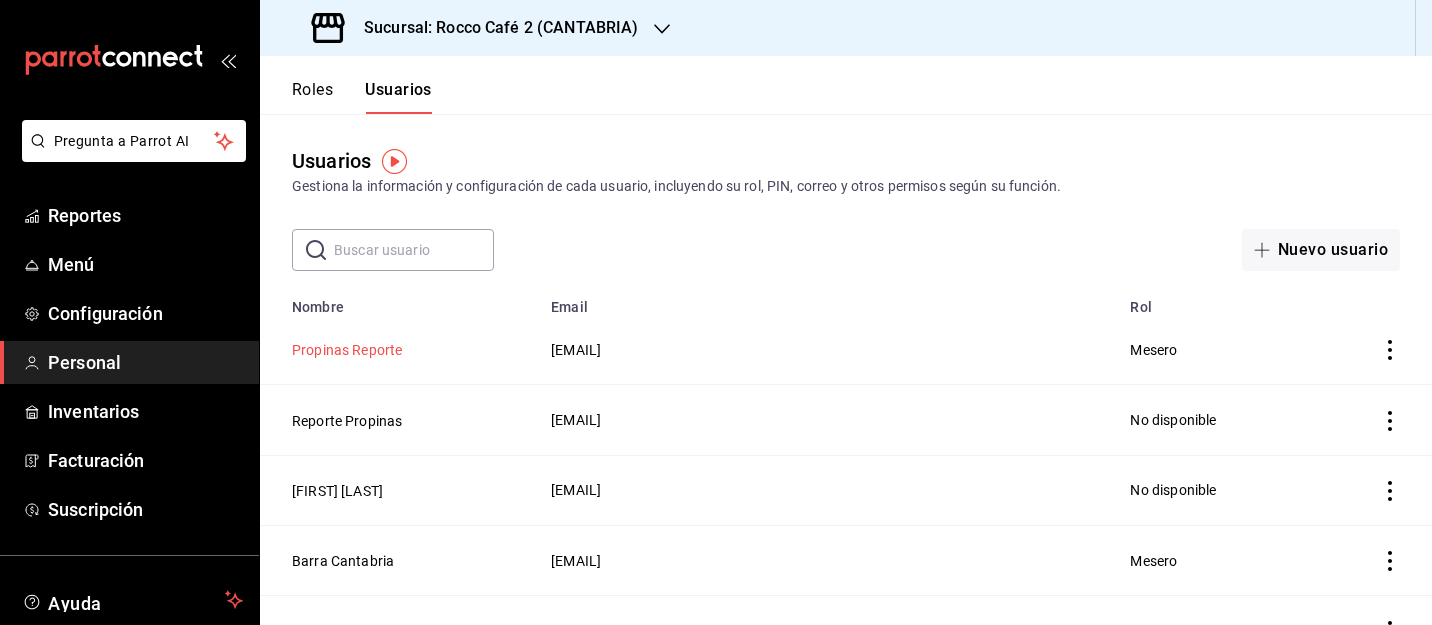 click on "Propinas Reporte" at bounding box center (347, 350) 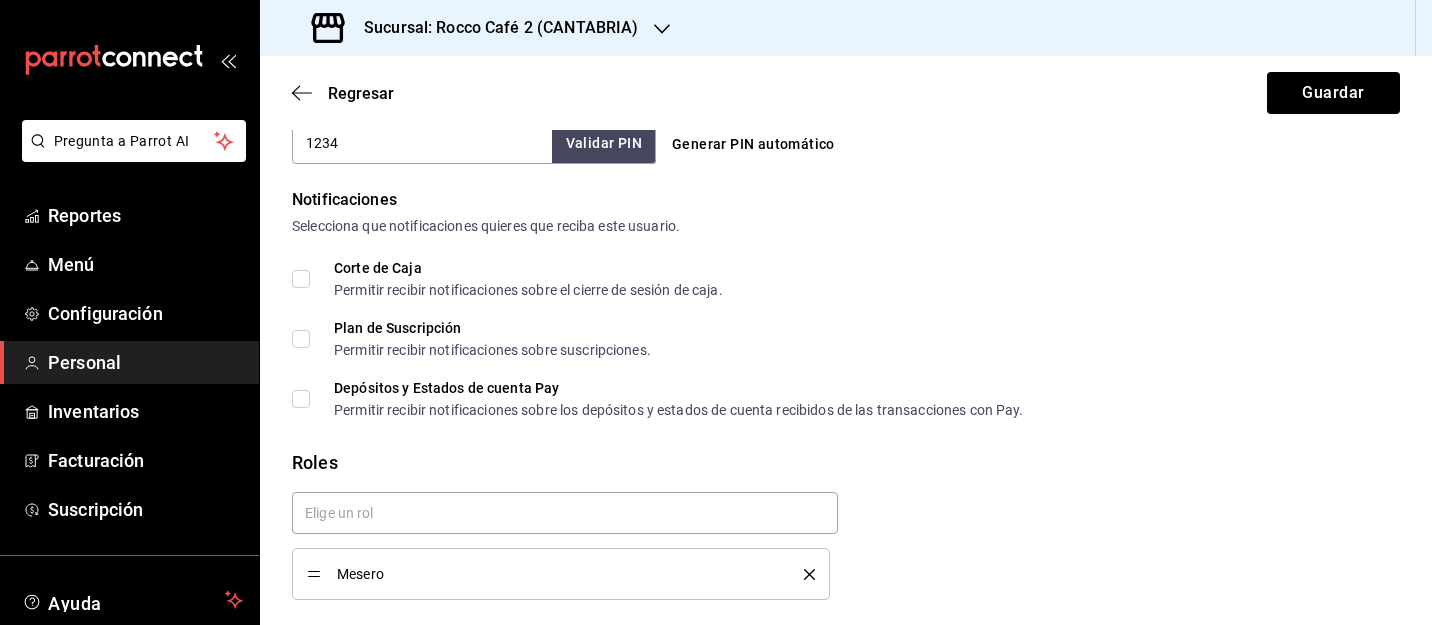 scroll, scrollTop: 1039, scrollLeft: 0, axis: vertical 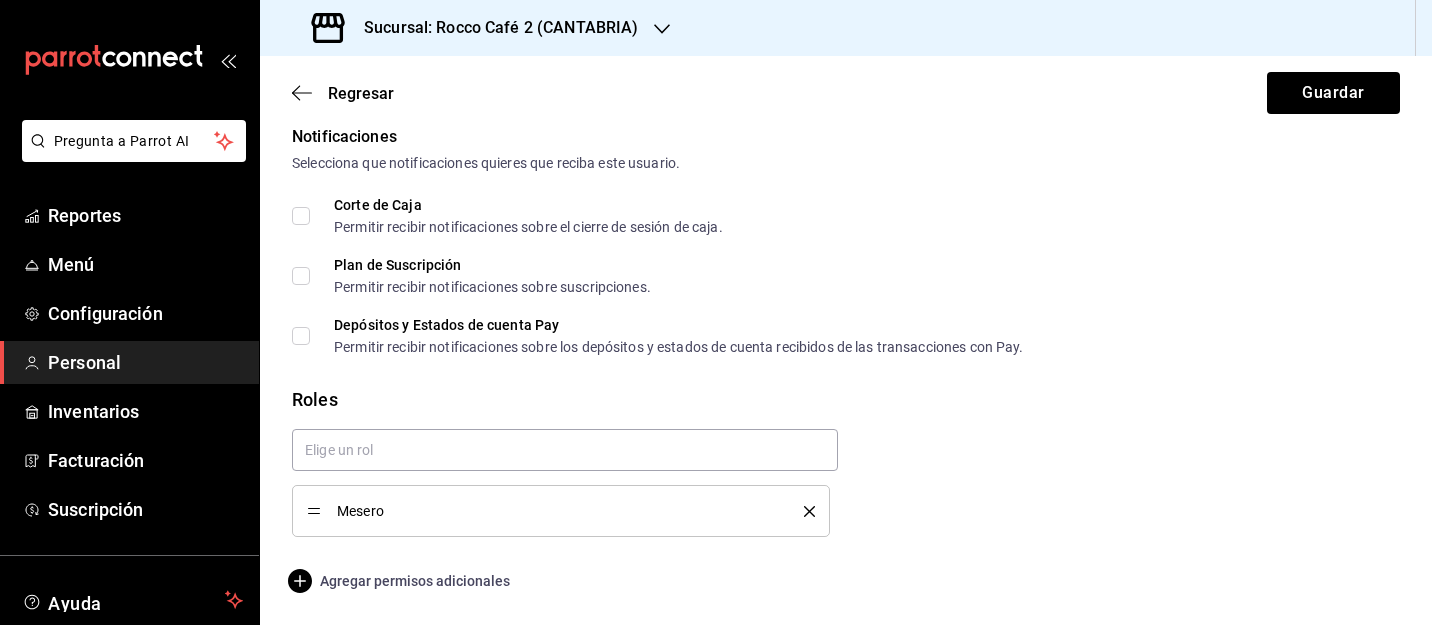 click on "Agregar permisos adicionales" at bounding box center [401, 581] 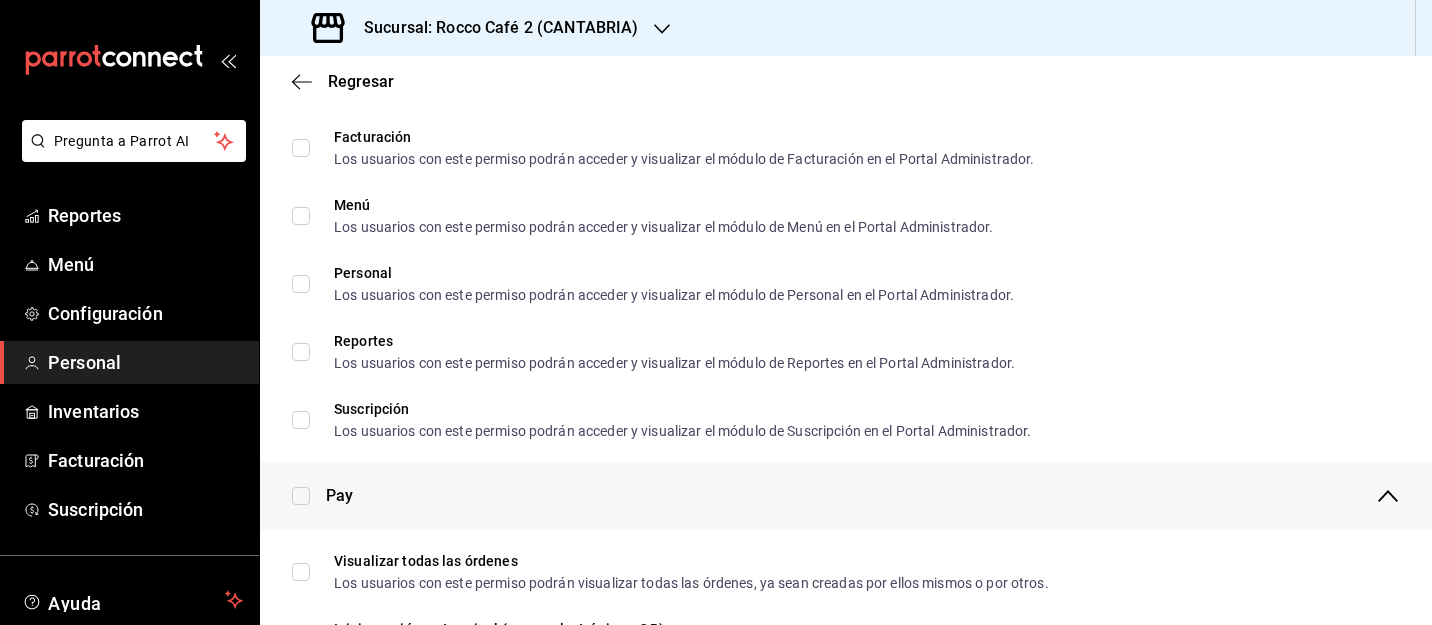 scroll, scrollTop: 1669, scrollLeft: 0, axis: vertical 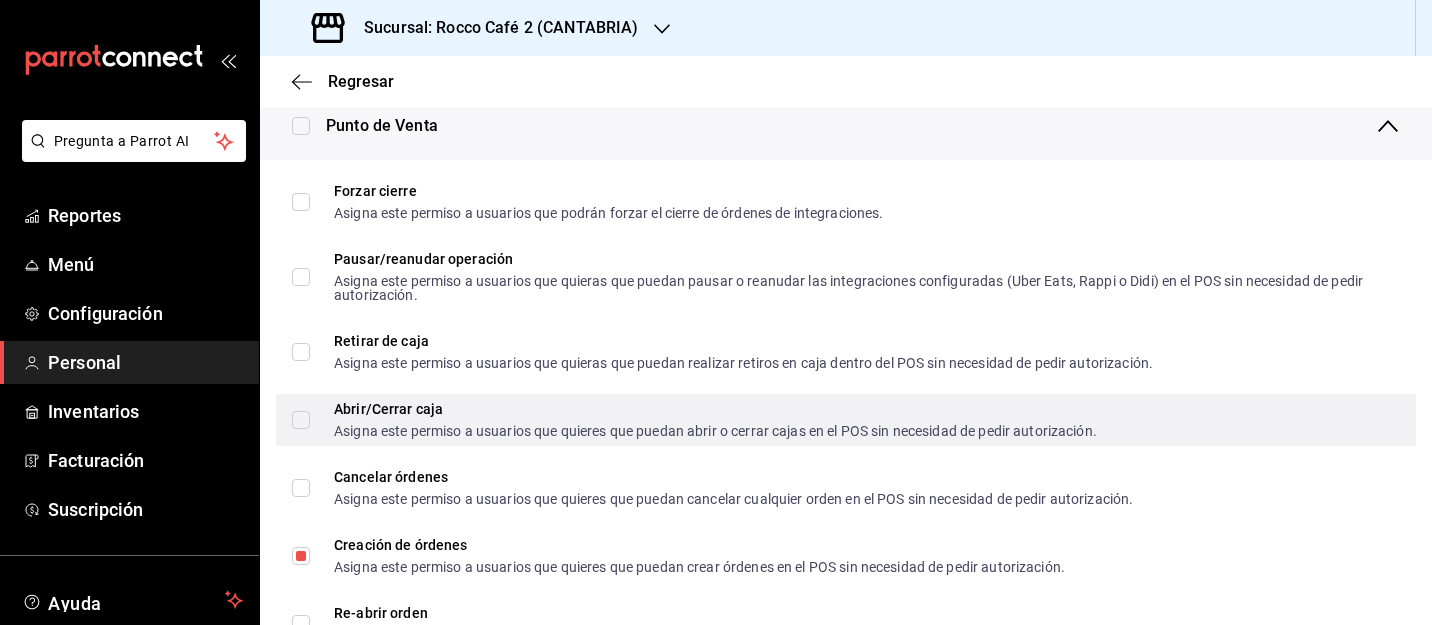 click on "Abrir/Cerrar caja Asigna este permiso a usuarios que quieres que puedan abrir o cerrar cajas en el POS sin necesidad de pedir autorización." at bounding box center [301, 420] 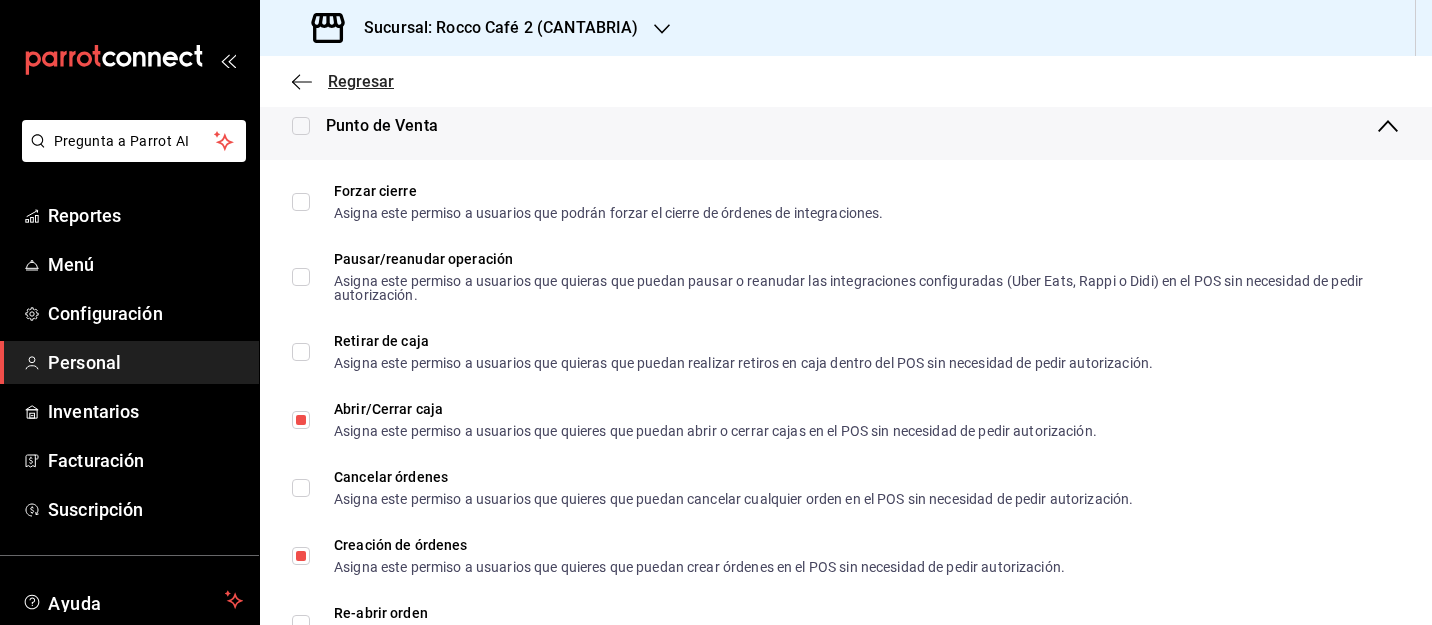 click on "Regresar" at bounding box center [361, 81] 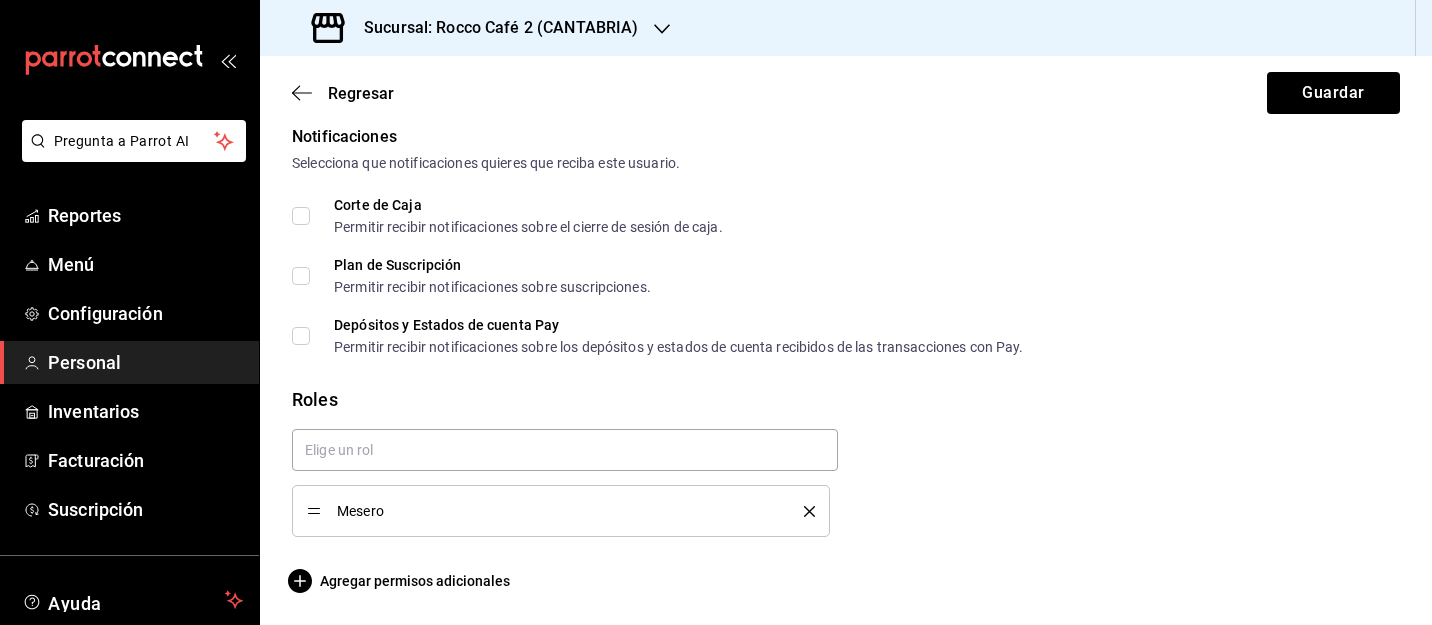 scroll, scrollTop: 1039, scrollLeft: 0, axis: vertical 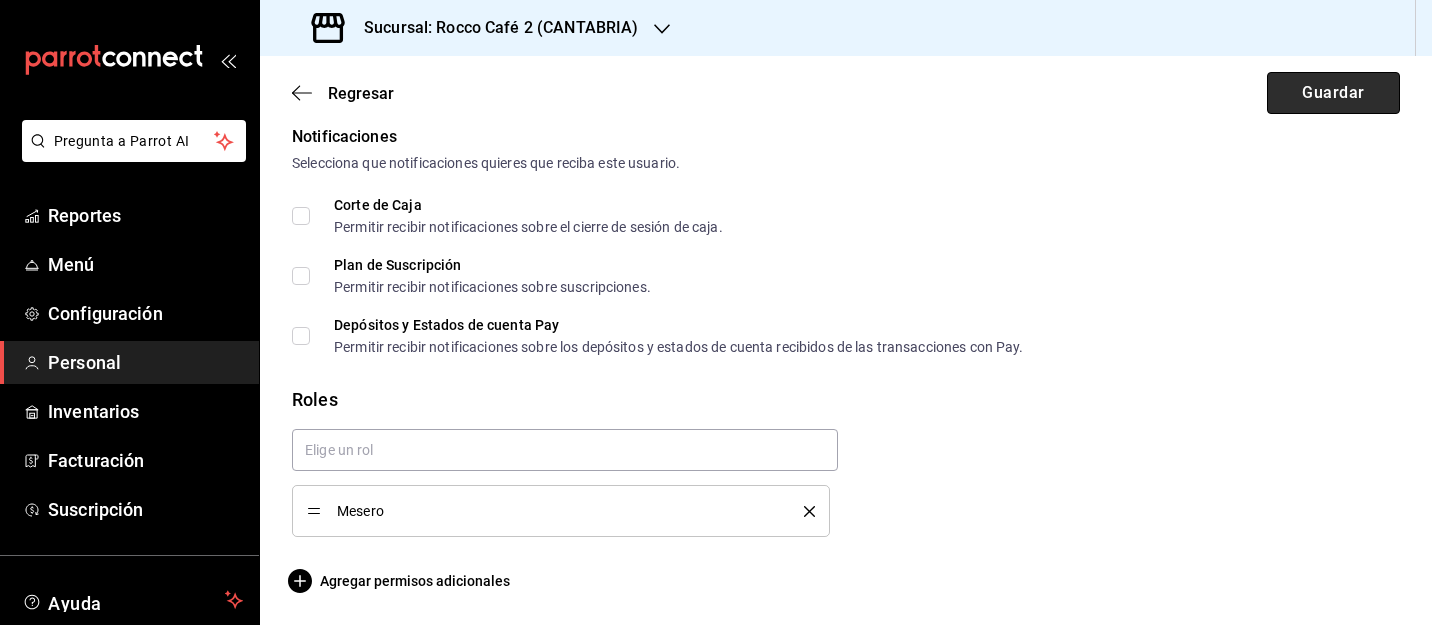 click on "Guardar" at bounding box center (1333, 93) 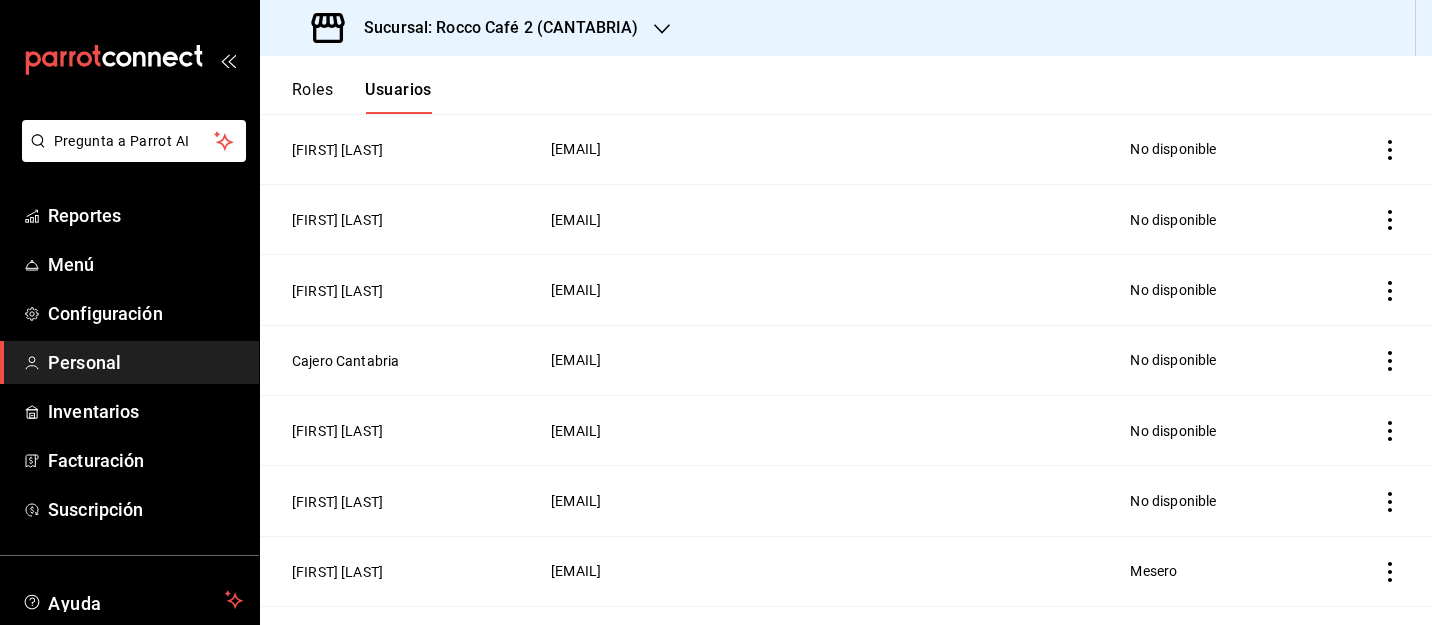 scroll, scrollTop: 0, scrollLeft: 0, axis: both 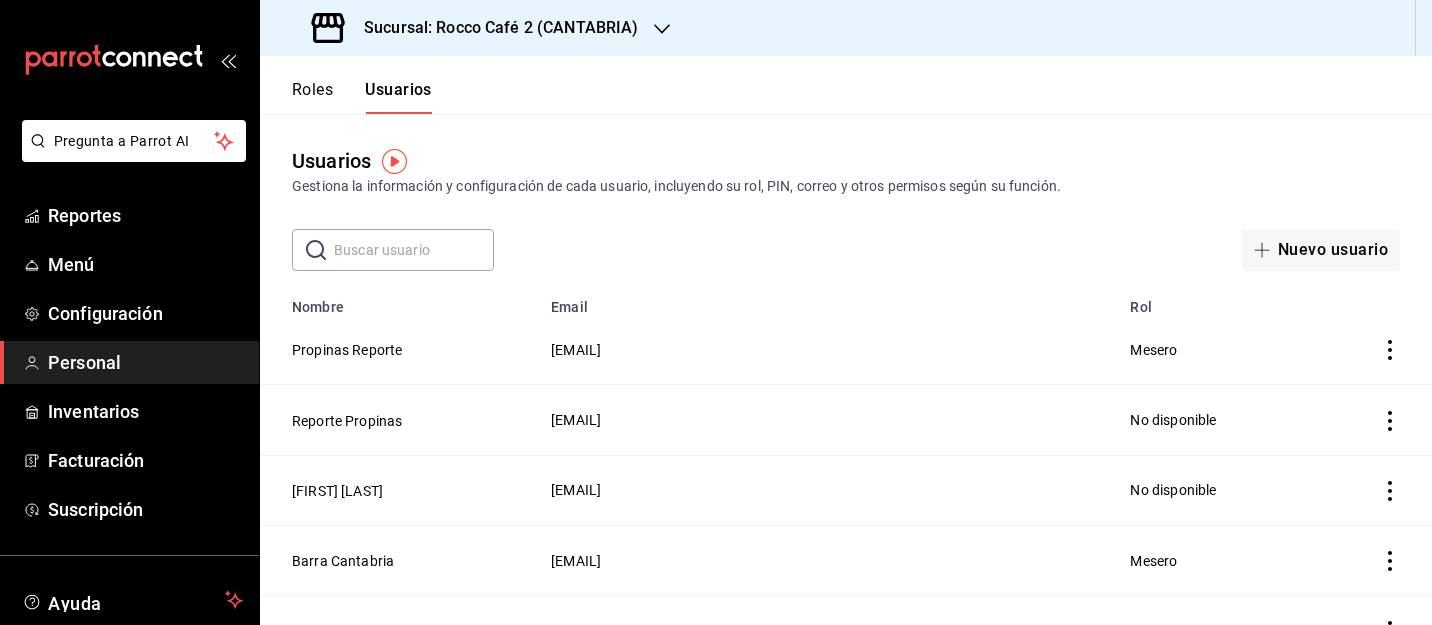 click on "​ ​ Nuevo usuario" at bounding box center [846, 250] 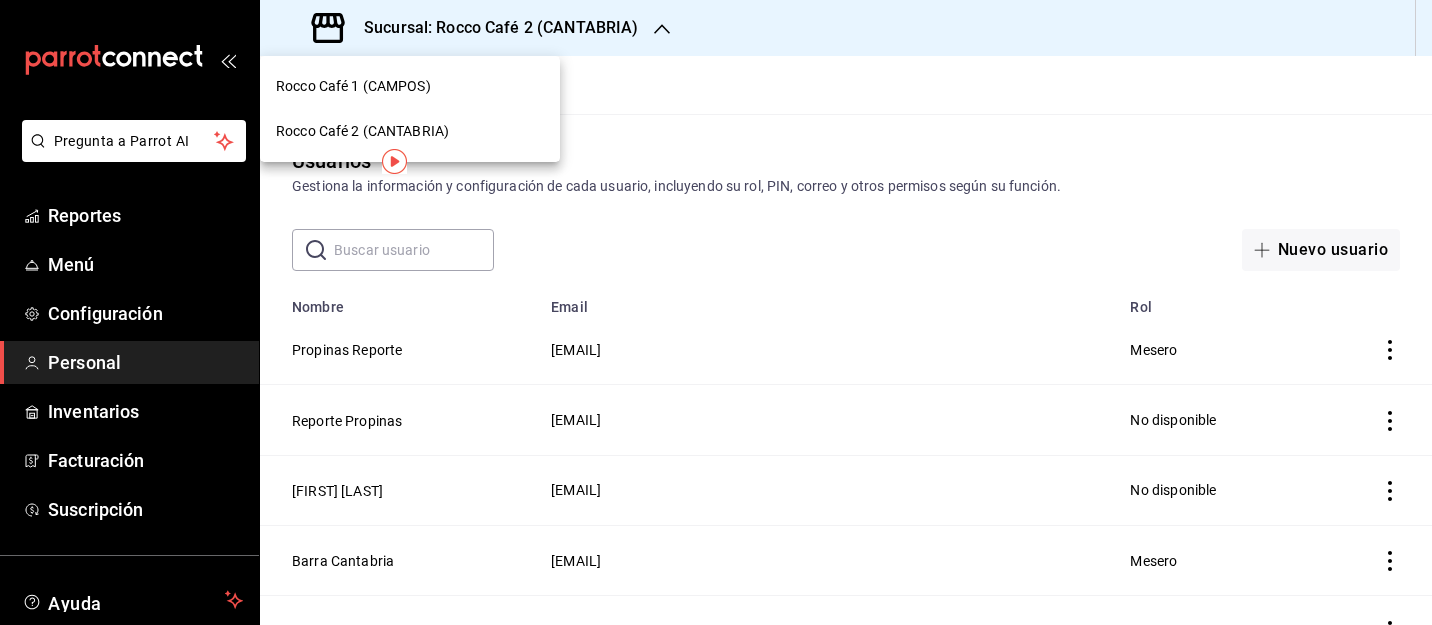 click on "Rocco Café 1 (CAMPOS)" at bounding box center (410, 86) 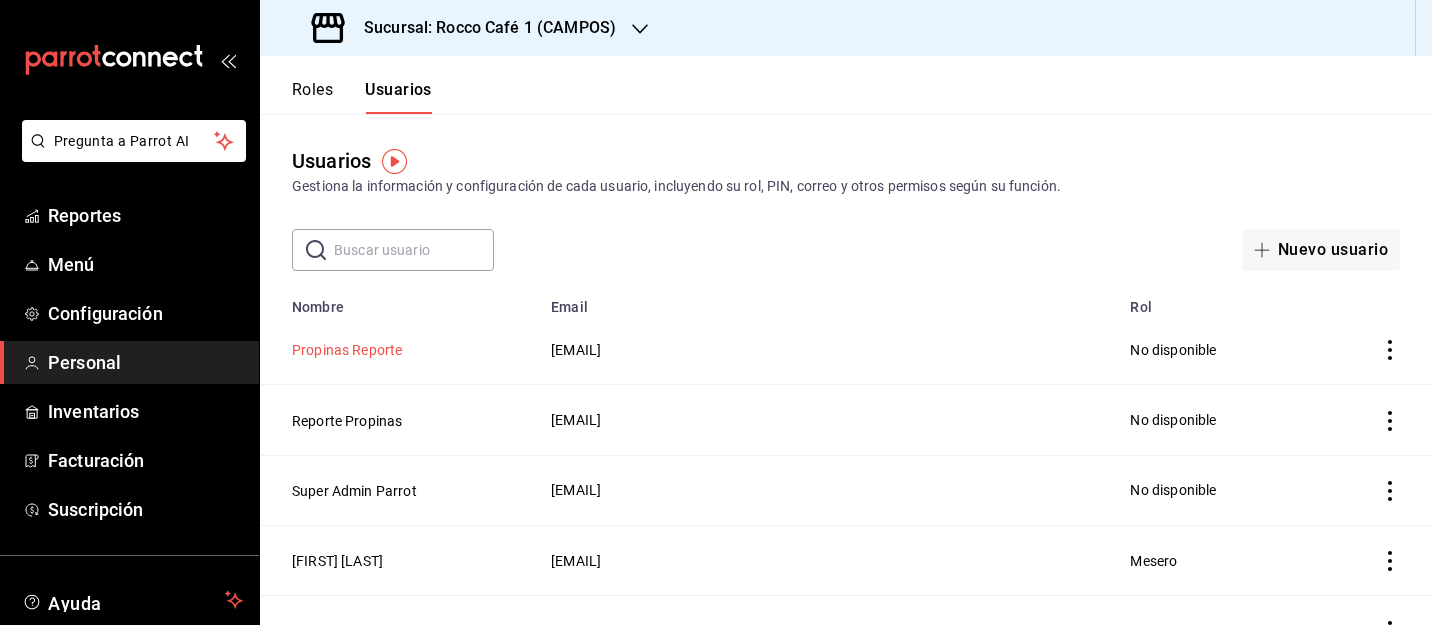 click on "Propinas Reporte" at bounding box center [347, 350] 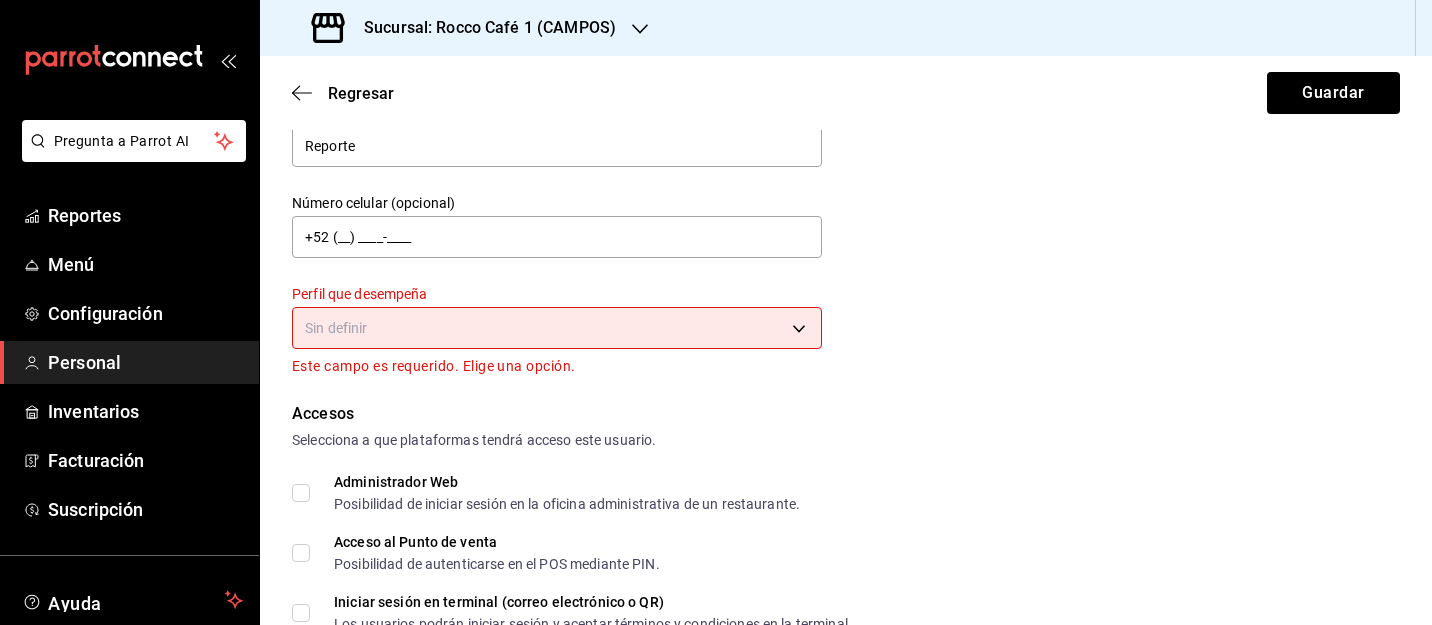 scroll, scrollTop: 186, scrollLeft: 0, axis: vertical 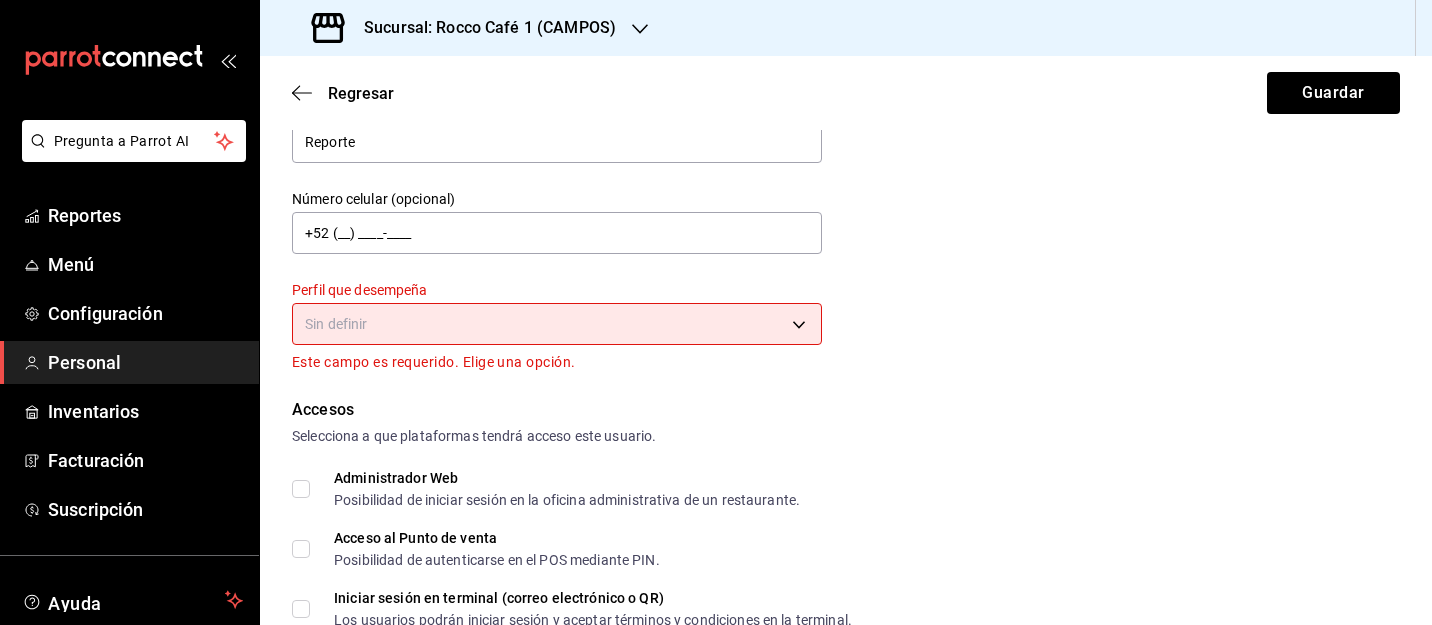 click on "Sucursal: Rocco Café 1 ([STATE]) Regresar Guardar Datos personales Nombre Propinas Apellido Reporte Número celular (opcional) +52 (__) ____-____ Perfil que desempeña Sin definir Este campo es requerido. Elige una opción. Accesos Selecciona a que plataformas tendrá acceso este usuario. Administrador Web Posibilidad de iniciar sesión en la oficina administrativa de un restaurante.  Acceso al Punto de venta Posibilidad de autenticarse en el POS mediante PIN.  Iniciar sesión en terminal (correo electrónico o QR) Los usuarios podrán iniciar sesión y aceptar términos y condiciones en la terminal. Acceso uso de terminal Los usuarios podrán acceder y utilizar la terminal para visualizar y procesar pagos de sus órdenes. Correo electrónico Se volverá obligatorio al tener ciertos accesos activados. Contraseña Contraseña PIN" at bounding box center [716, 312] 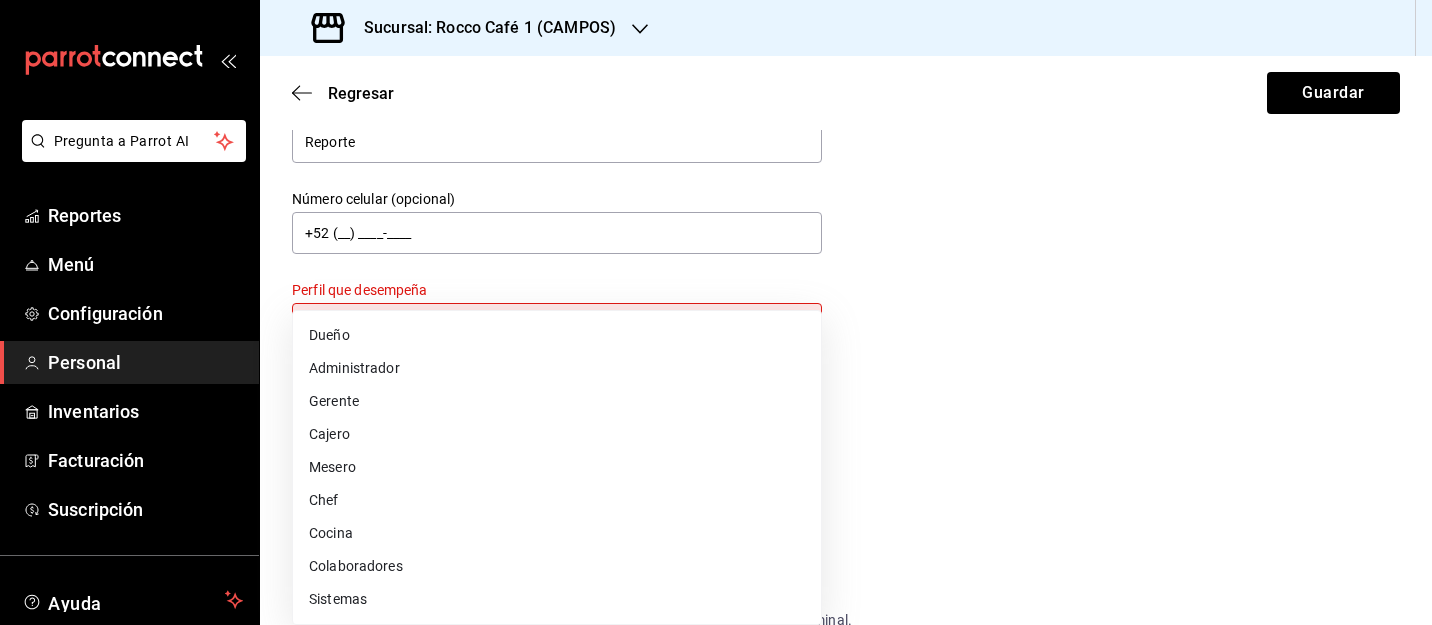 click on "Mesero" at bounding box center [557, 467] 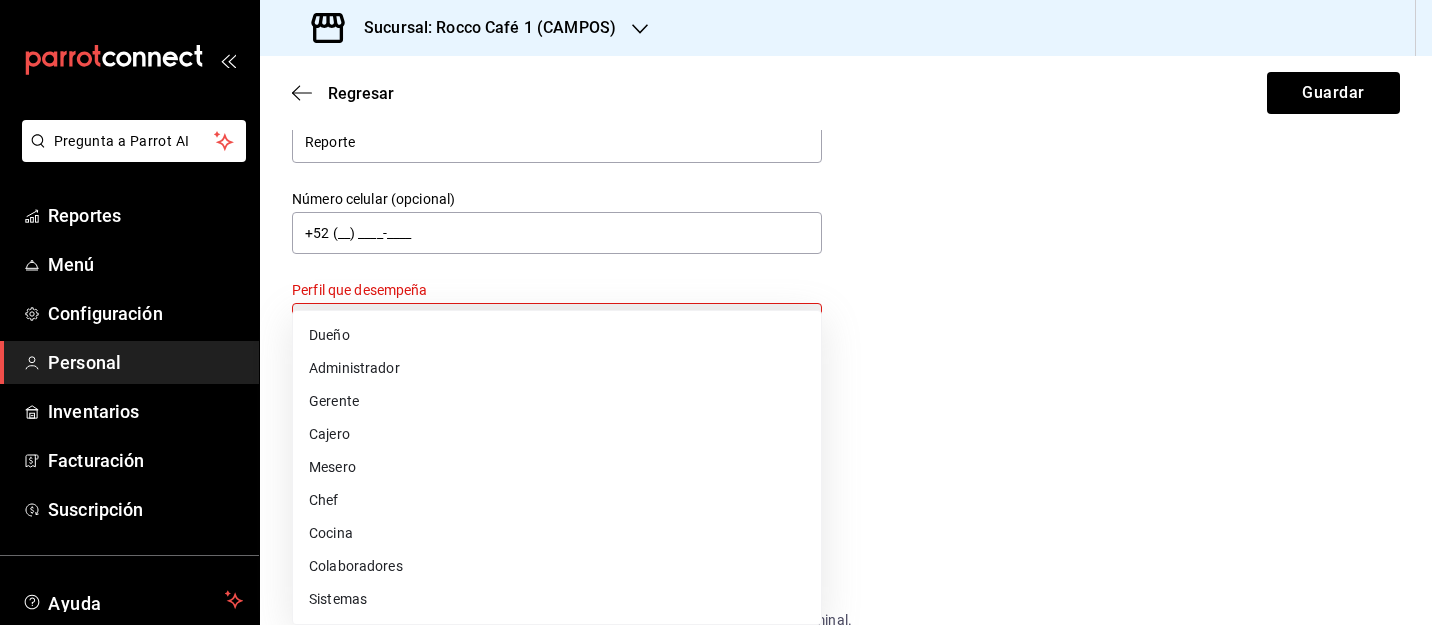 type on "WAITER" 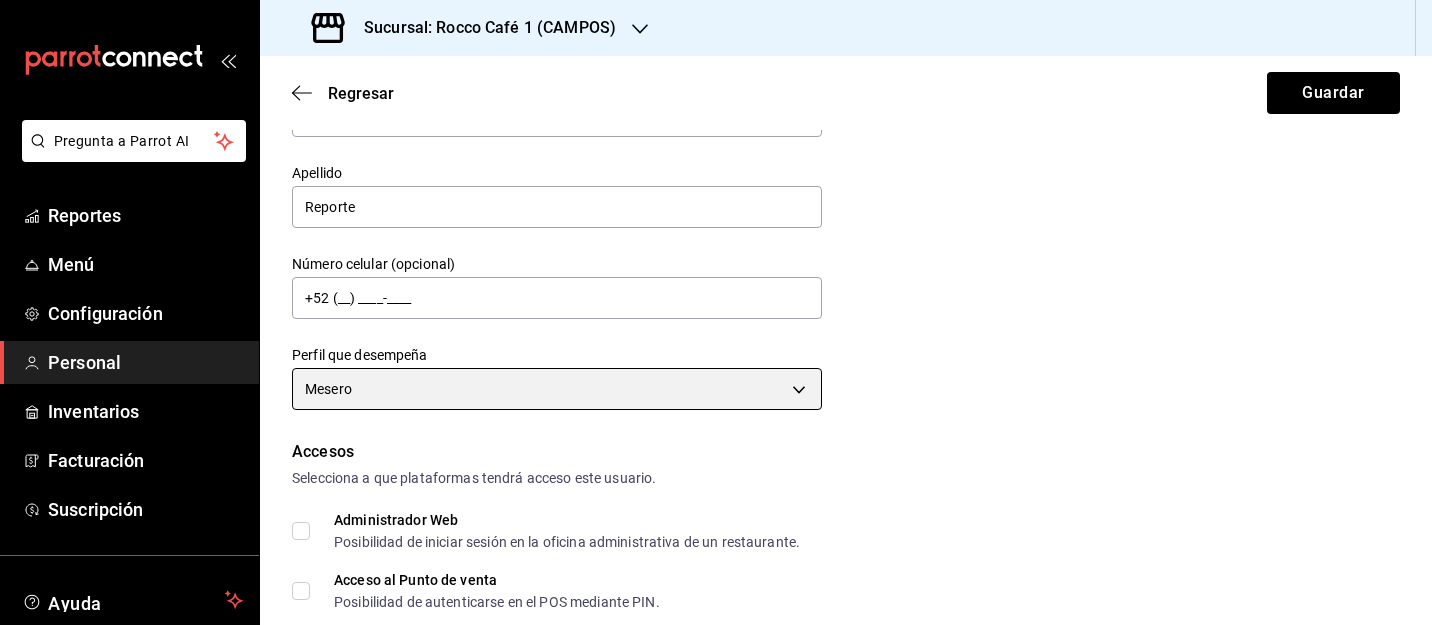 scroll, scrollTop: 0, scrollLeft: 0, axis: both 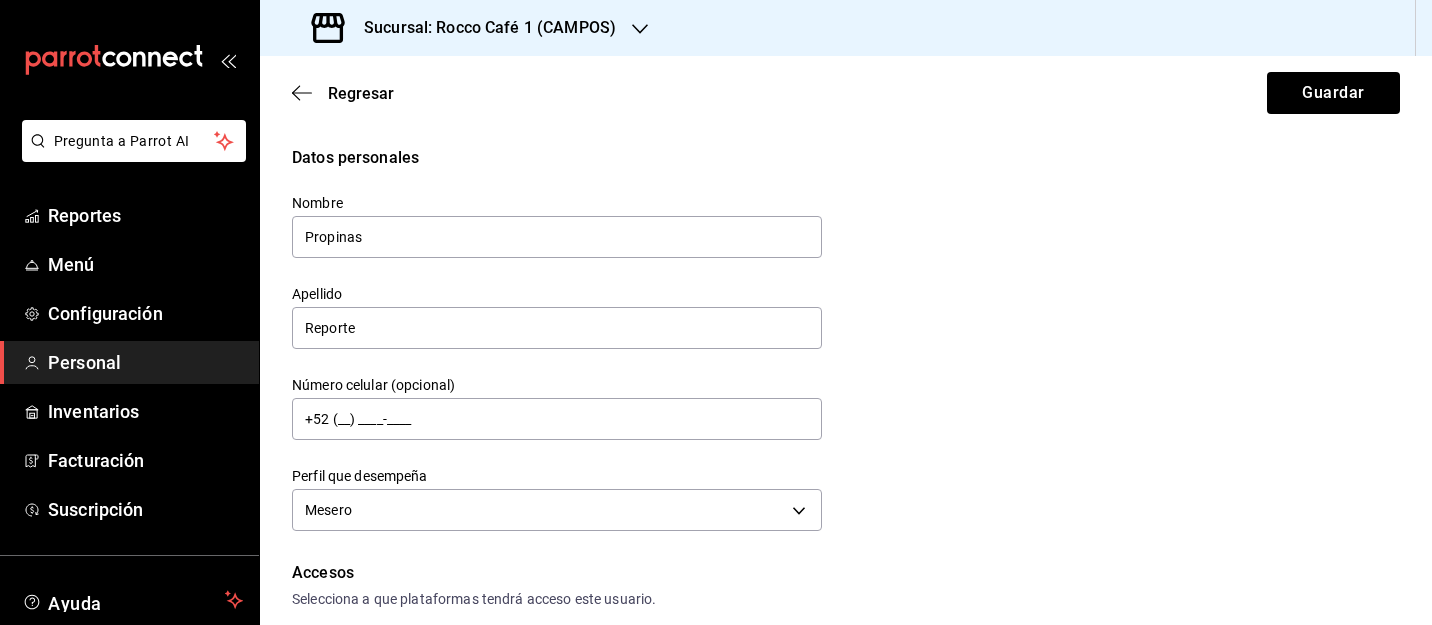 click on "Datos personales" at bounding box center [846, 158] 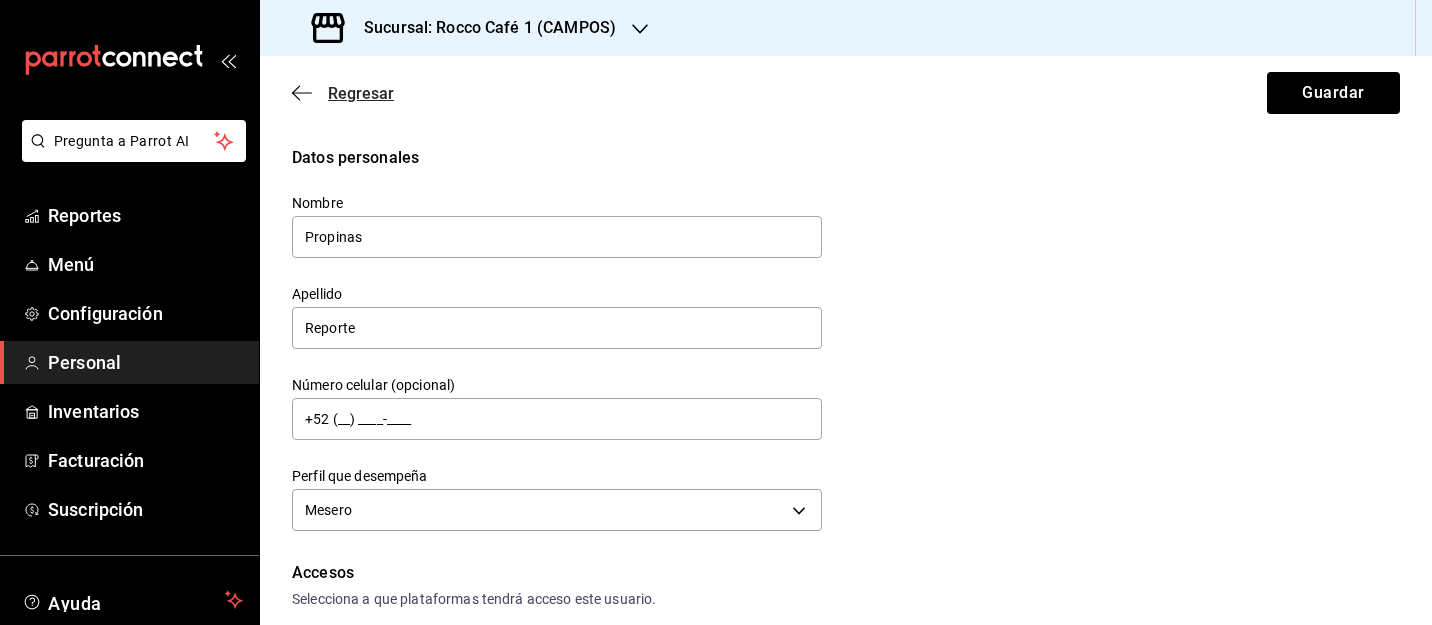 click on "Regresar" at bounding box center (361, 93) 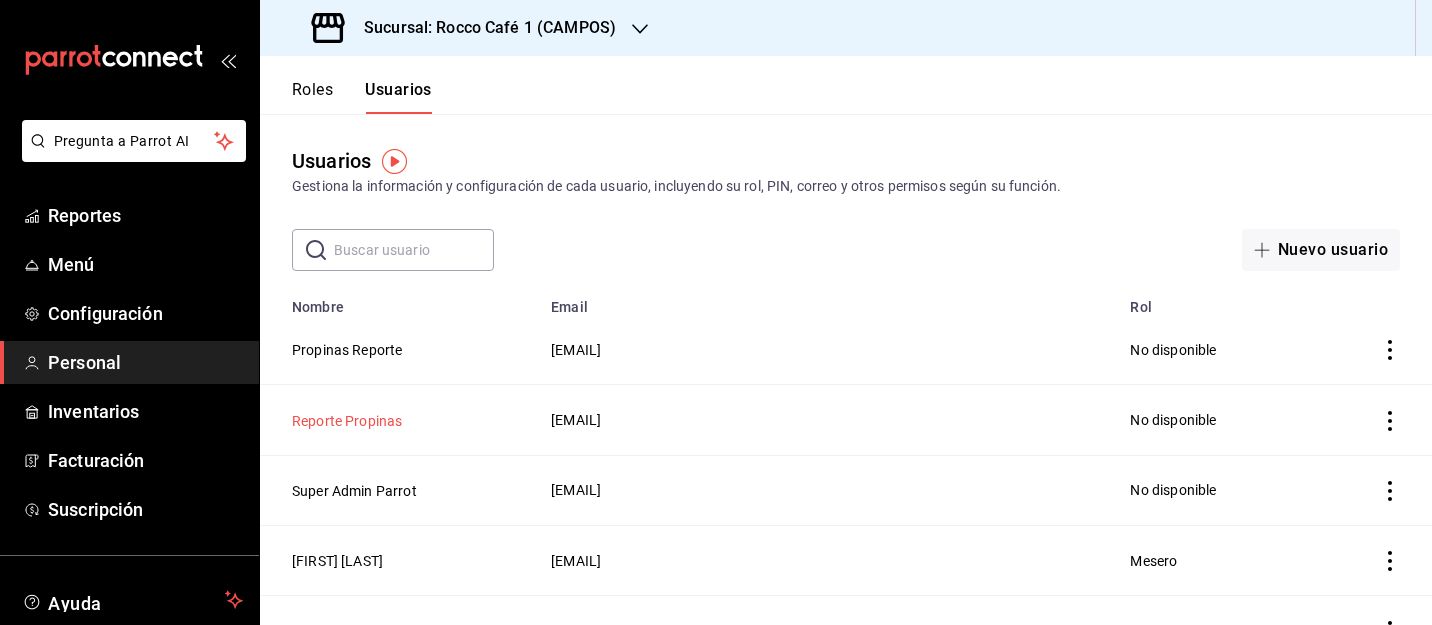 click on "Reporte Propinas" at bounding box center [347, 421] 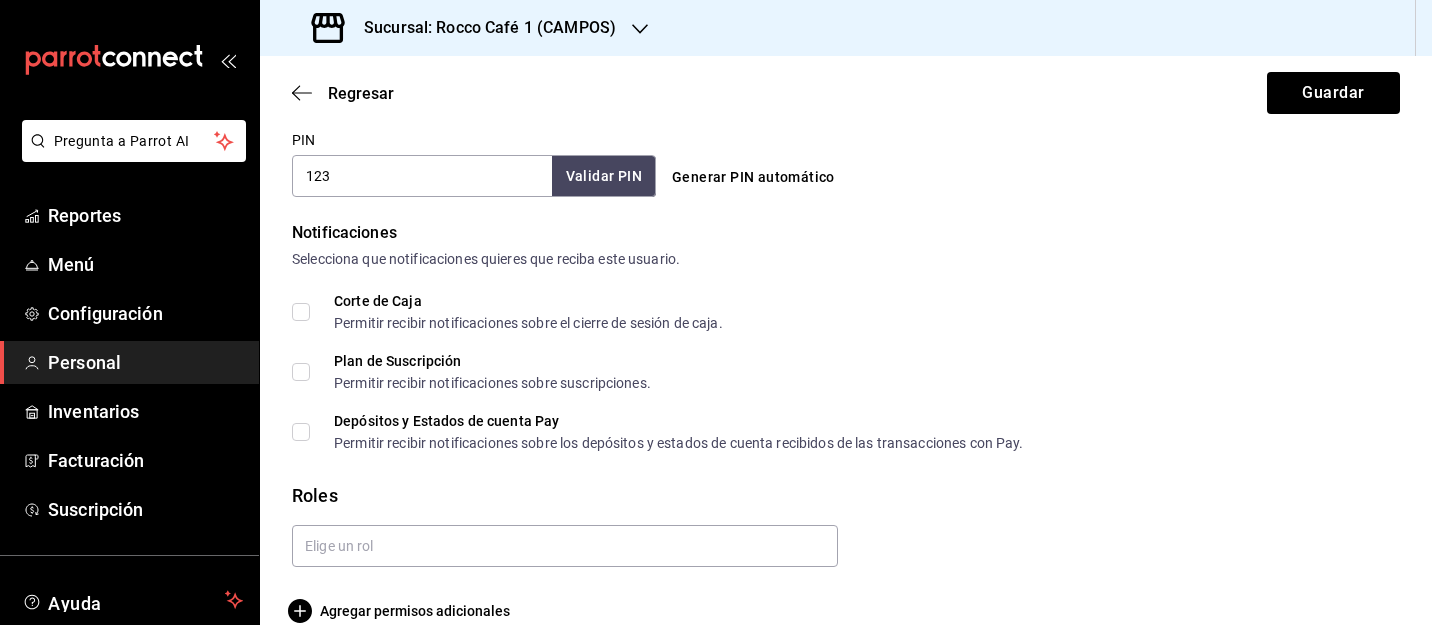 scroll, scrollTop: 973, scrollLeft: 0, axis: vertical 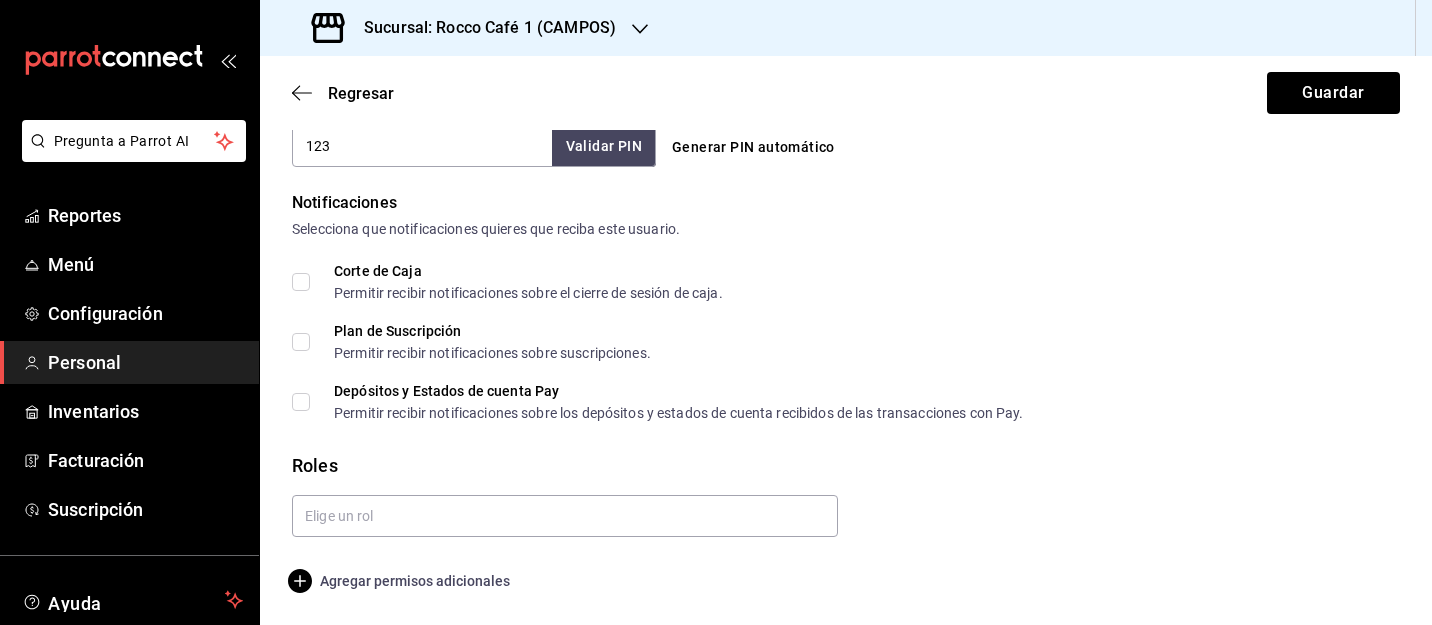 click on "Agregar permisos adicionales" at bounding box center [401, 581] 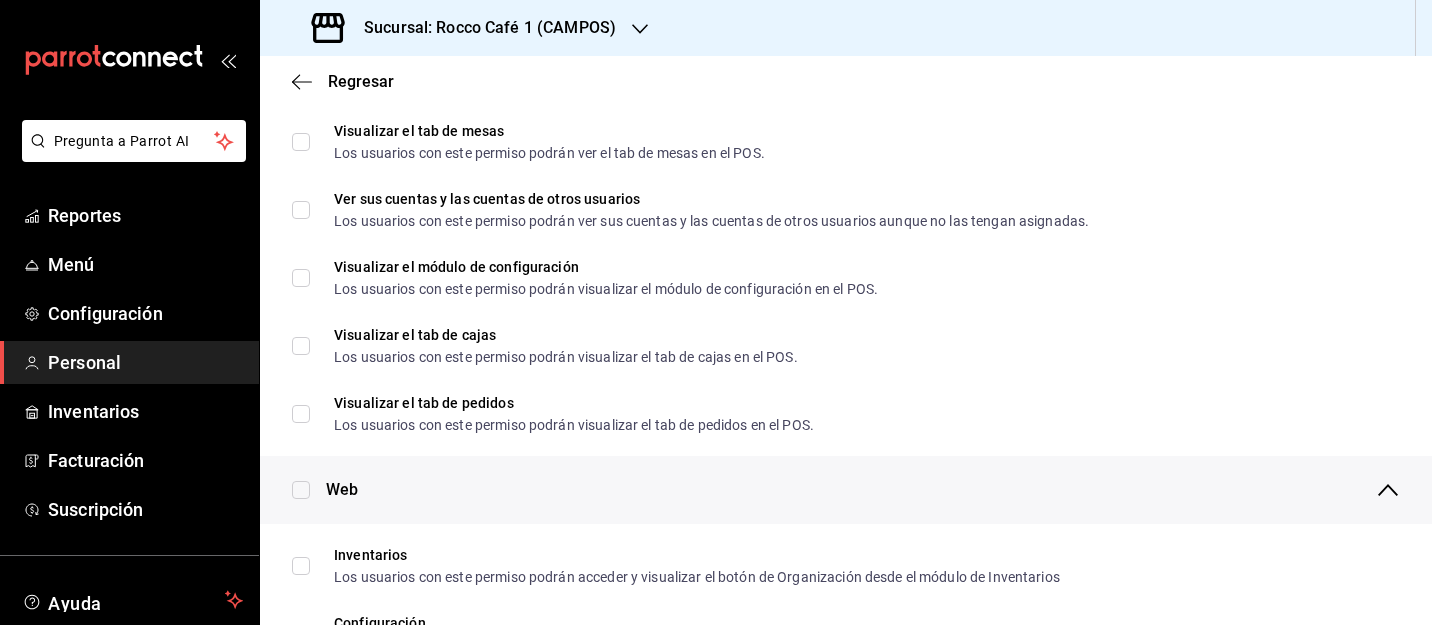scroll, scrollTop: 0, scrollLeft: 0, axis: both 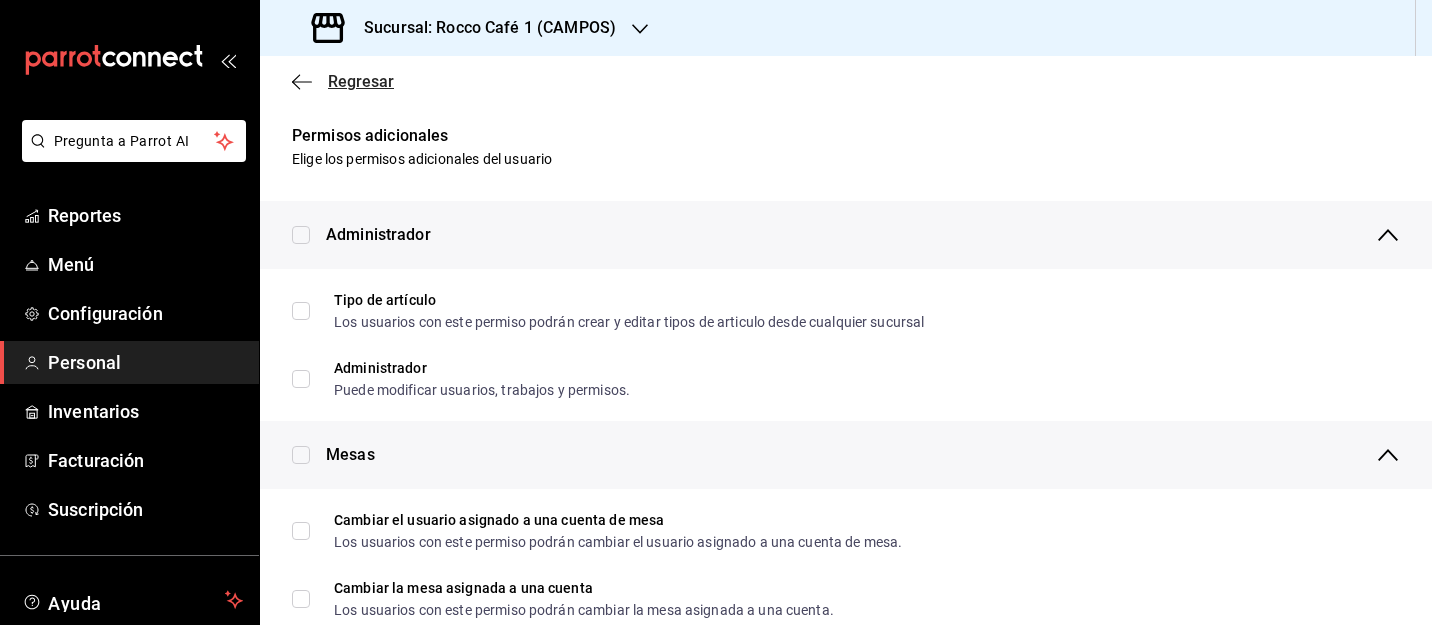 click on "Regresar" at bounding box center [361, 81] 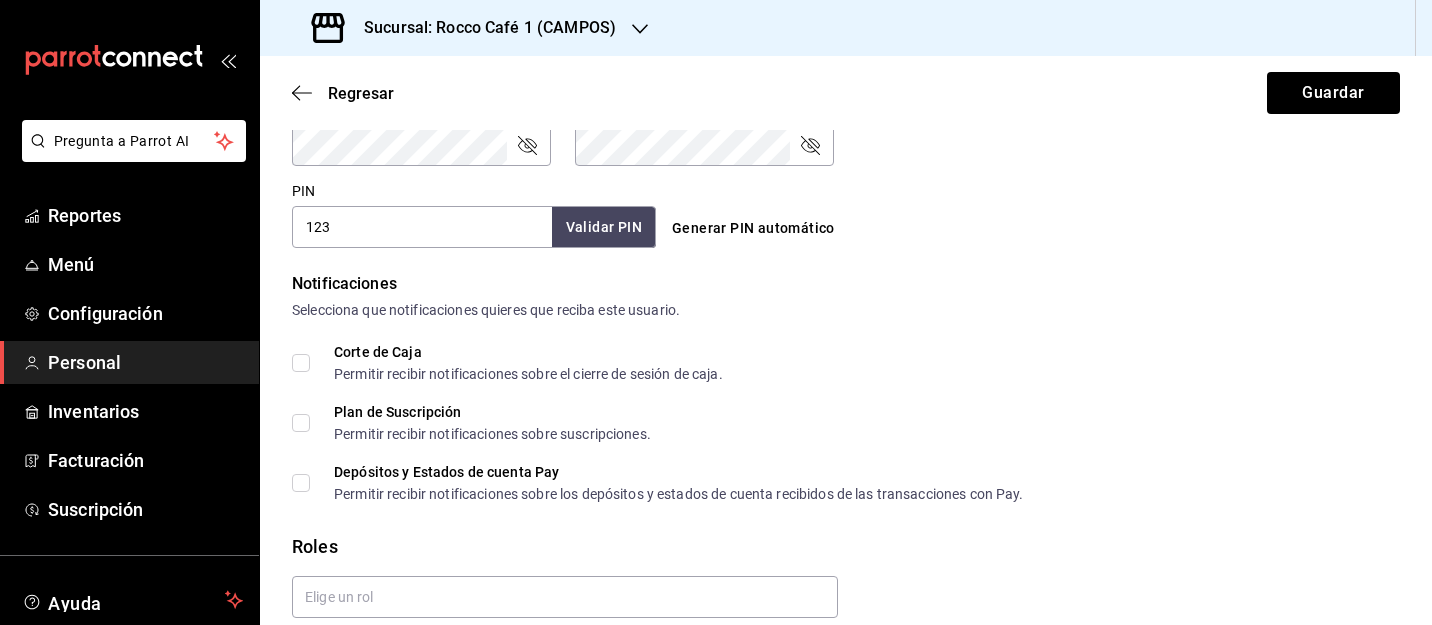 scroll, scrollTop: 973, scrollLeft: 0, axis: vertical 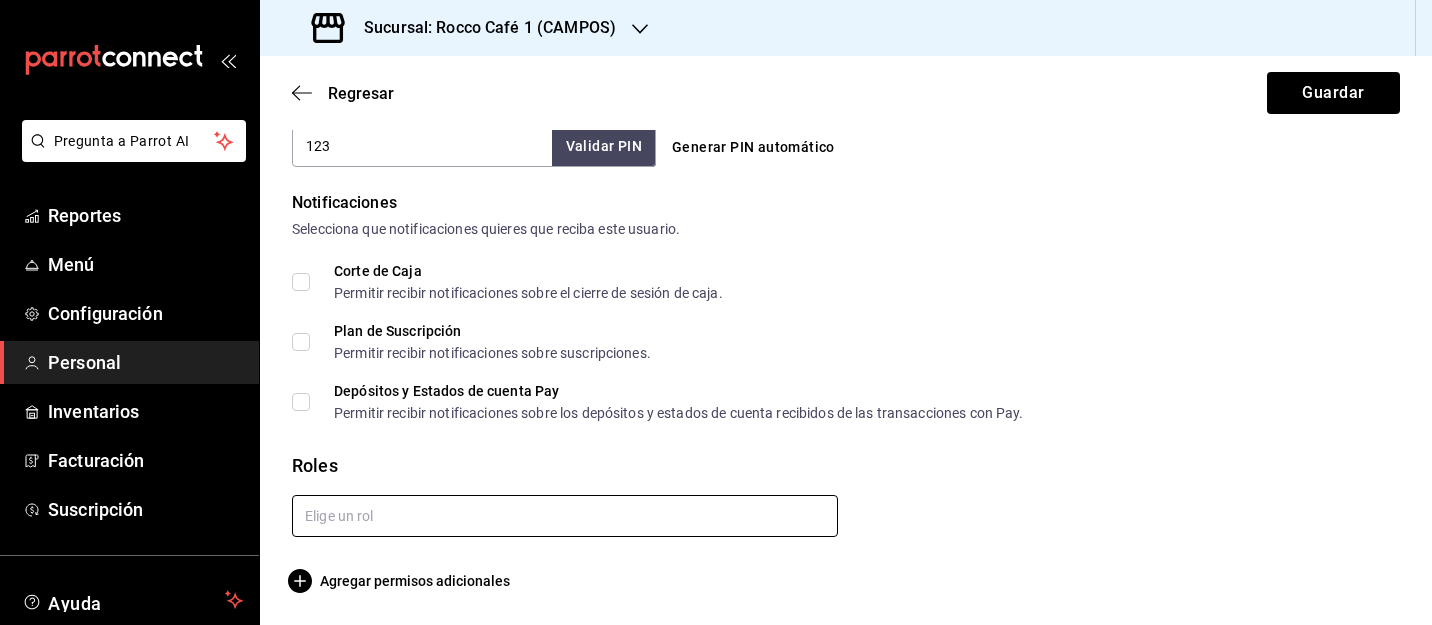 click at bounding box center [565, 516] 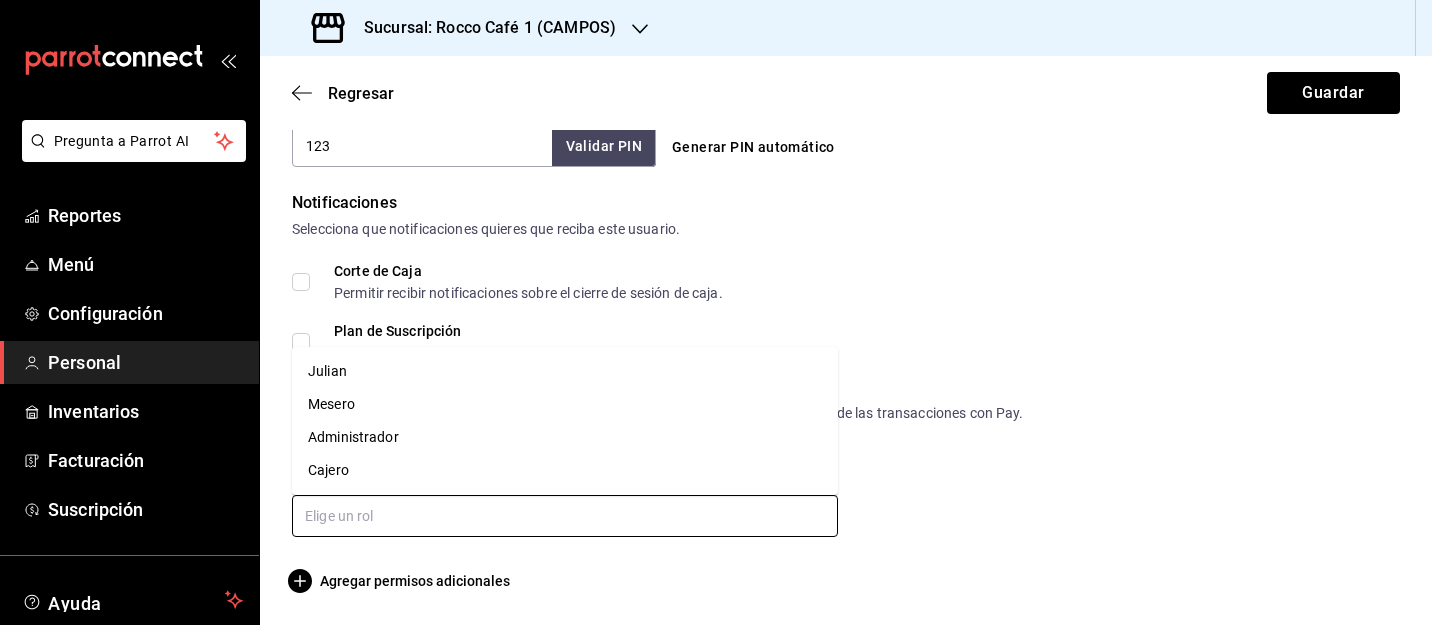 click on "Mesero" at bounding box center (565, 404) 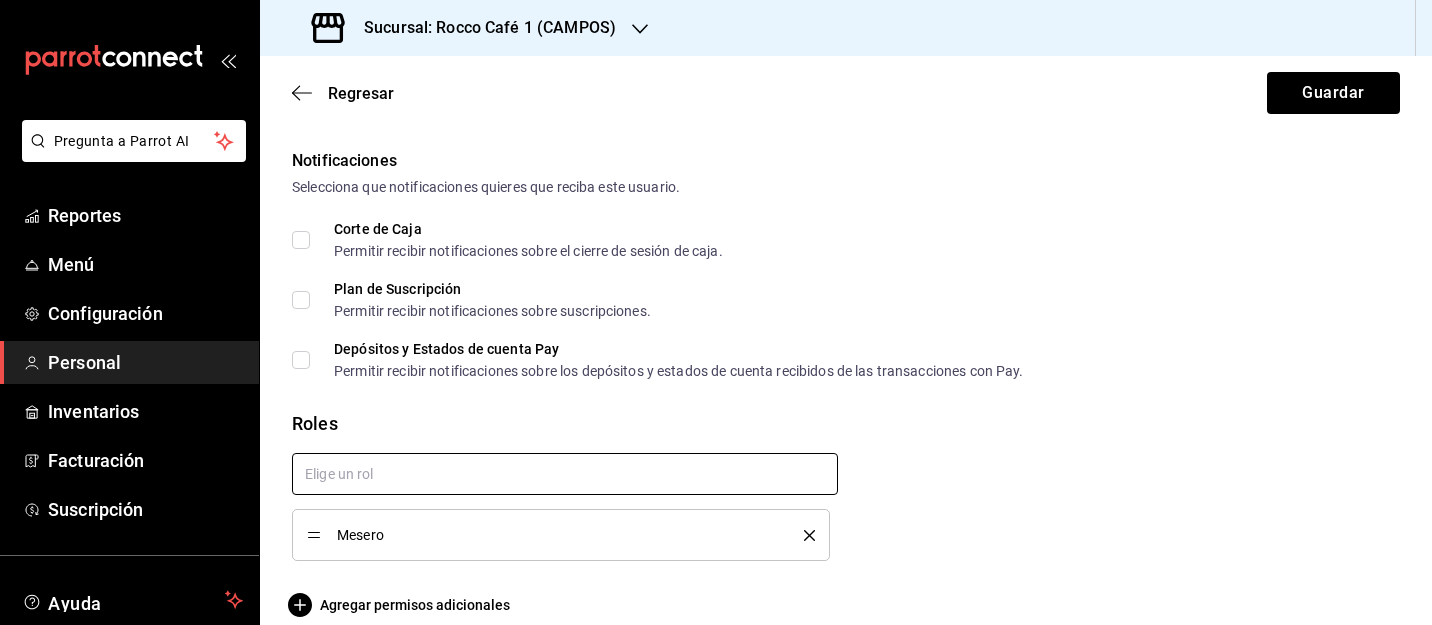 scroll, scrollTop: 1039, scrollLeft: 0, axis: vertical 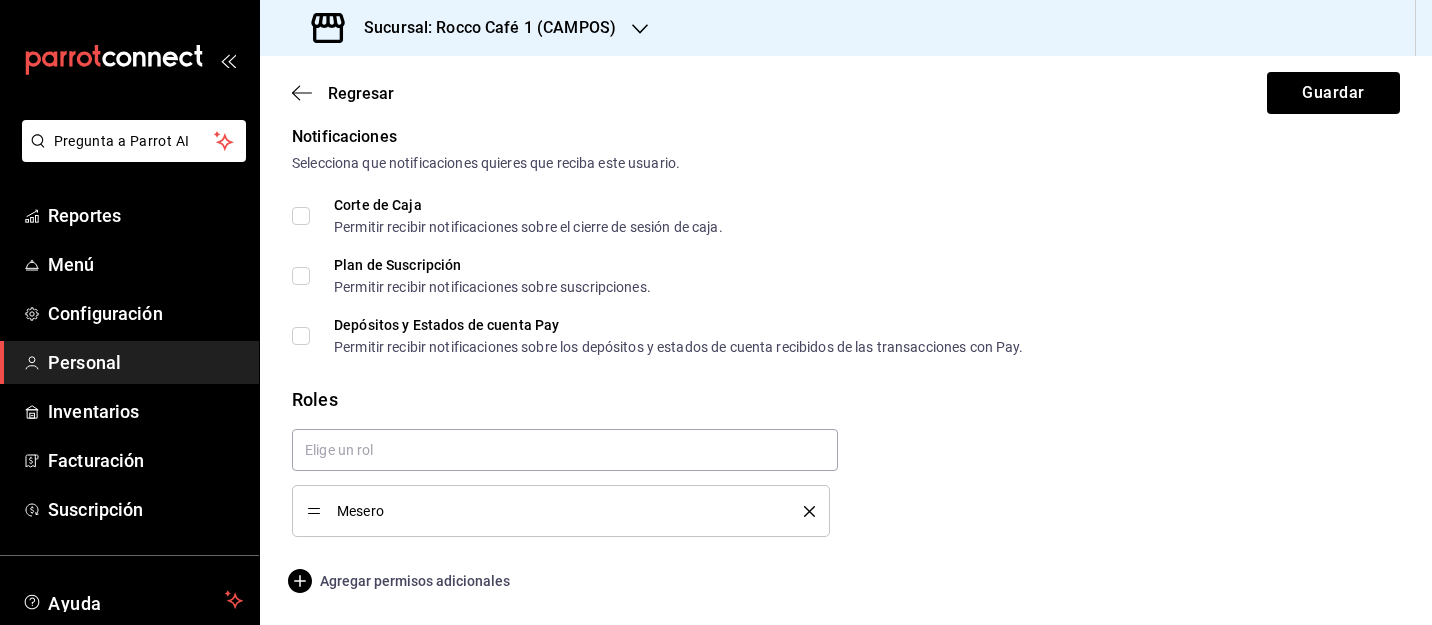 click on "Agregar permisos adicionales" at bounding box center (401, 581) 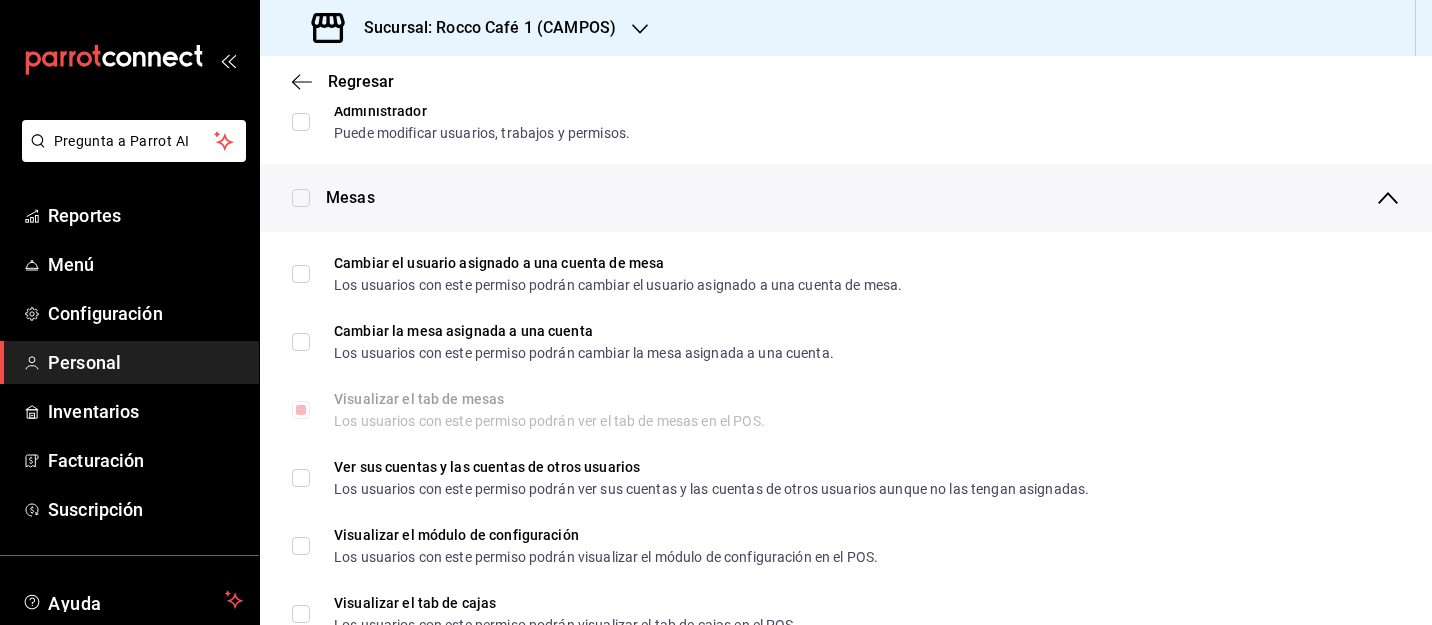 scroll, scrollTop: 268, scrollLeft: 0, axis: vertical 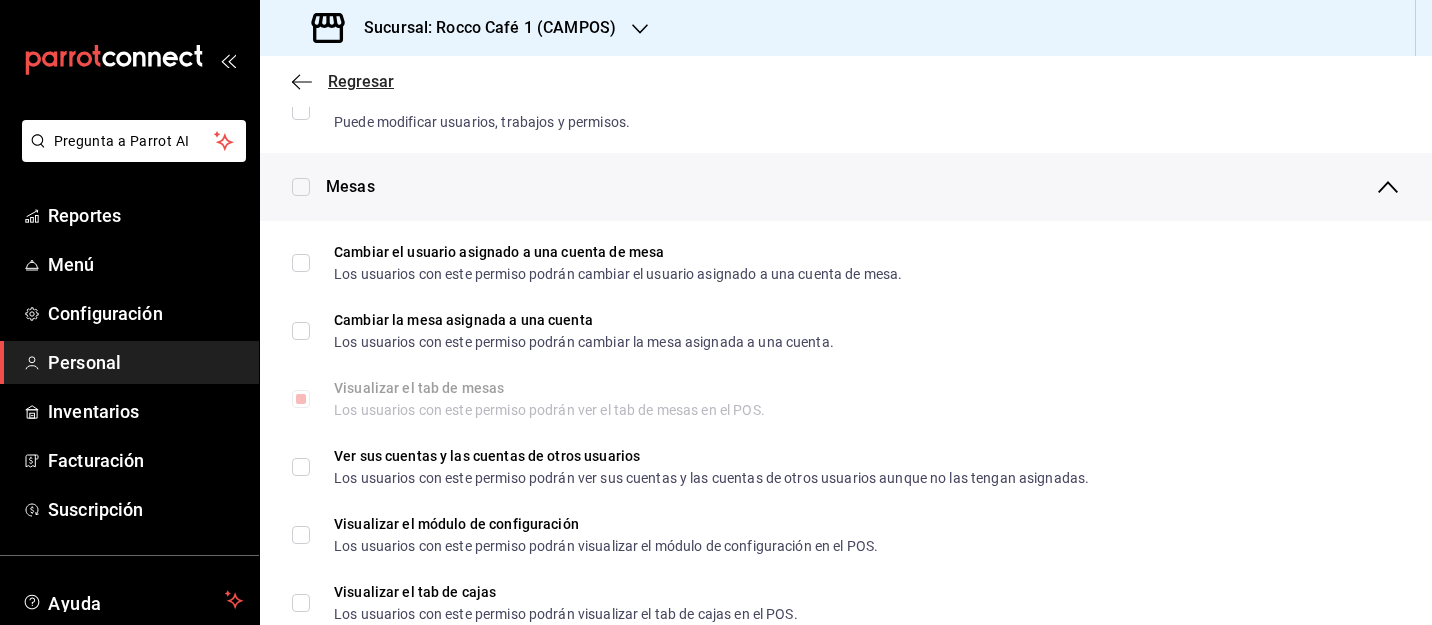 click on "Regresar" at bounding box center [361, 81] 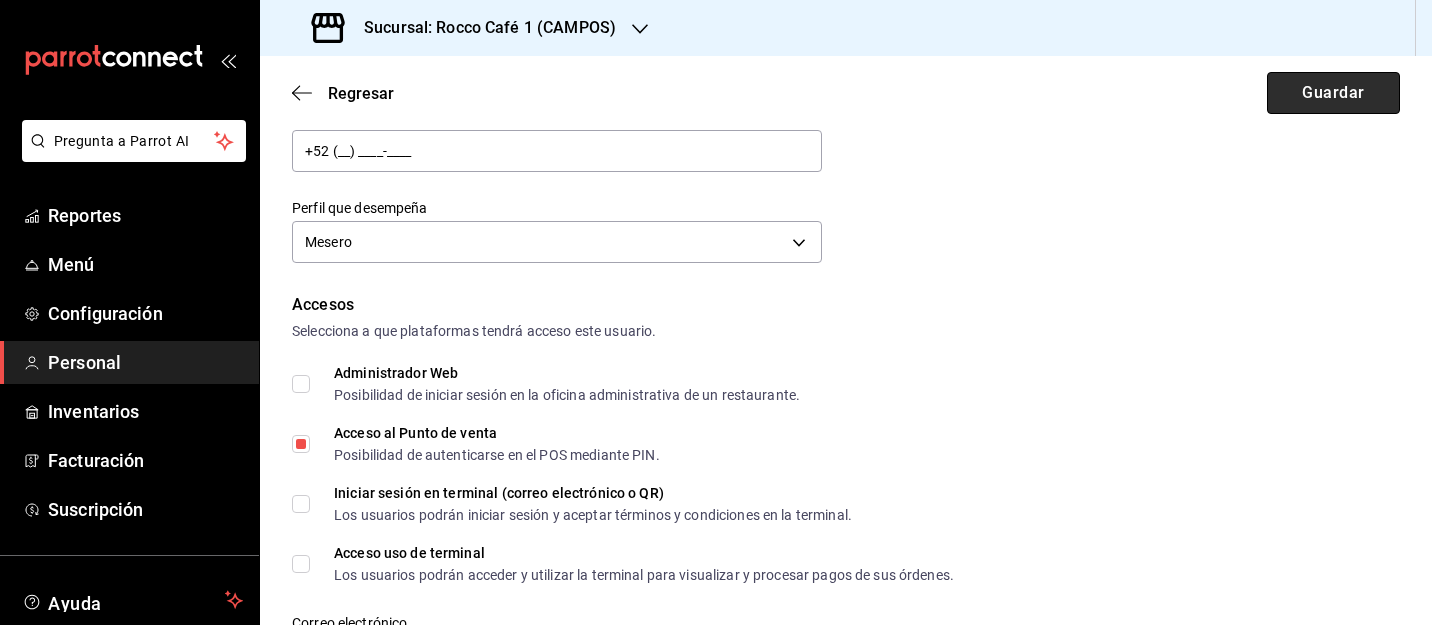 click on "Guardar" at bounding box center (1333, 93) 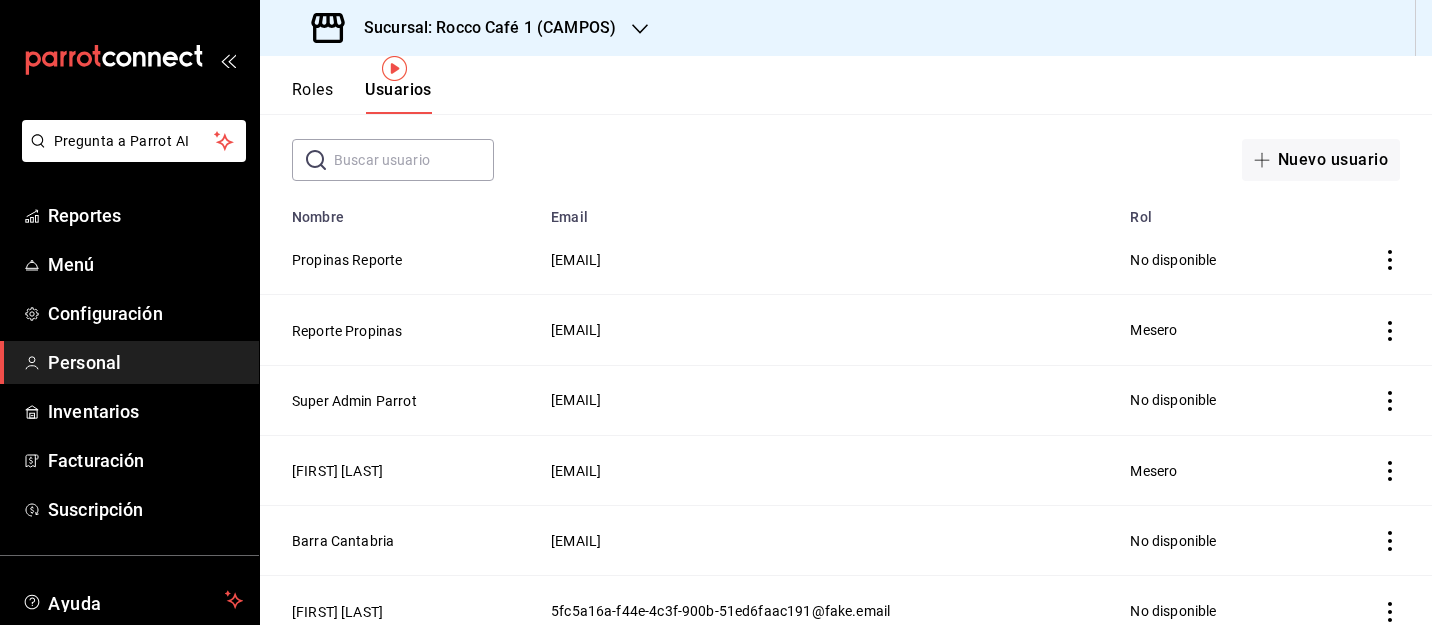 scroll, scrollTop: 93, scrollLeft: 0, axis: vertical 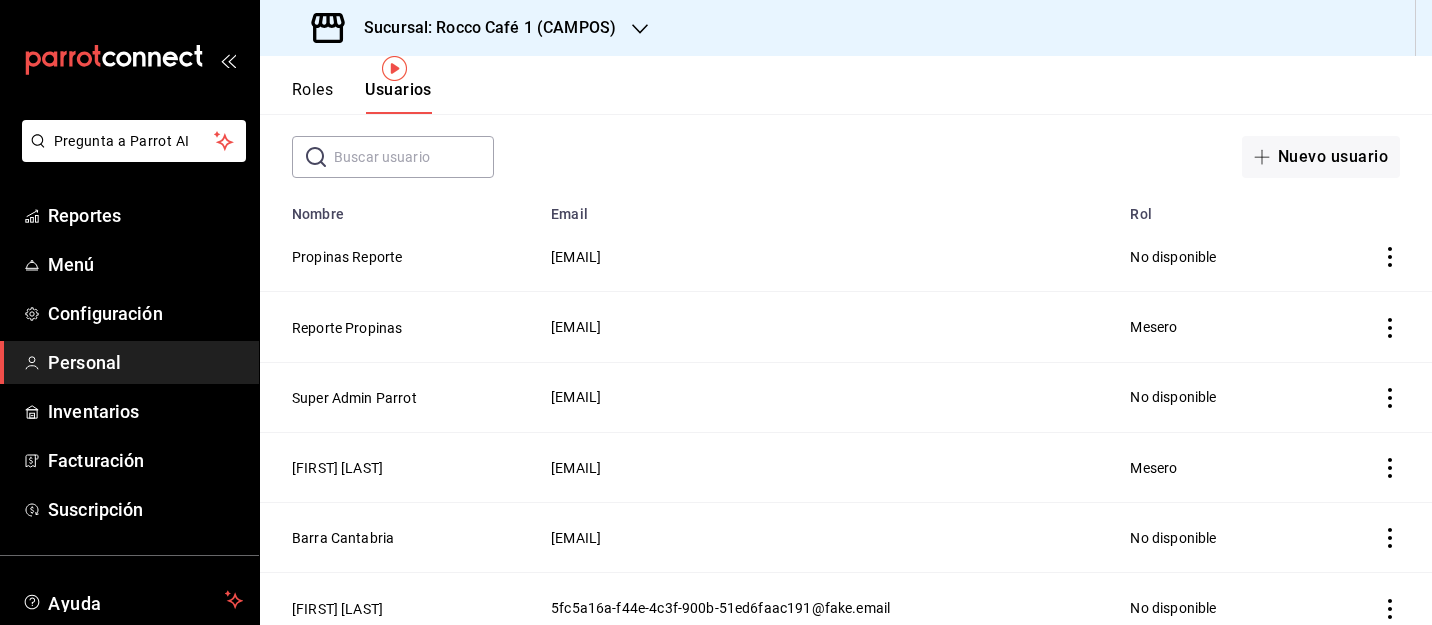 click on "Roles" at bounding box center [312, 97] 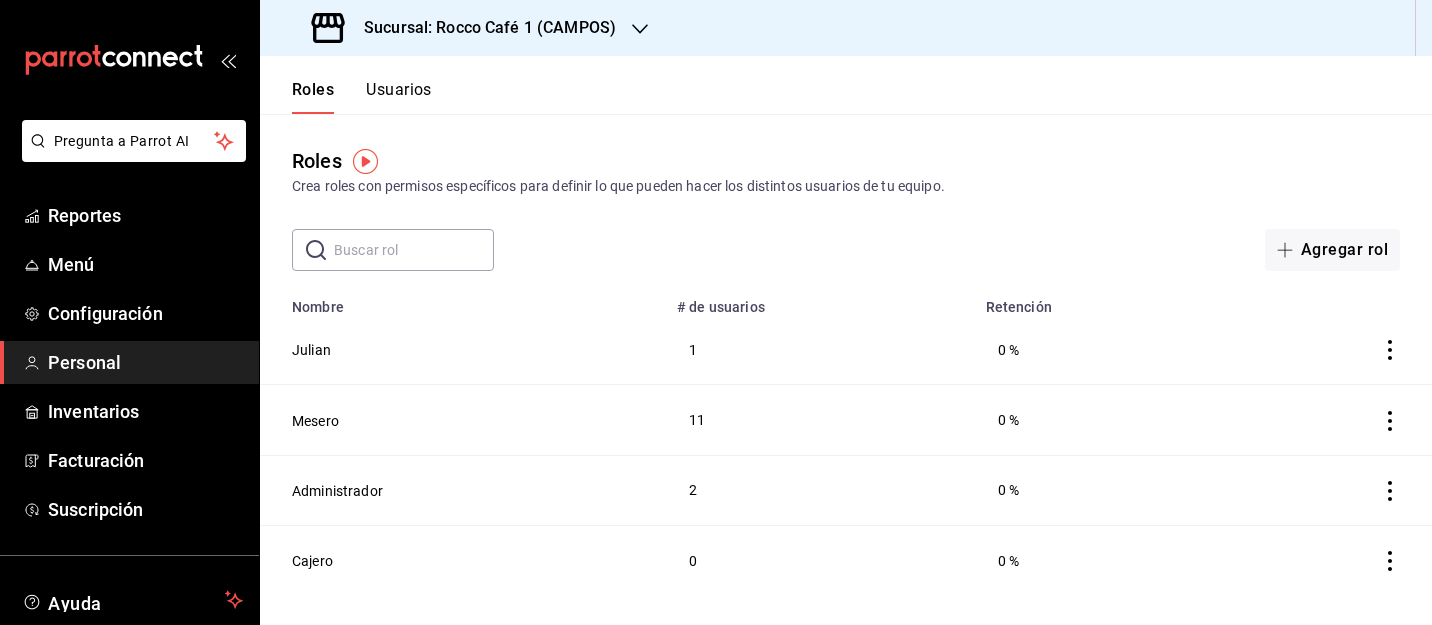 click on "Usuarios" at bounding box center (399, 97) 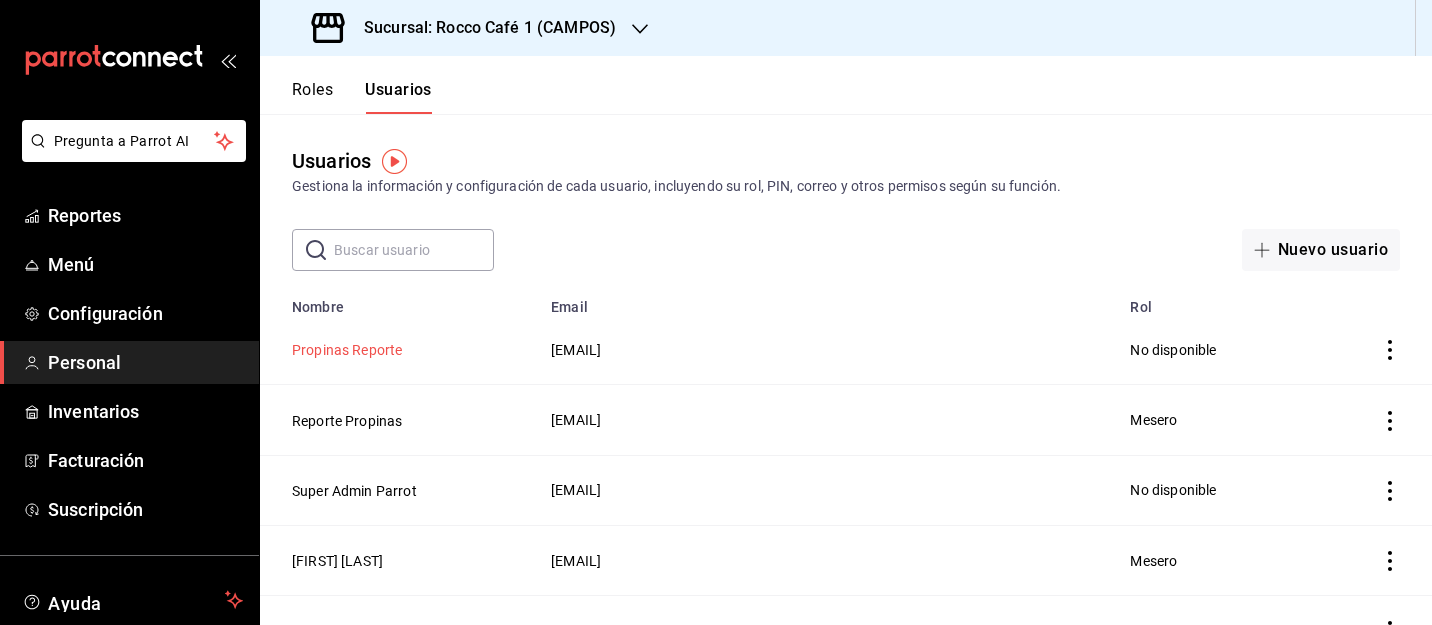 click on "Propinas Reporte" at bounding box center (347, 350) 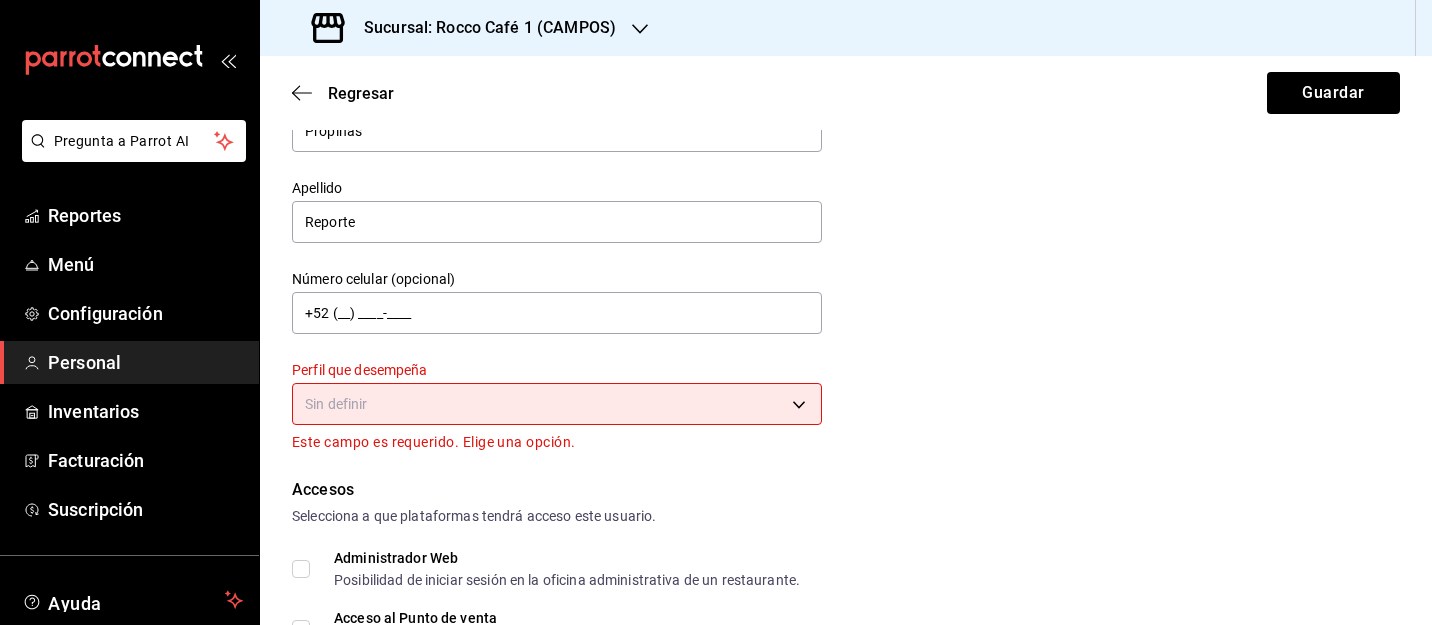 scroll, scrollTop: 0, scrollLeft: 0, axis: both 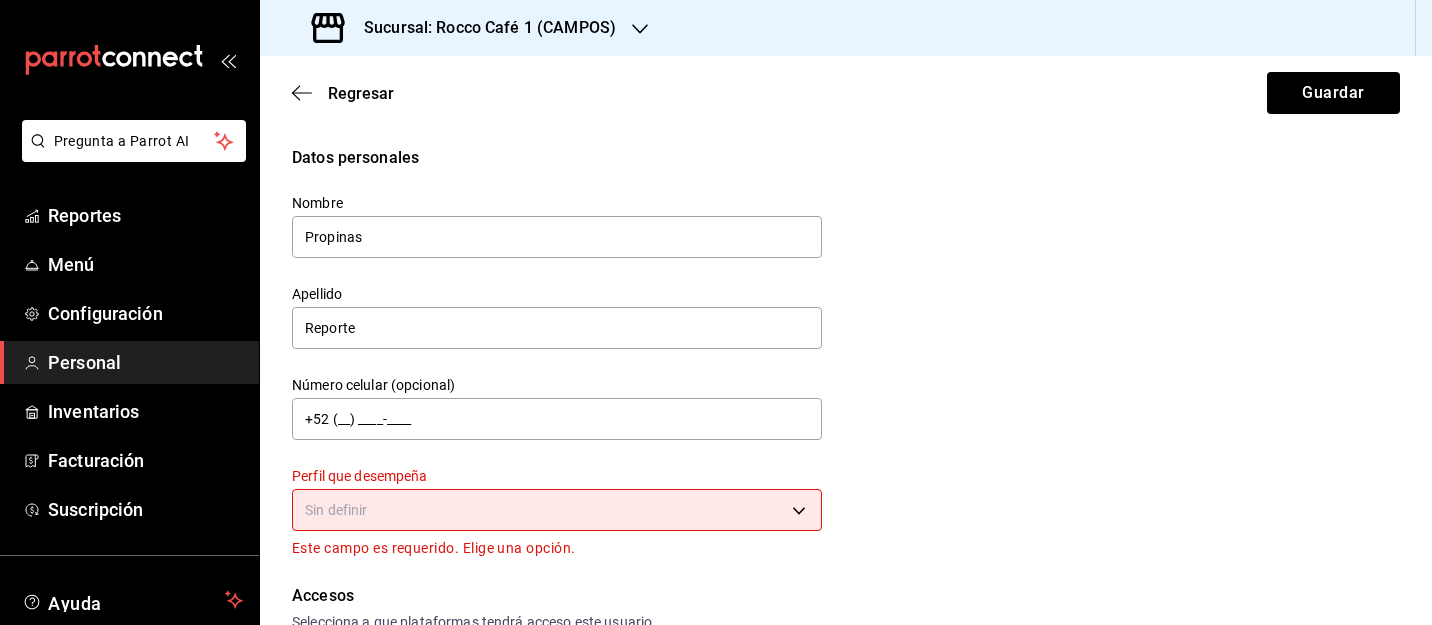 click on "Regresar Guardar" at bounding box center [846, 93] 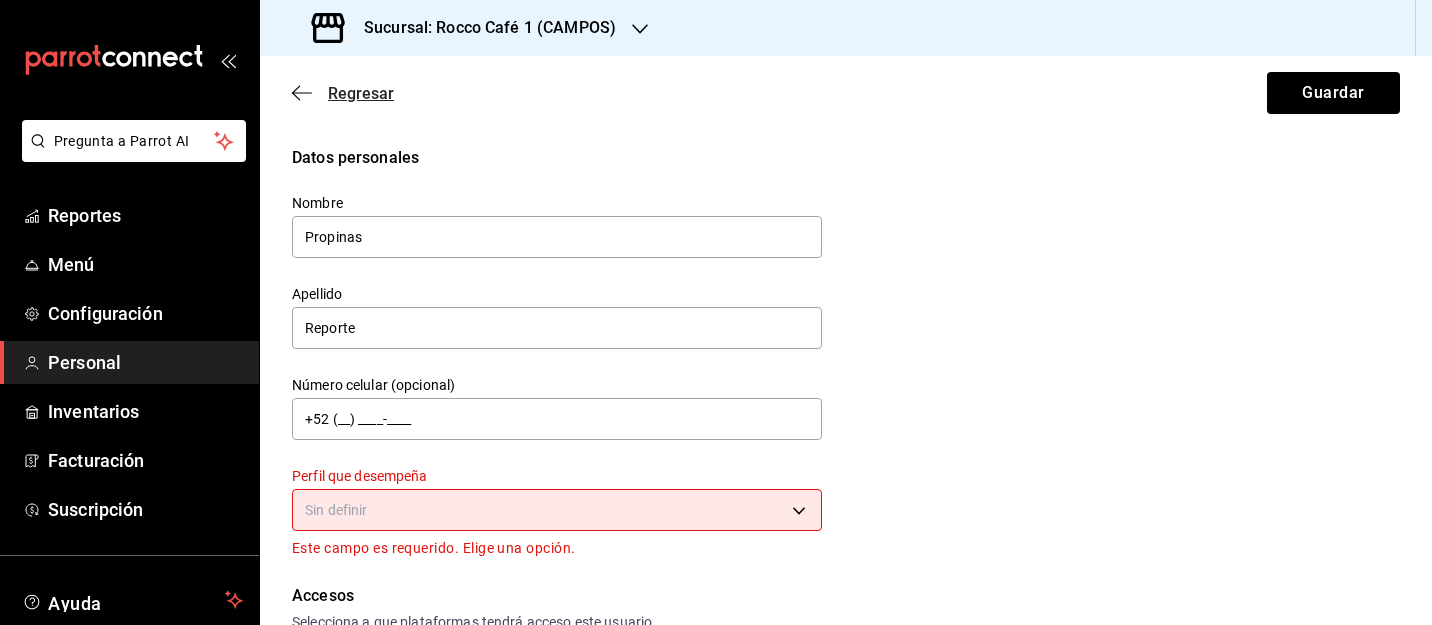 click on "Regresar" at bounding box center (361, 93) 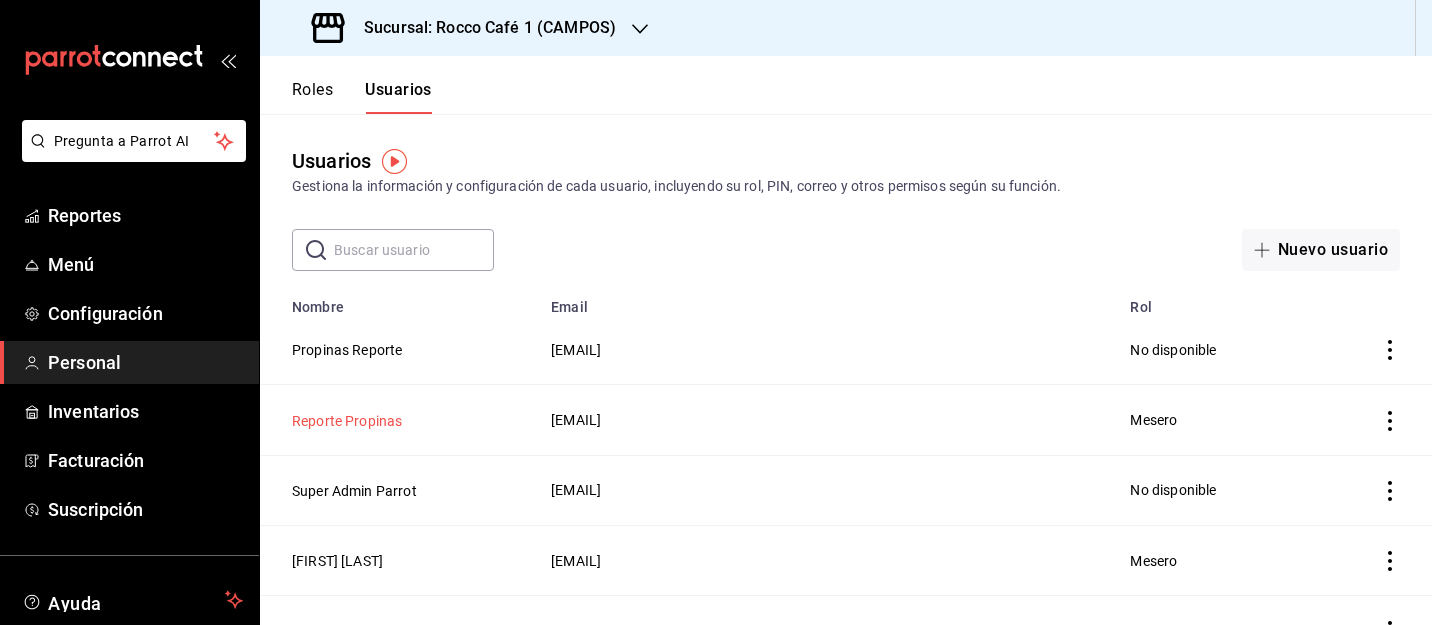 click on "Reporte Propinas" at bounding box center [347, 421] 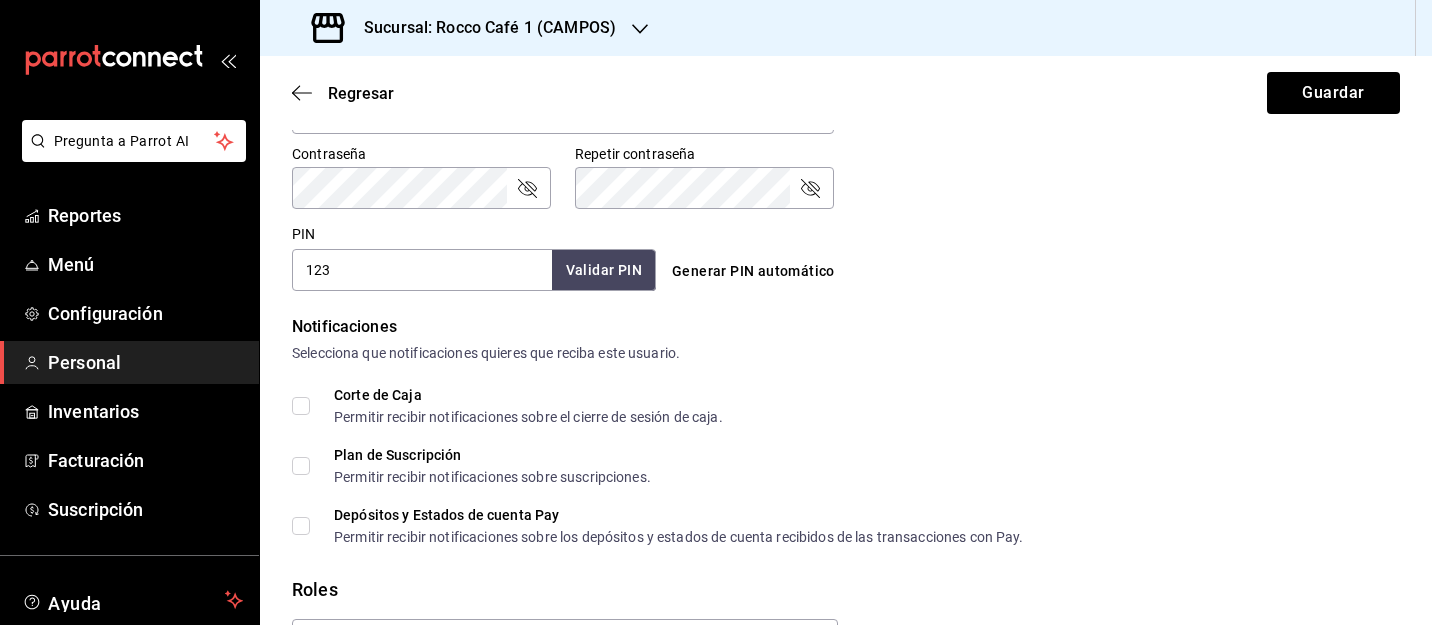 scroll, scrollTop: 1039, scrollLeft: 0, axis: vertical 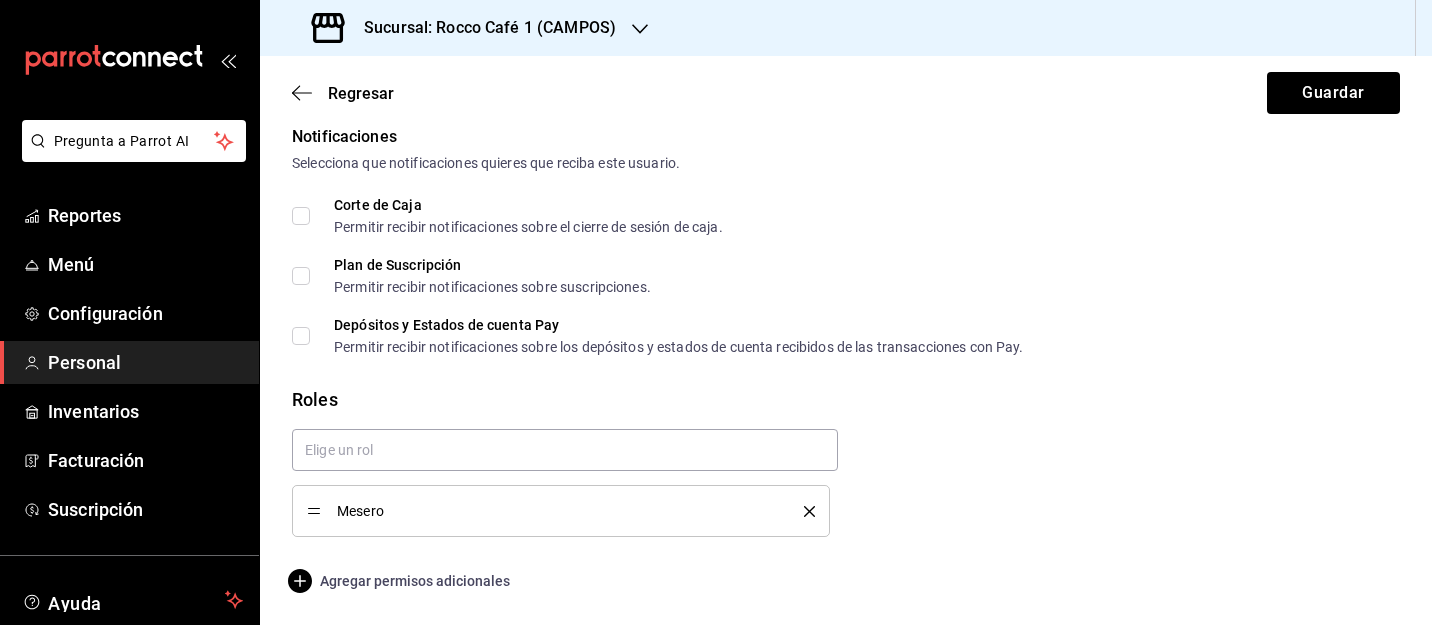 click on "Agregar permisos adicionales" at bounding box center [401, 581] 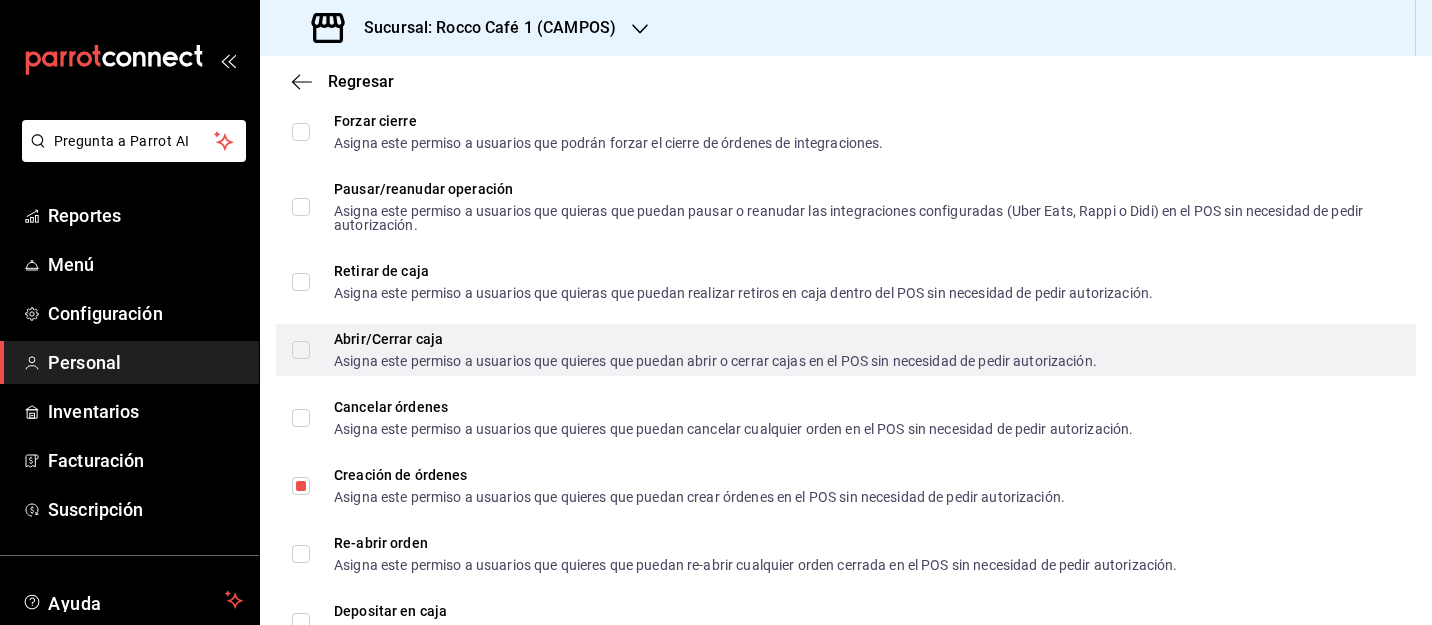 scroll, scrollTop: 1972, scrollLeft: 0, axis: vertical 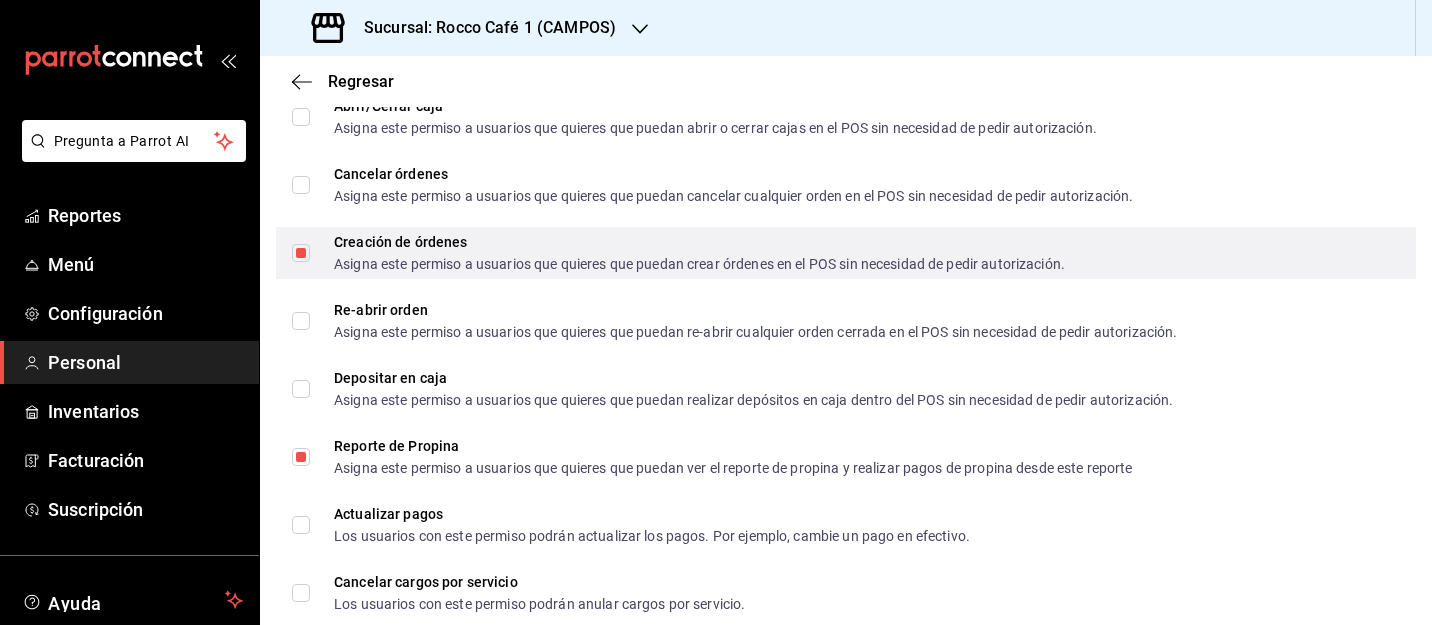 click on "Creación de órdenes Asigna este permiso a usuarios que quieres que puedan crear órdenes en el POS sin necesidad de pedir autorización." at bounding box center [301, 253] 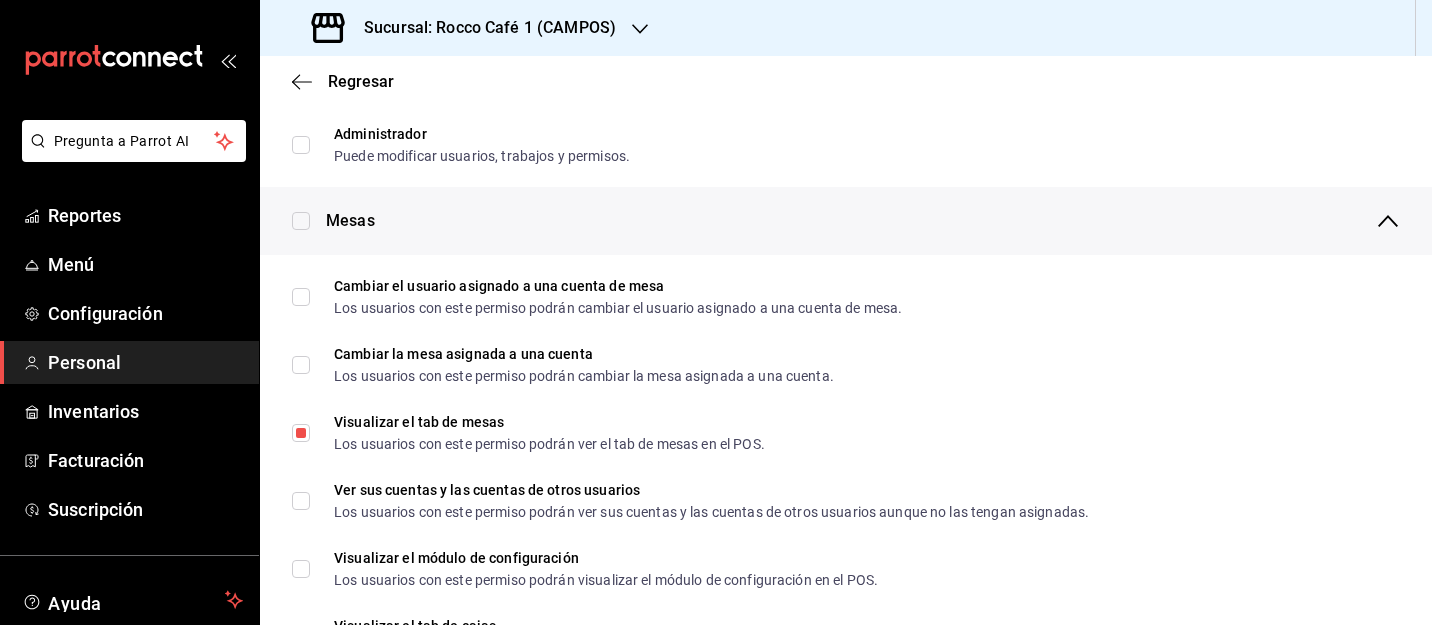 scroll, scrollTop: 0, scrollLeft: 0, axis: both 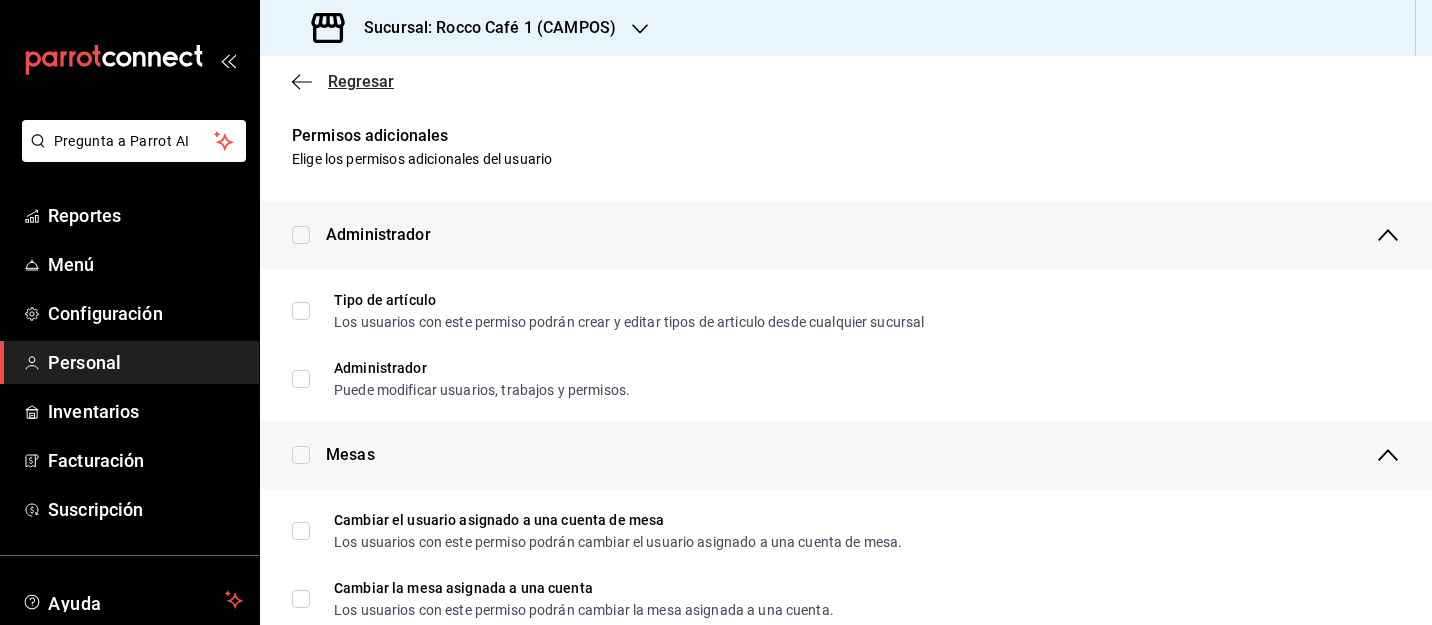 click 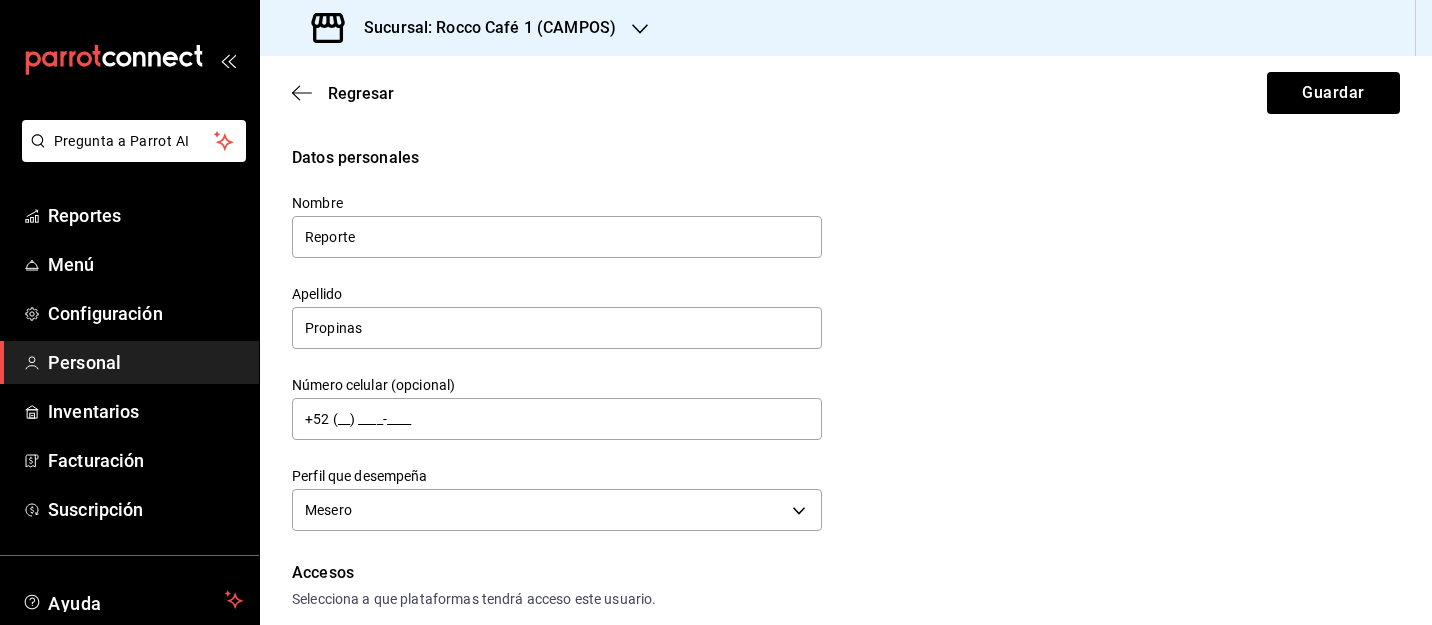 click on "Sucursal: Rocco Café 1 (CAMPOS)" at bounding box center (482, 28) 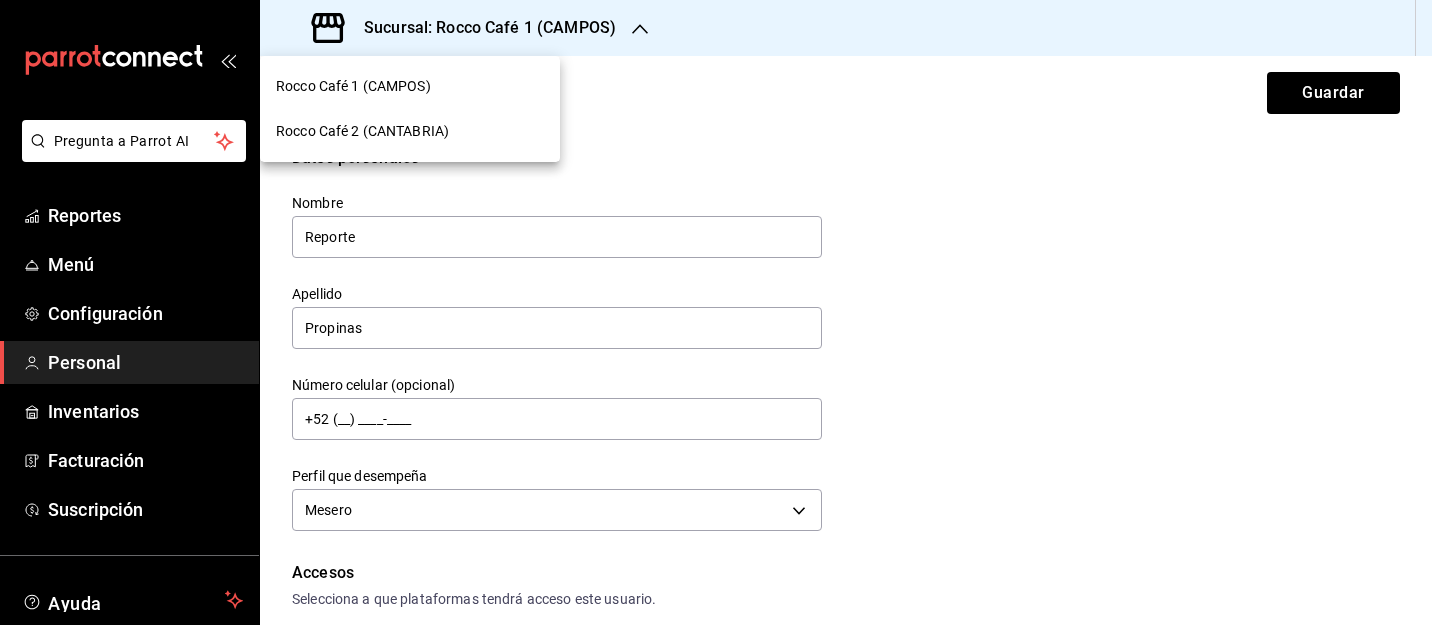 click at bounding box center (716, 312) 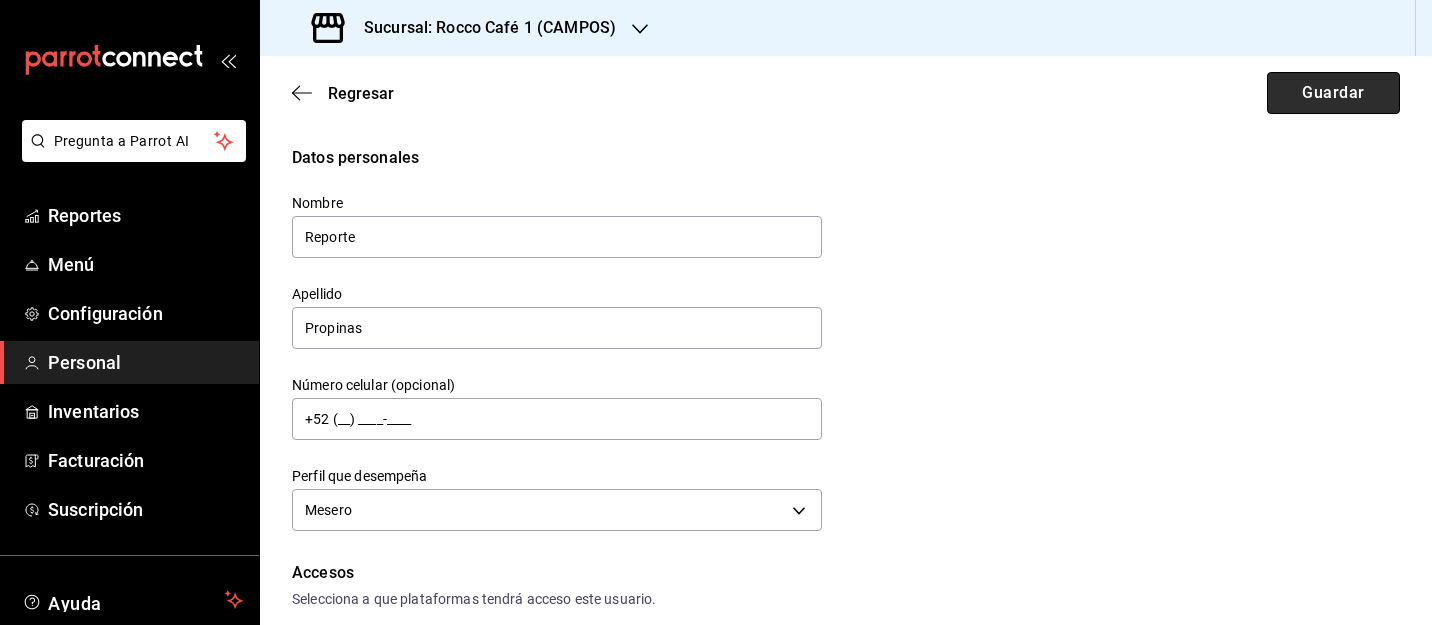 click on "Guardar" at bounding box center [1333, 93] 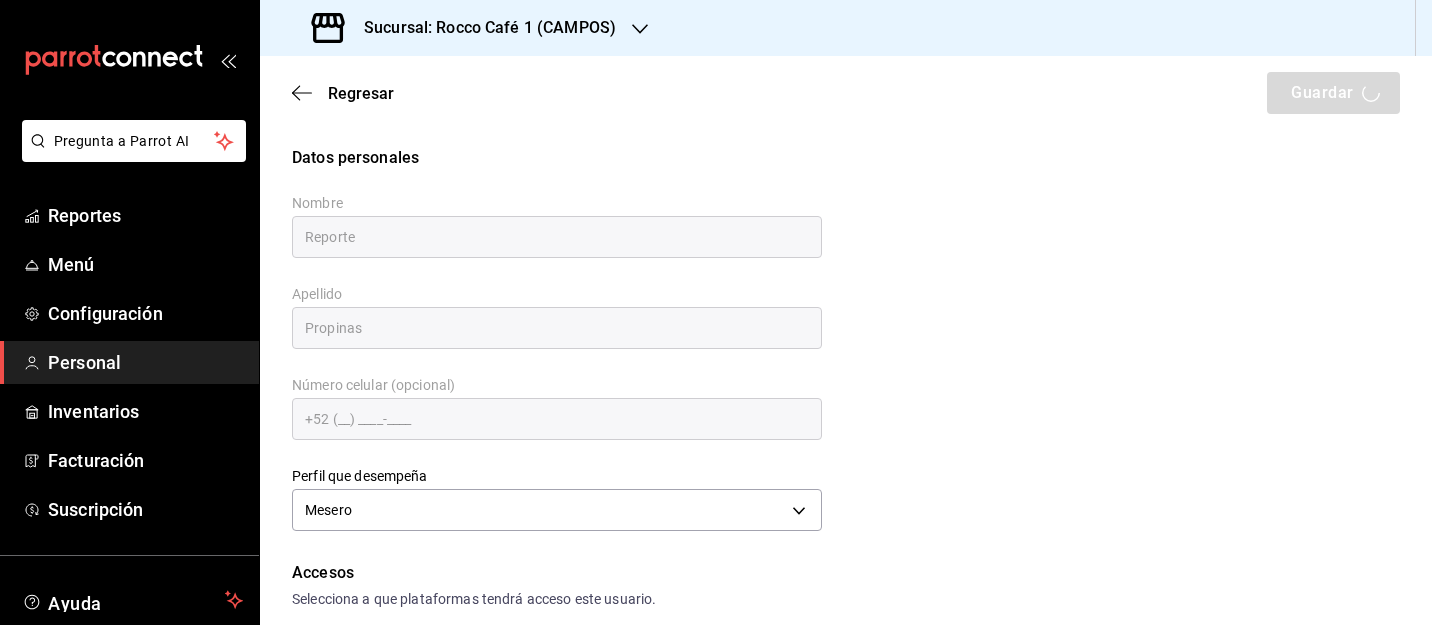 click on "Sucursal: Rocco Café 1 (CAMPOS)" at bounding box center [466, 28] 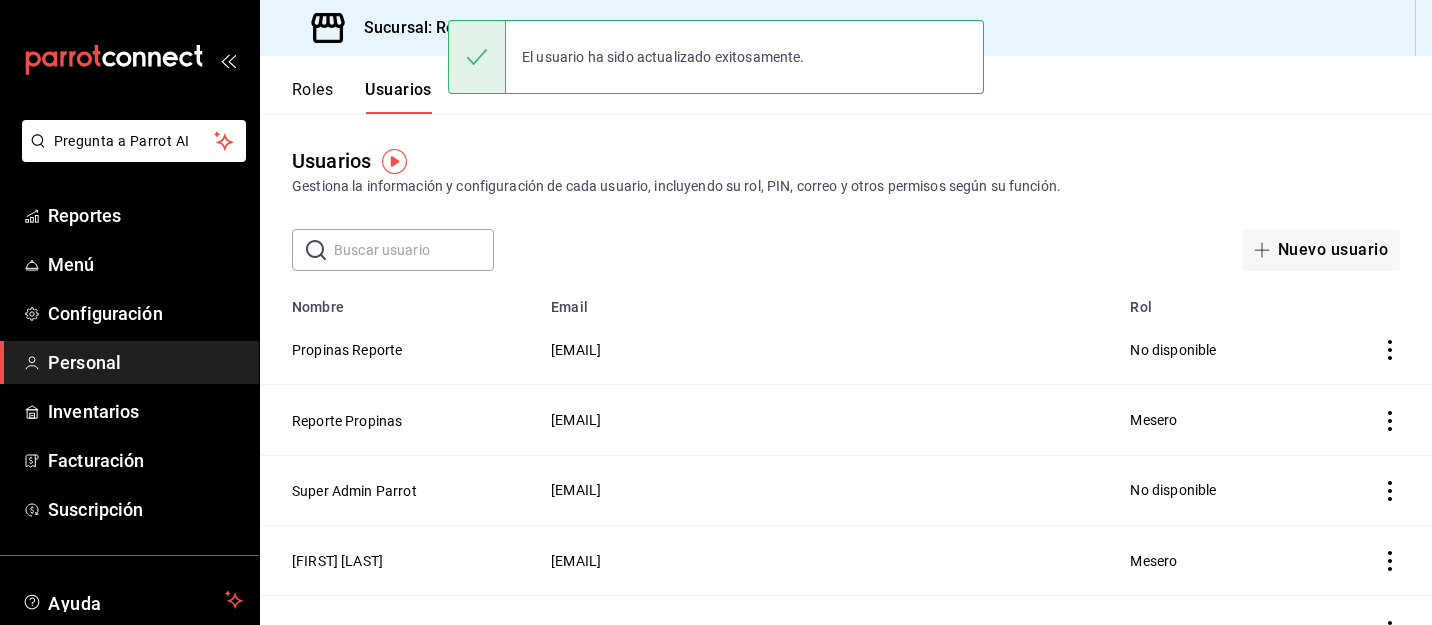 click on "Usuarios Gestiona la información y configuración de cada usuario, incluyendo su rol, PIN, correo y otros permisos según su función. ​ ​ Nuevo usuario" at bounding box center (846, 192) 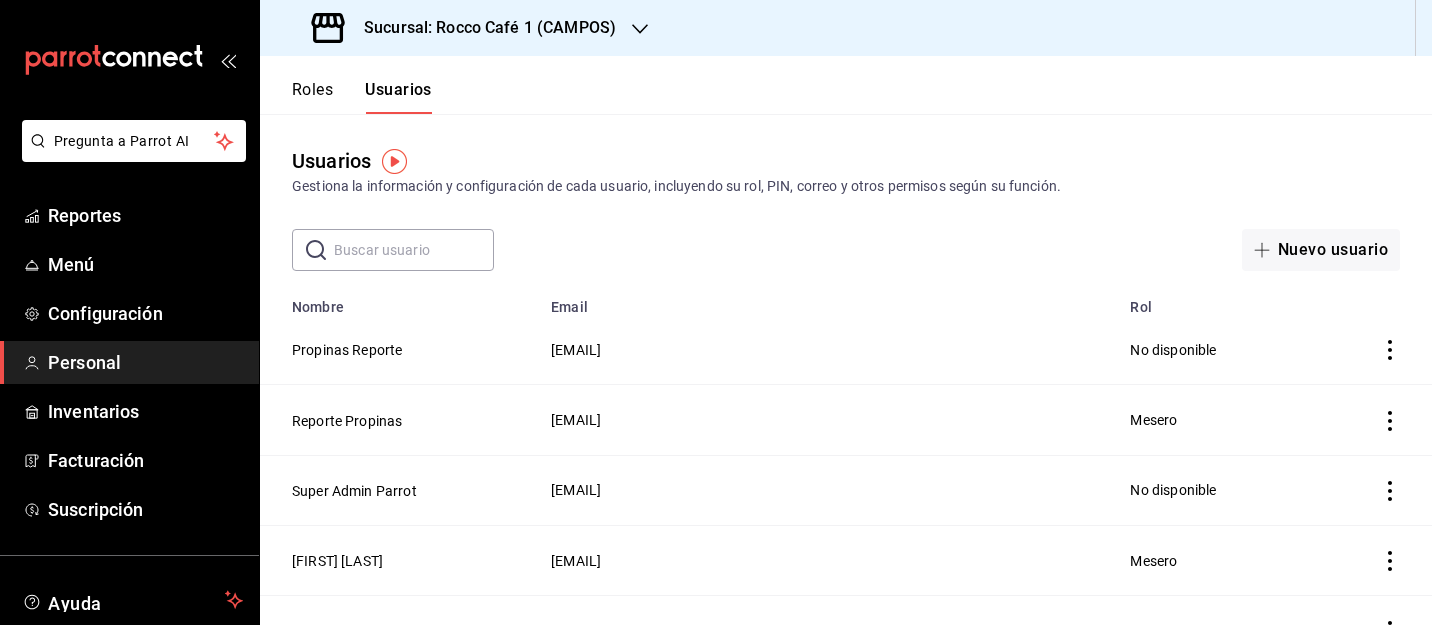 click on "Sucursal: Rocco Café 1 (CAMPOS)" at bounding box center [482, 28] 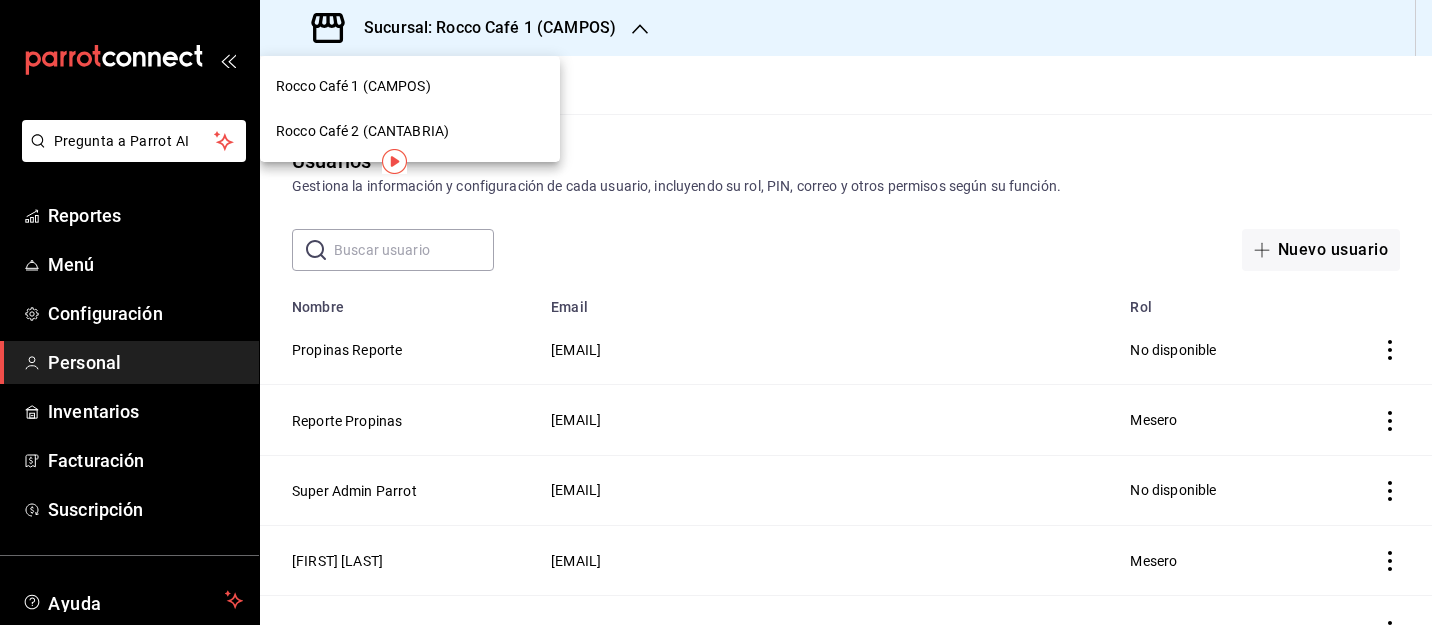 click on "Rocco Café 2 (CANTABRIA)" at bounding box center [362, 131] 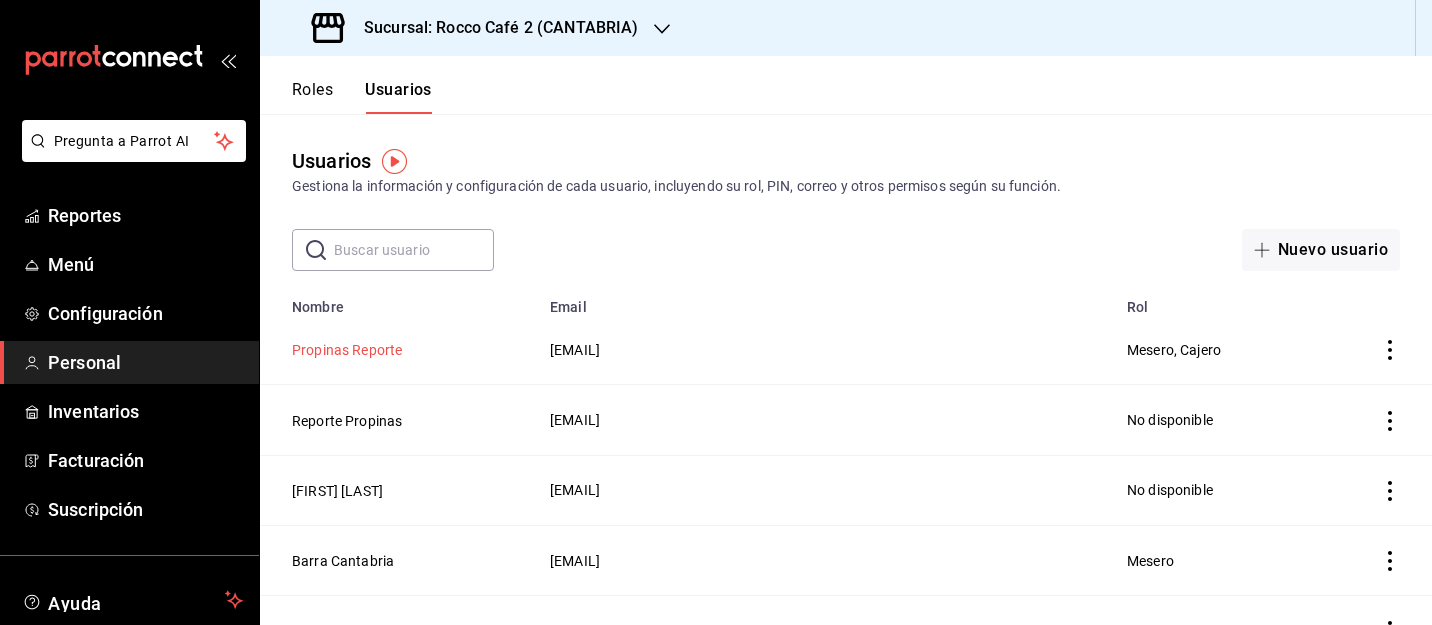 click on "Propinas Reporte" at bounding box center (347, 350) 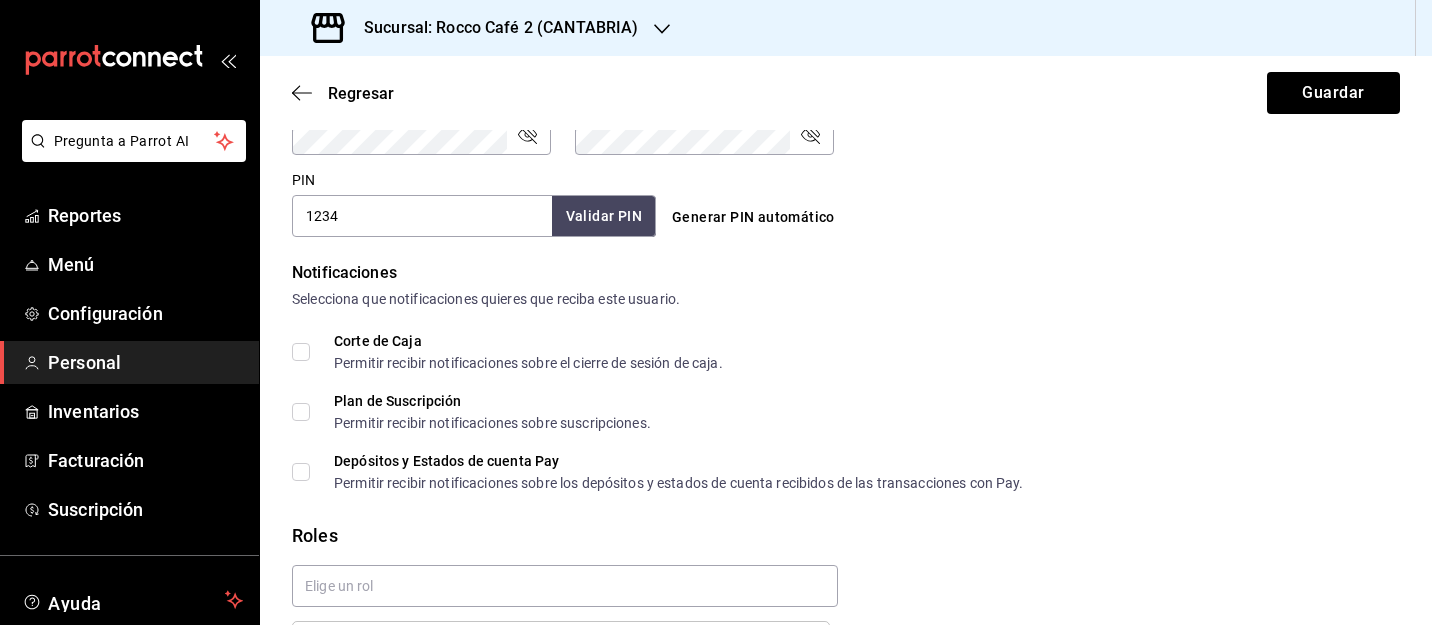 scroll, scrollTop: 1090, scrollLeft: 0, axis: vertical 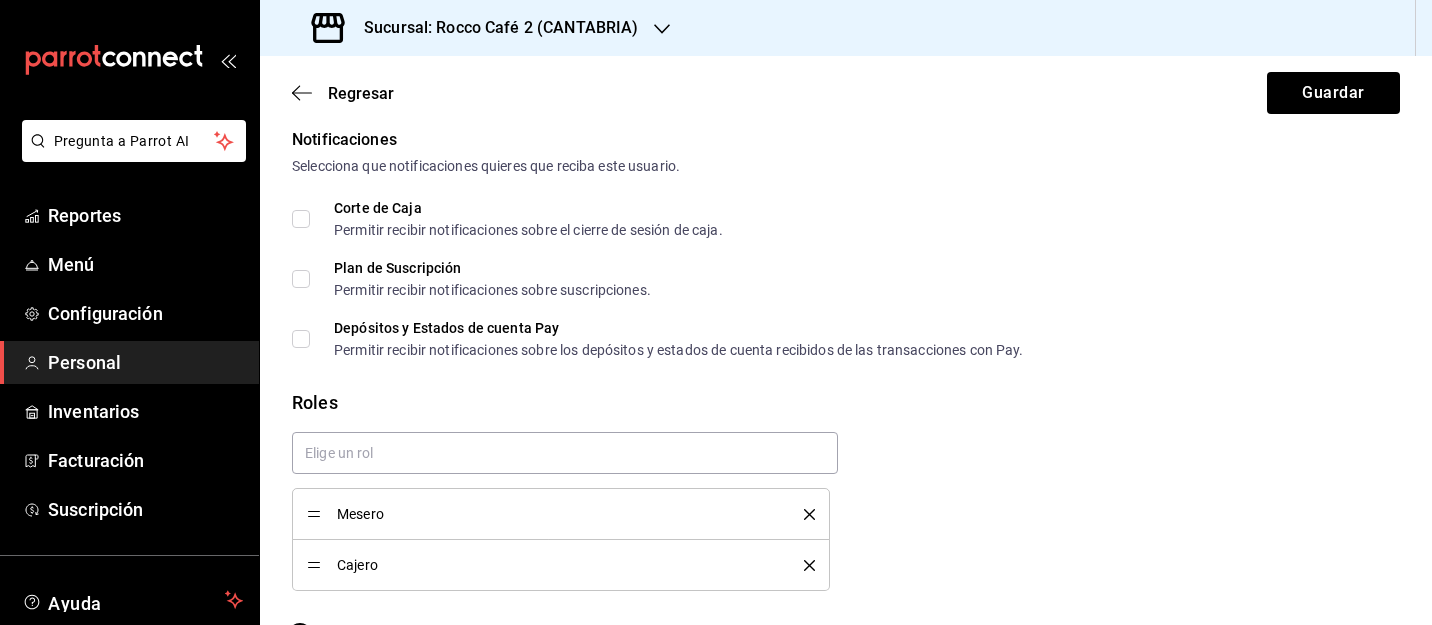 click on "Mesero" at bounding box center (561, 514) 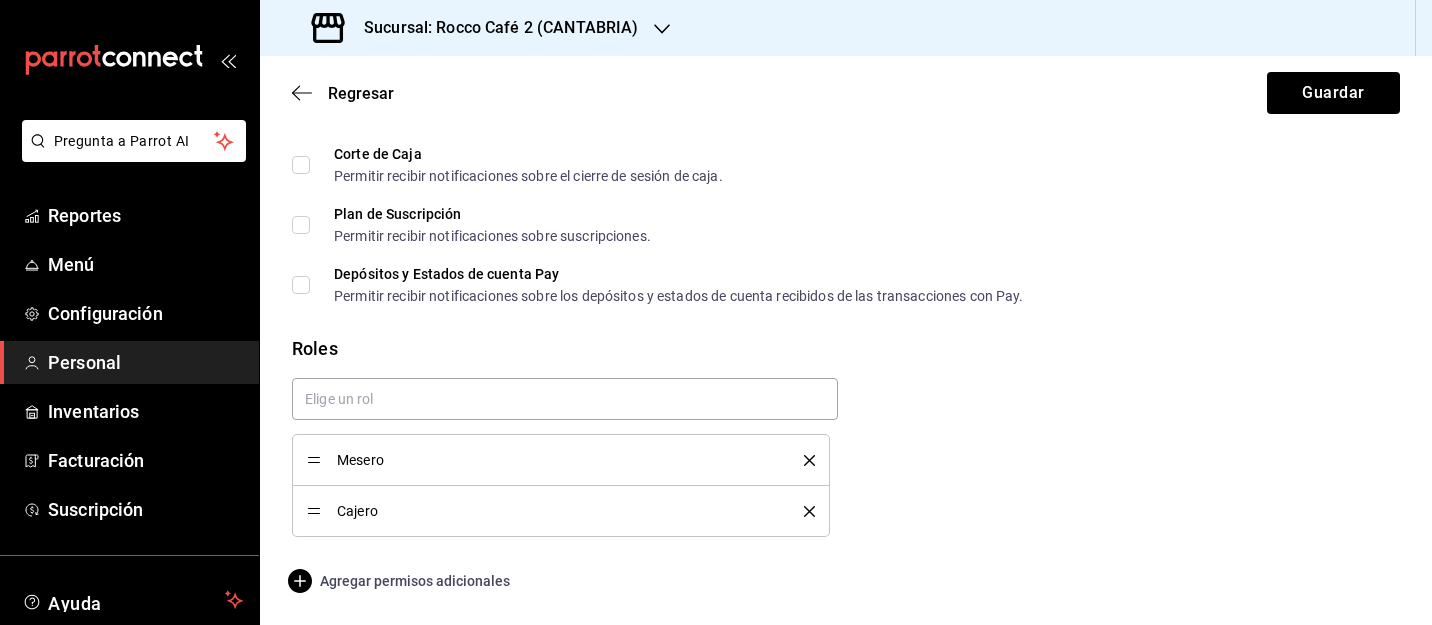 click on "Agregar permisos adicionales" at bounding box center (401, 581) 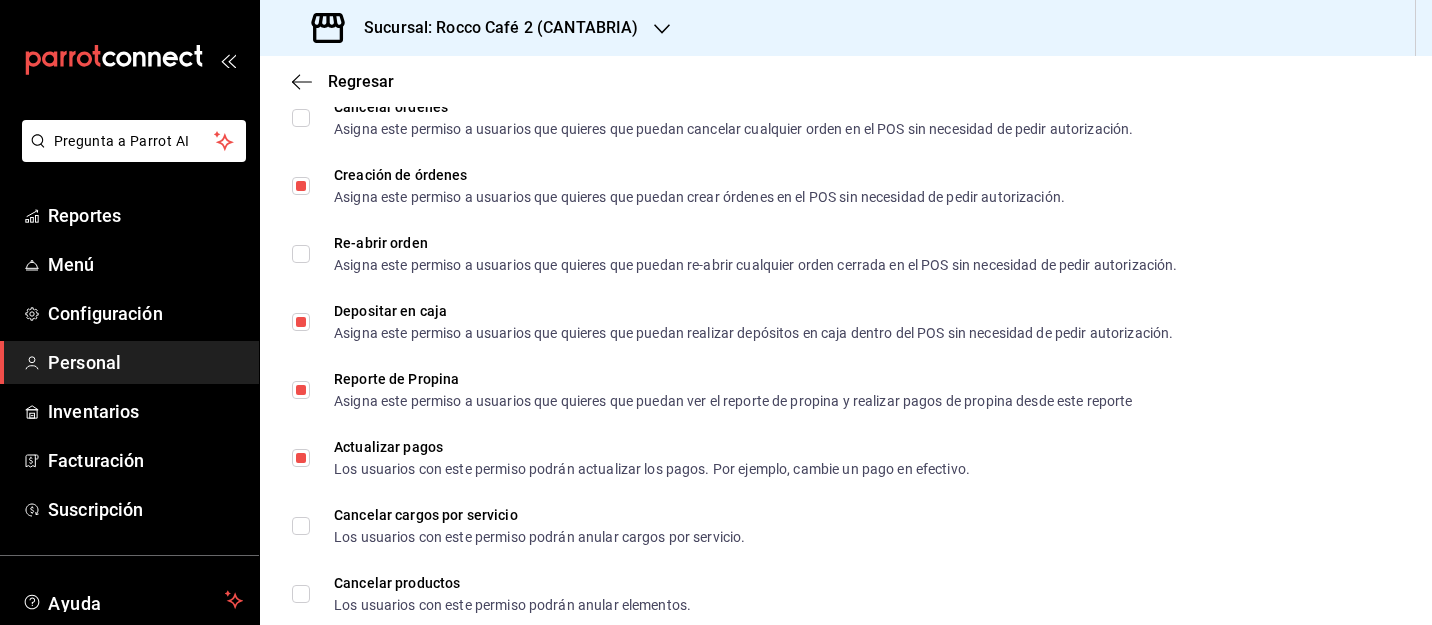 scroll, scrollTop: 2037, scrollLeft: 0, axis: vertical 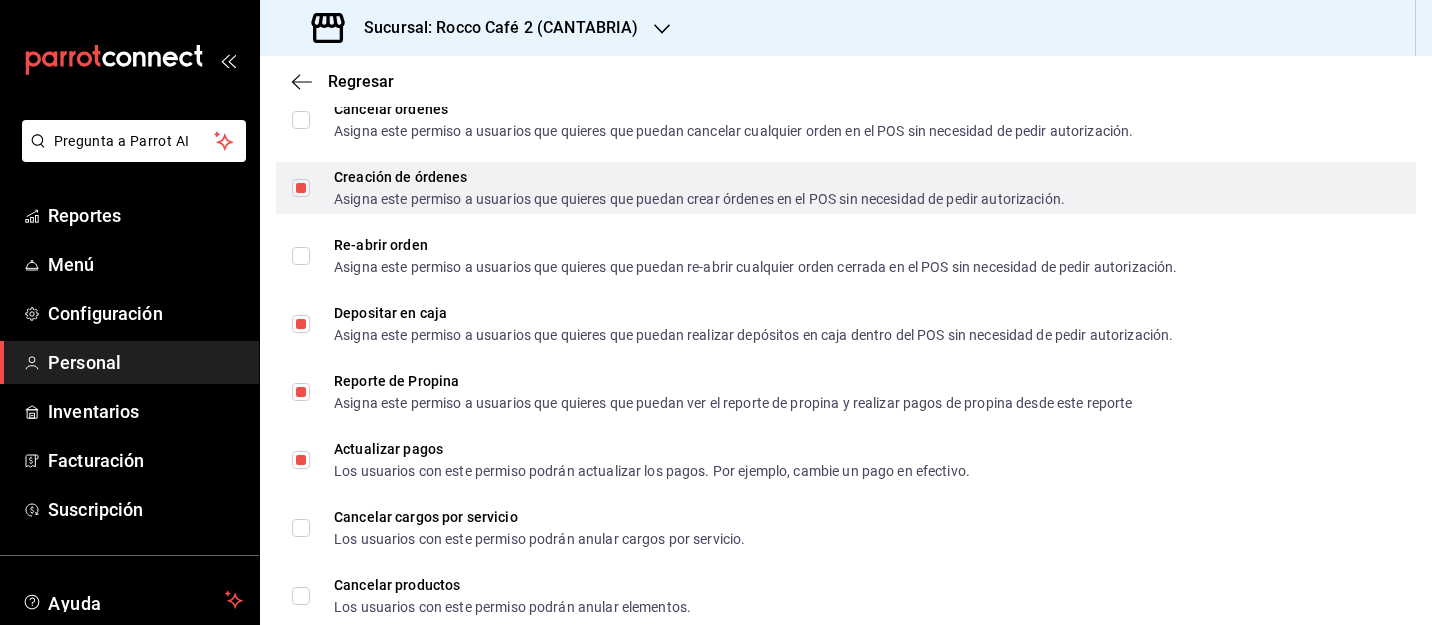 click on "Creación de órdenes Asigna este permiso a usuarios que quieres que puedan crear órdenes en el POS sin necesidad de pedir autorización." at bounding box center (678, 188) 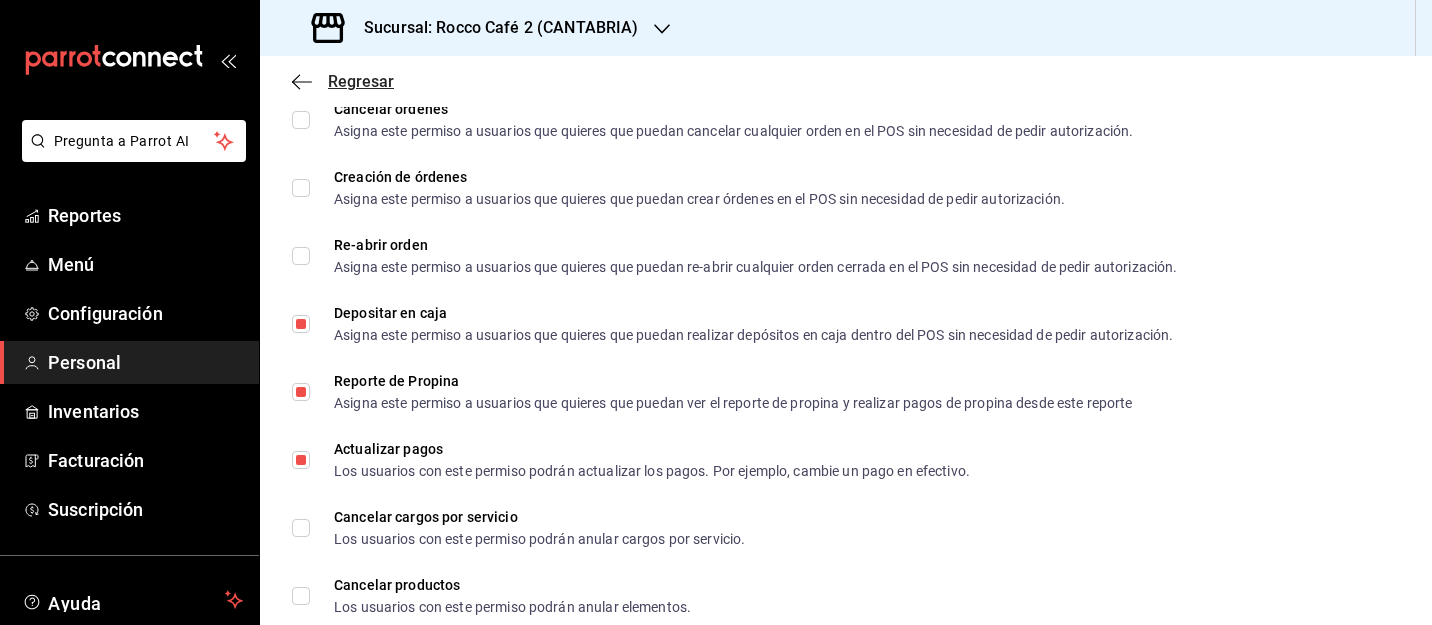 click on "Regresar" at bounding box center [343, 81] 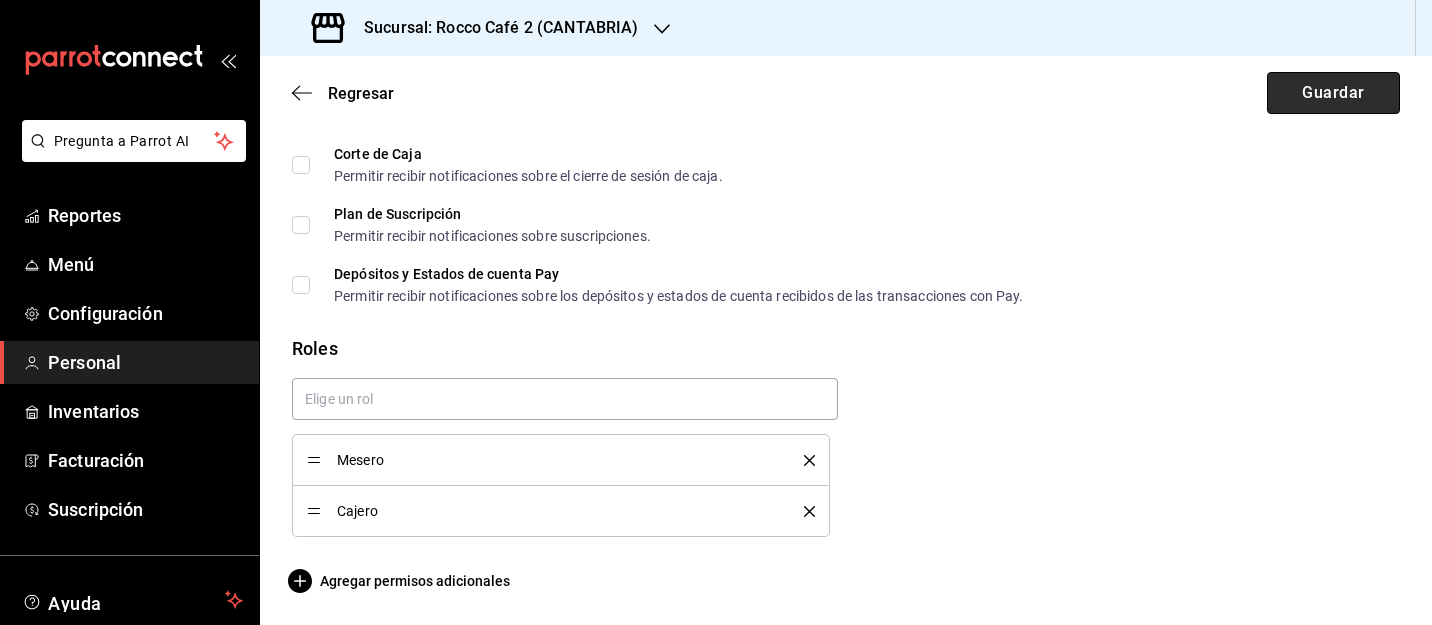 click on "Guardar" at bounding box center [1333, 93] 